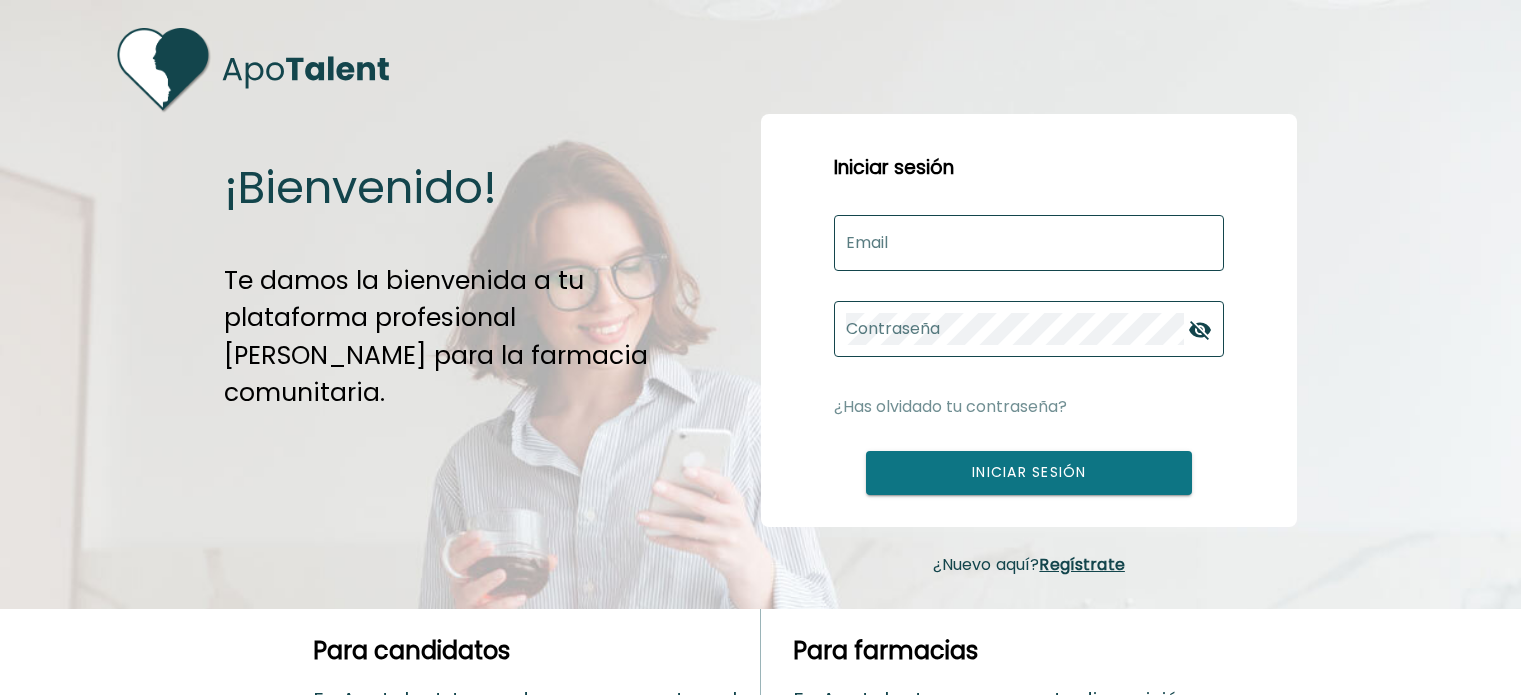 scroll, scrollTop: 0, scrollLeft: 0, axis: both 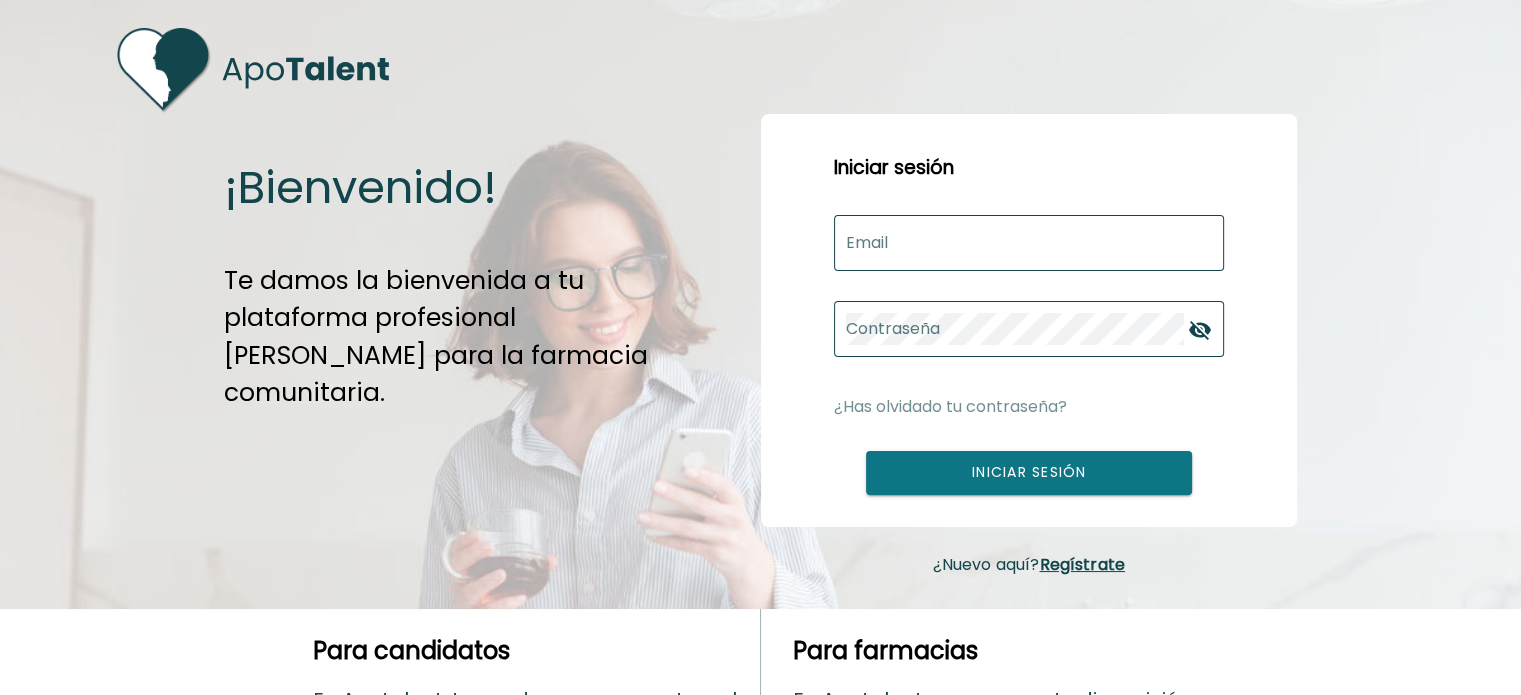 click on "Email" at bounding box center [1029, 243] 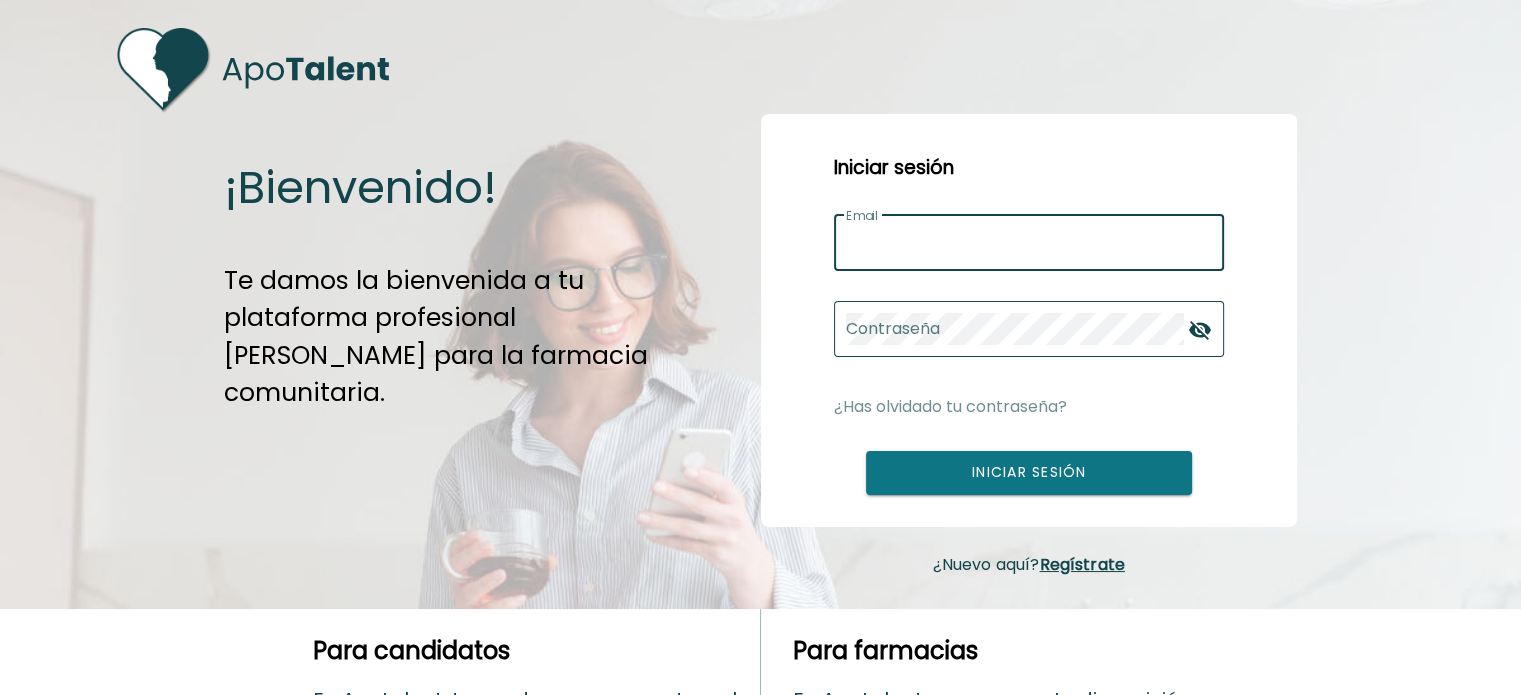 type on "[PERSON_NAME][EMAIL_ADDRESS][DOMAIN_NAME]" 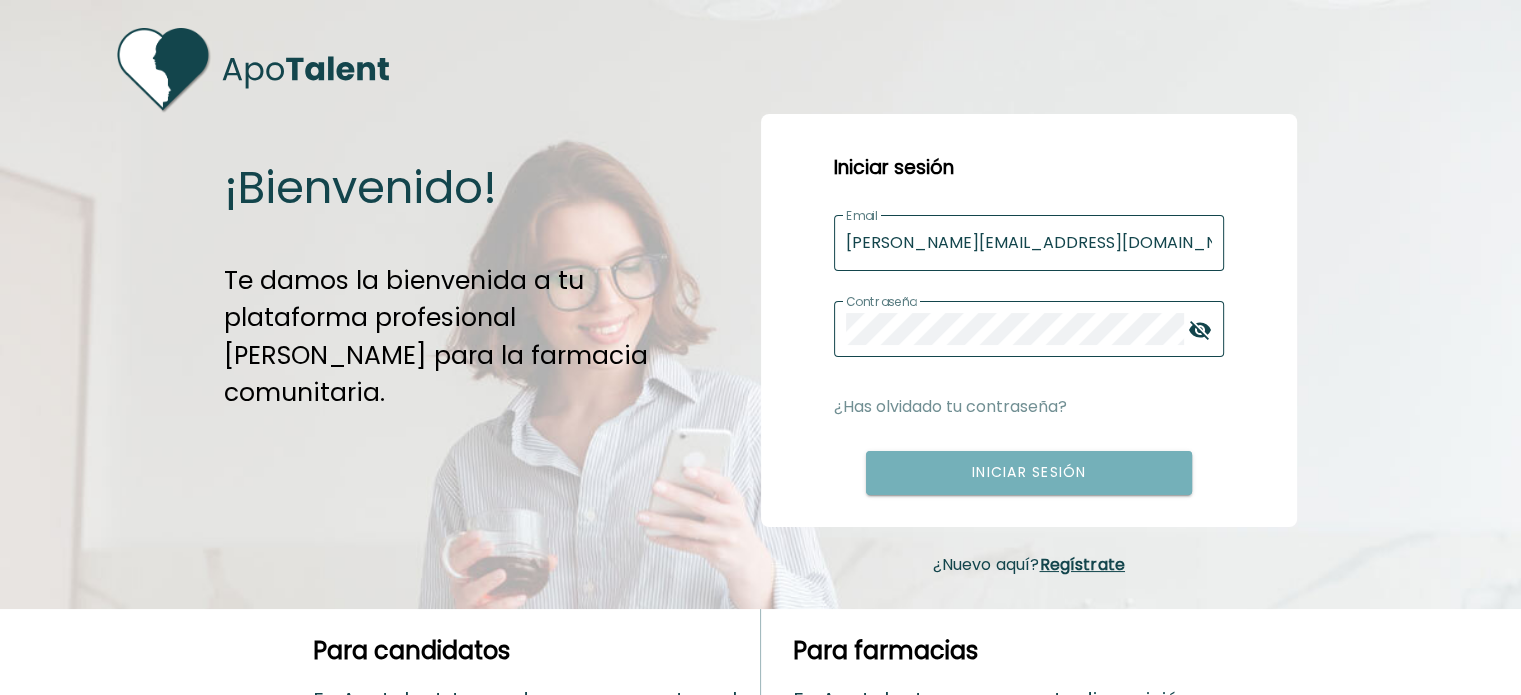 click on "Iniciar sesión" at bounding box center (1028, 472) 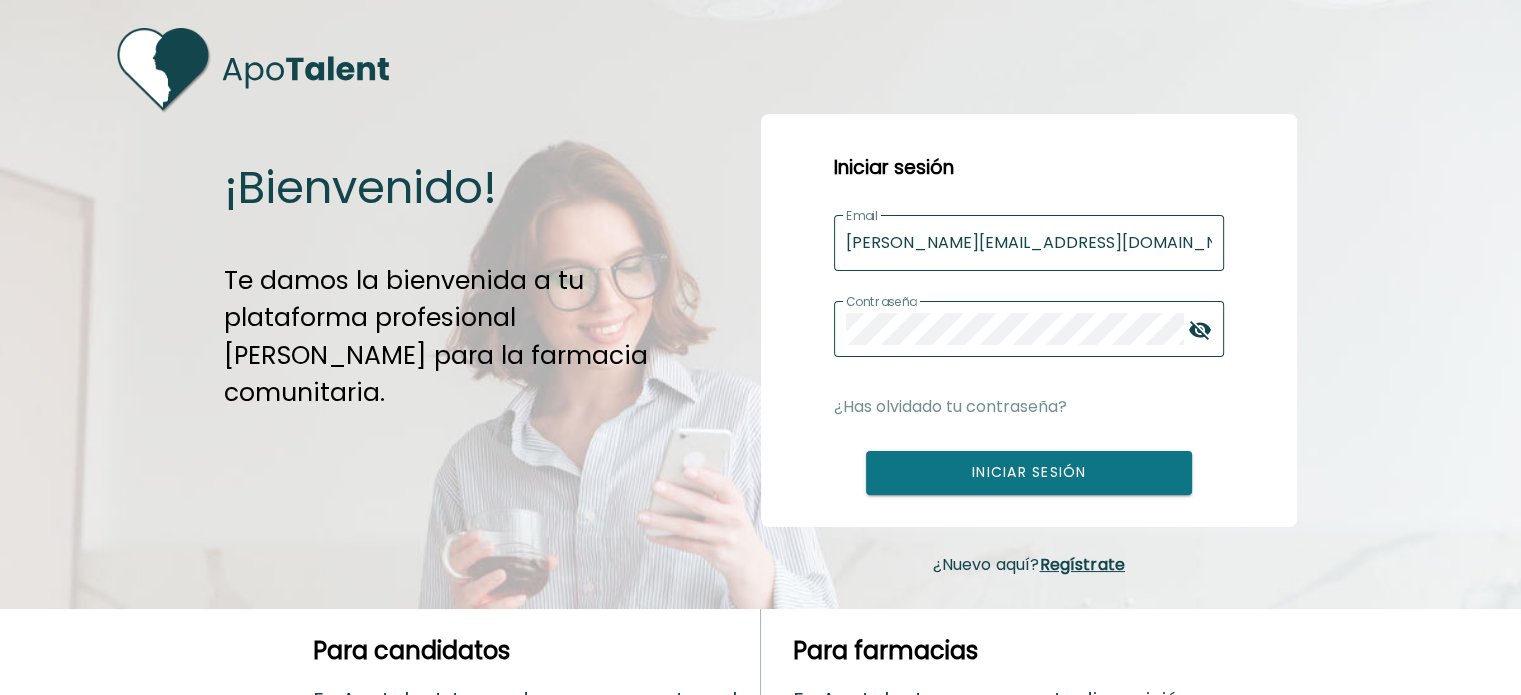 click on "¿Has olvidado tu contraseña?" at bounding box center [950, 406] 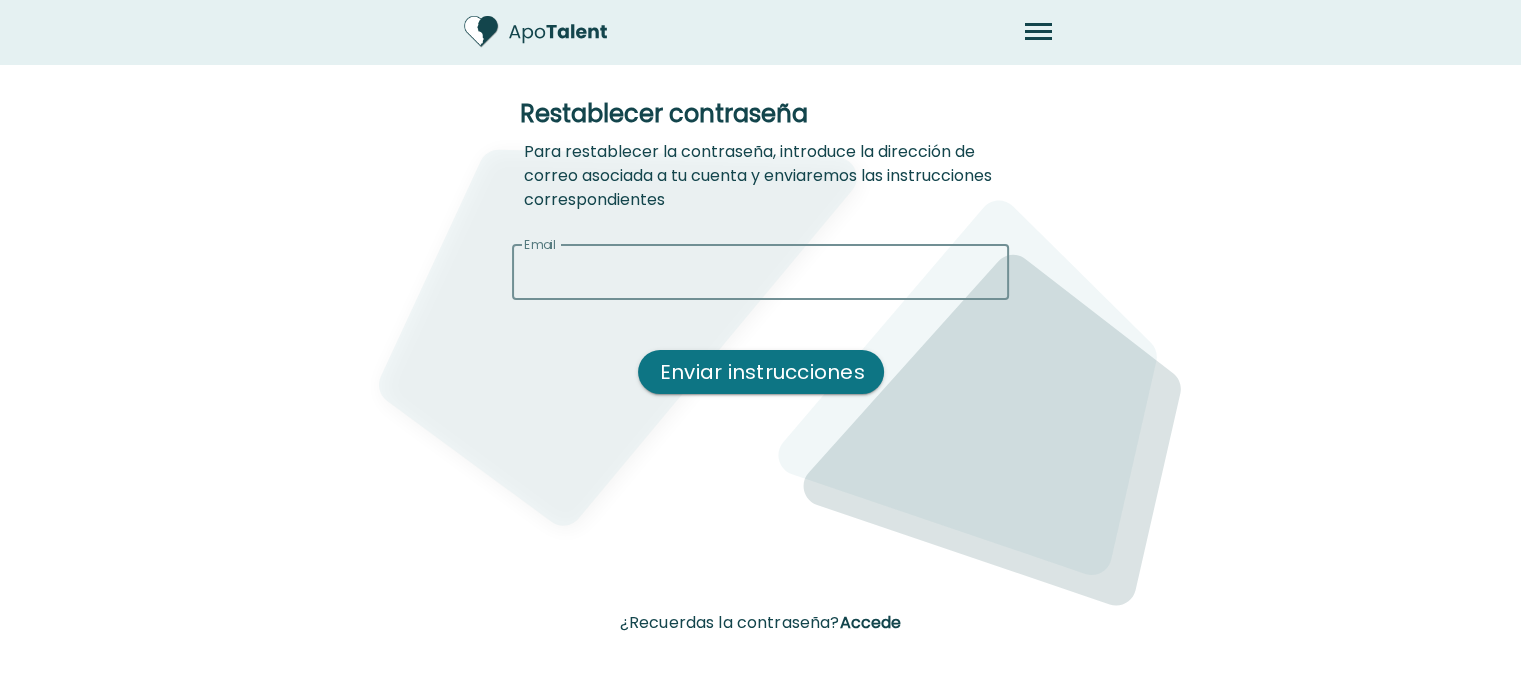 click on "Email" at bounding box center (760, 272) 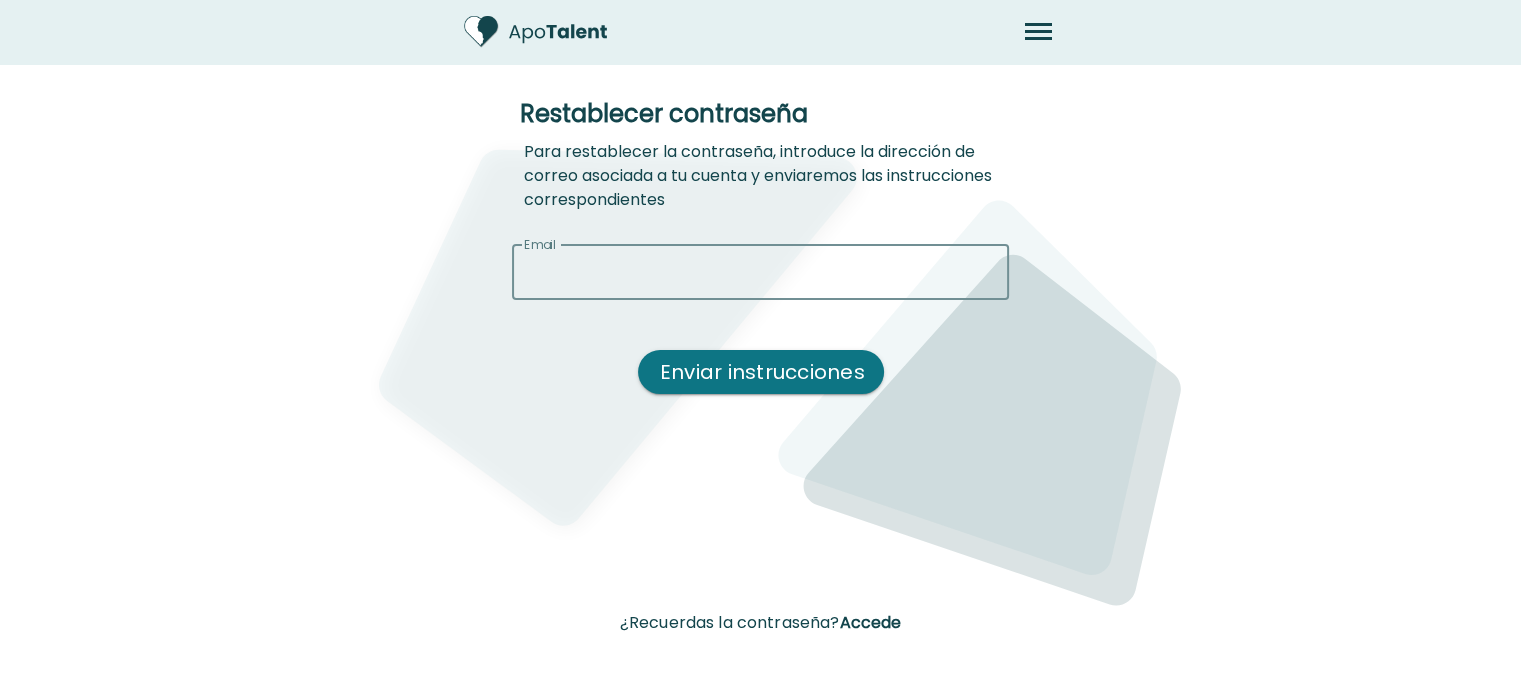 type on "[PERSON_NAME][EMAIL_ADDRESS][DOMAIN_NAME]" 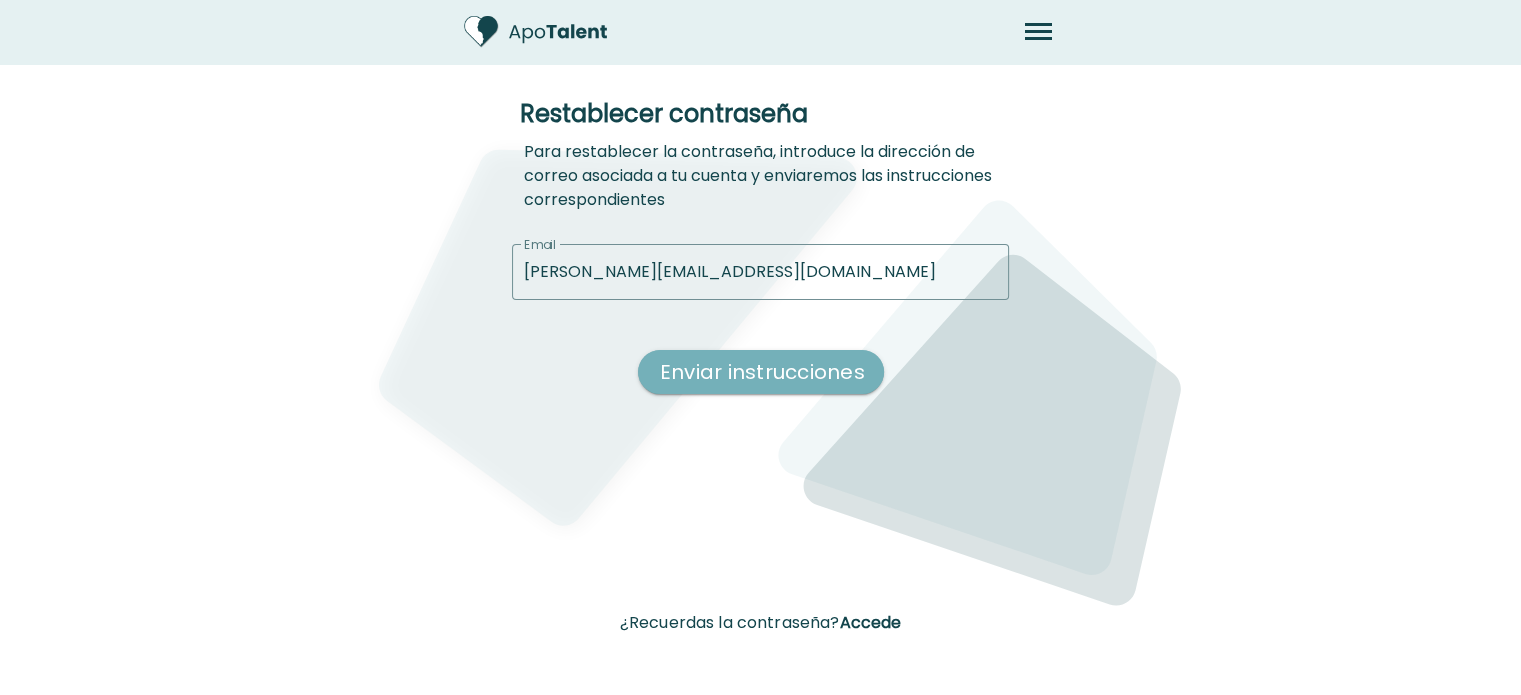 click on "Enviar instrucciones" at bounding box center (761, 372) 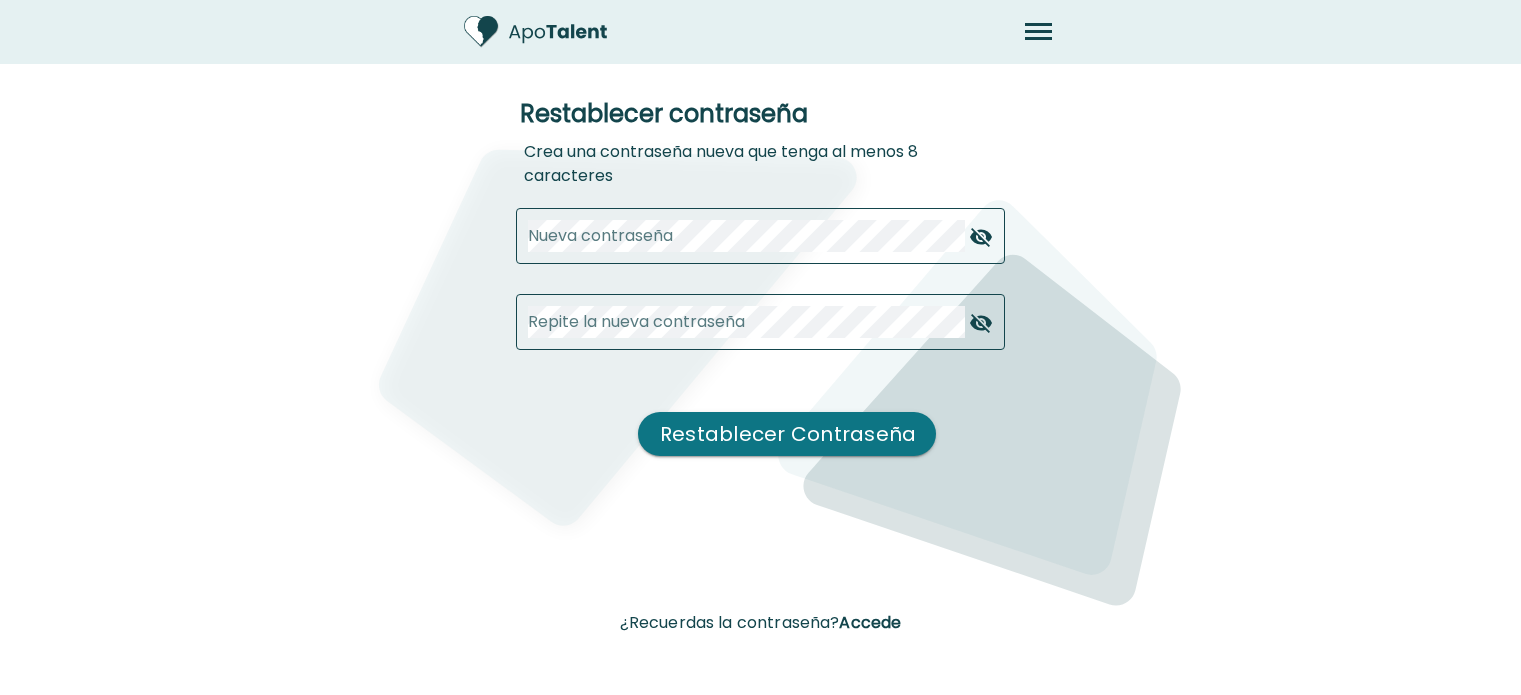 scroll, scrollTop: 0, scrollLeft: 0, axis: both 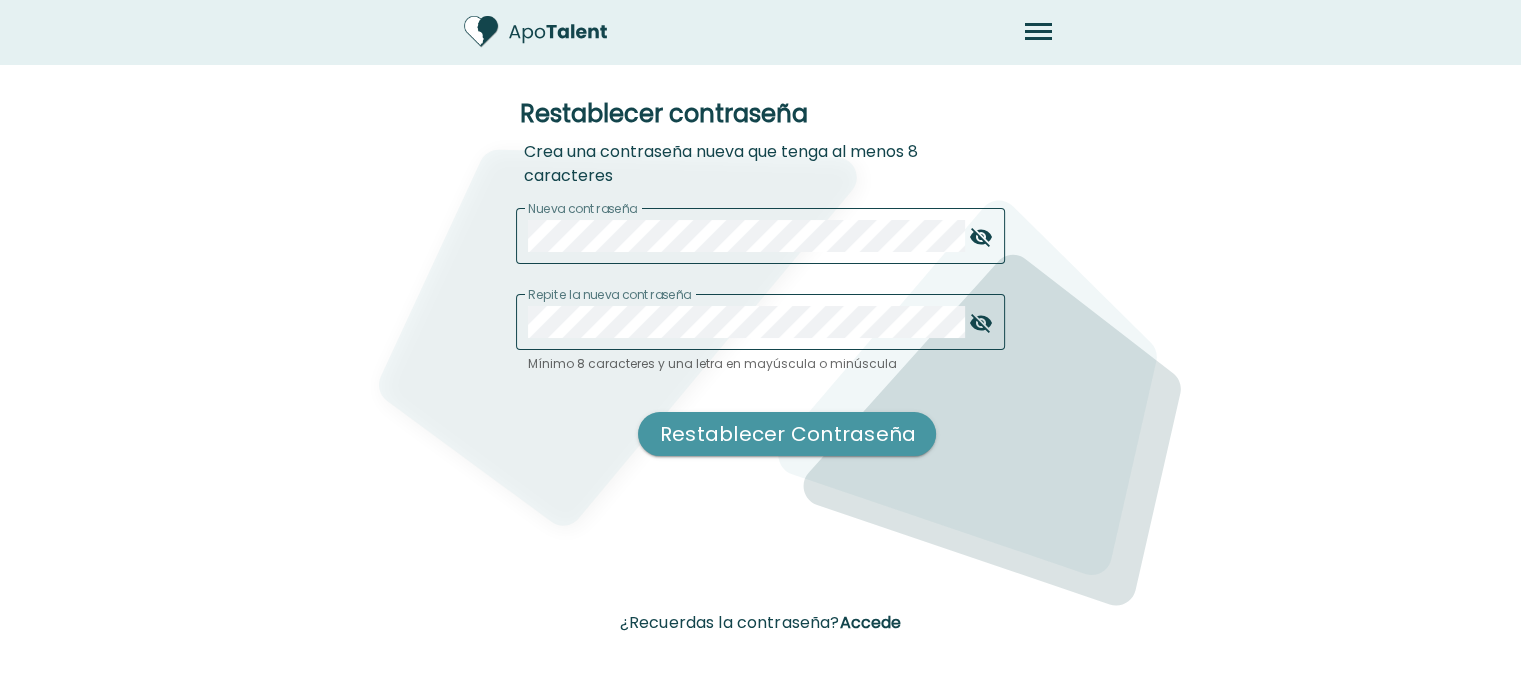 click on "Restablecer contraseña" at bounding box center [787, 434] 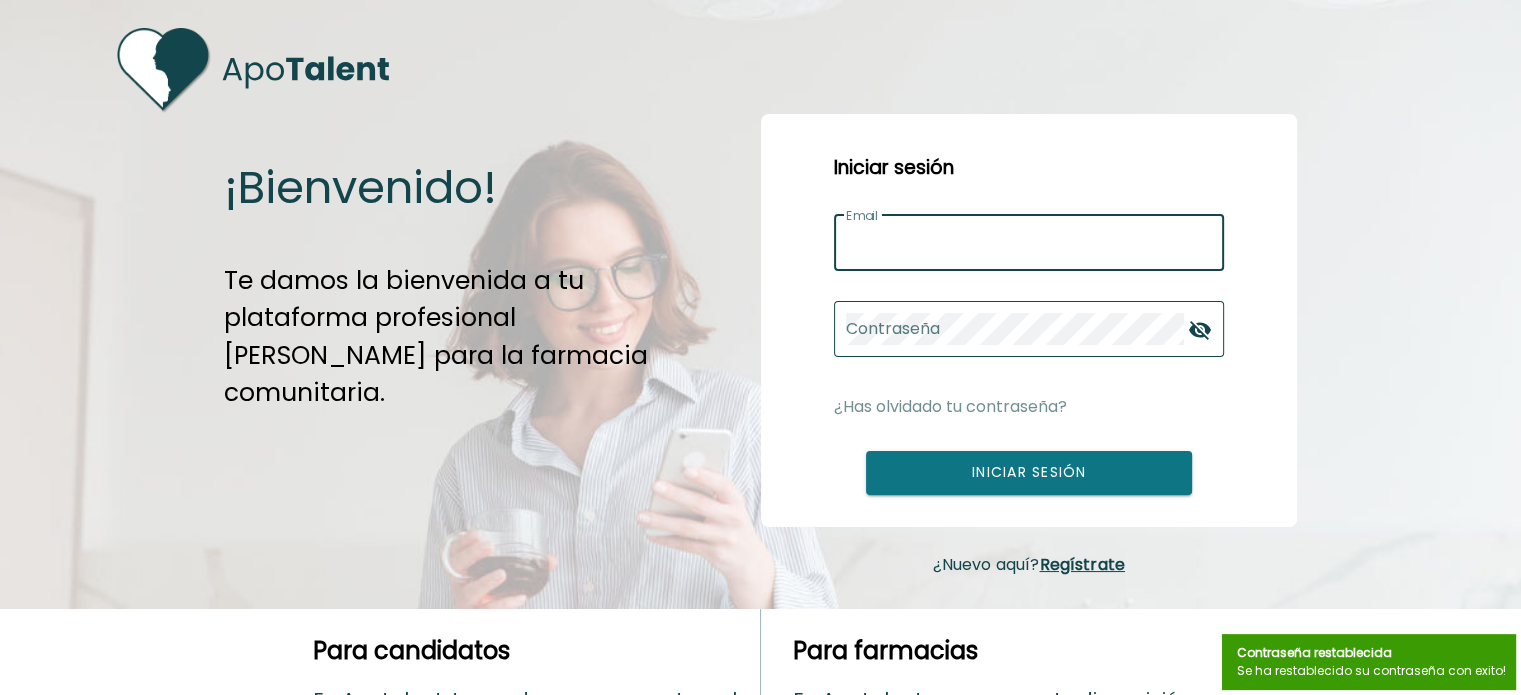 click on "Email" at bounding box center (1029, 243) 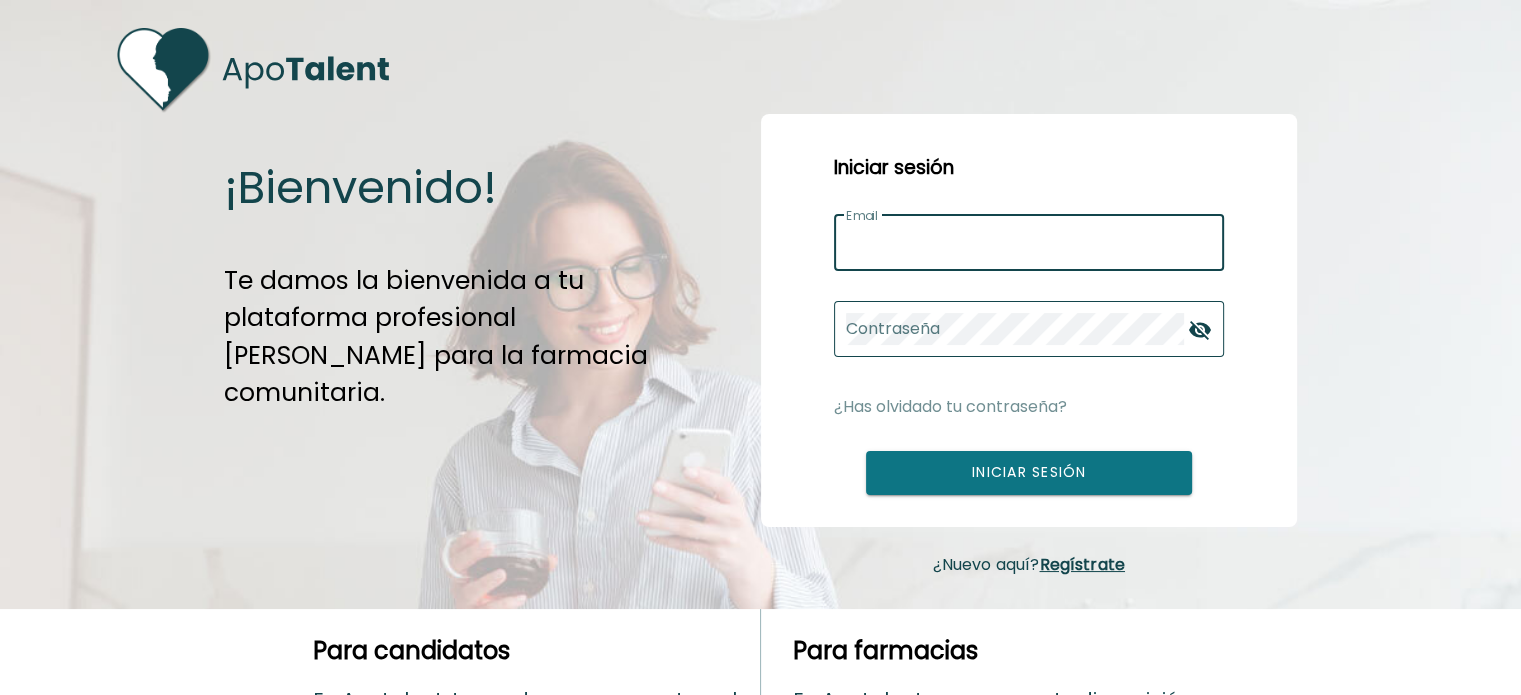 type on "[PERSON_NAME][EMAIL_ADDRESS][DOMAIN_NAME]" 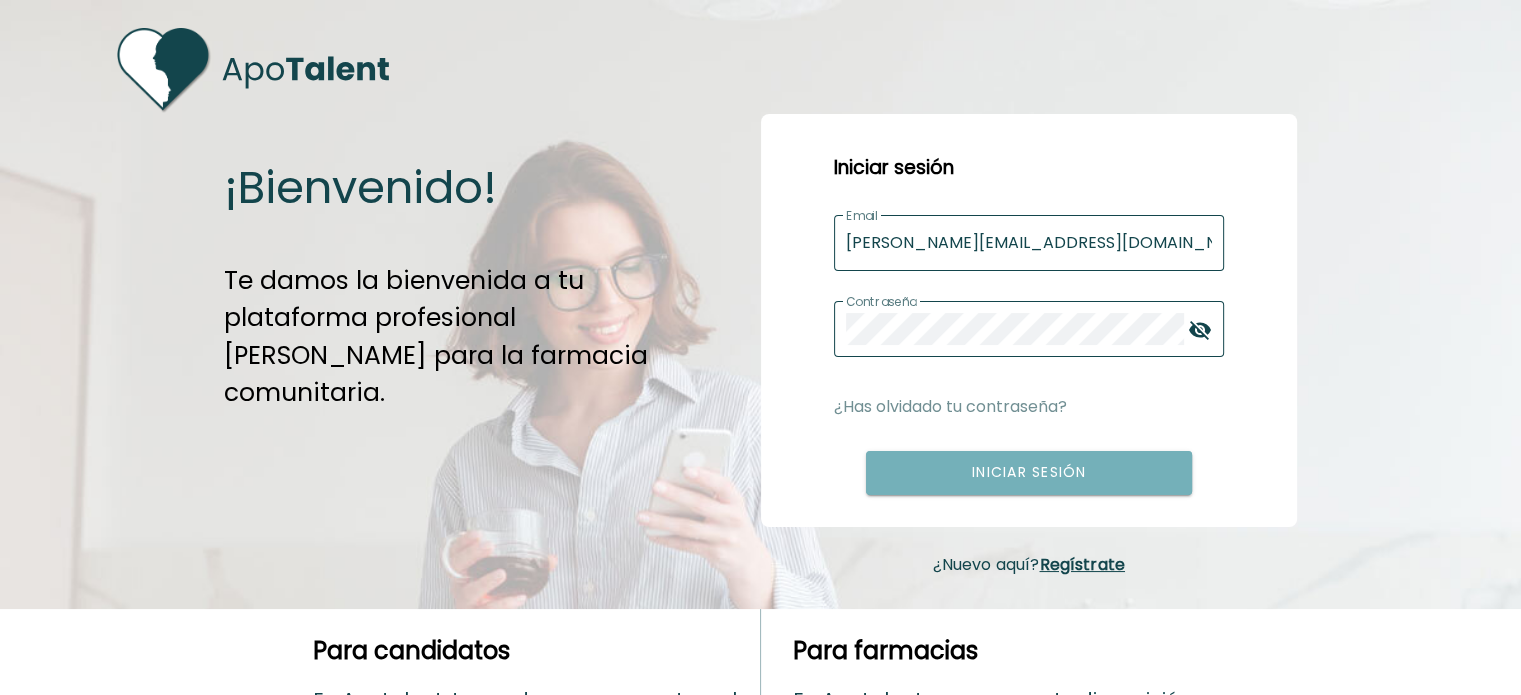 click on "Iniciar sesión" at bounding box center (1028, 472) 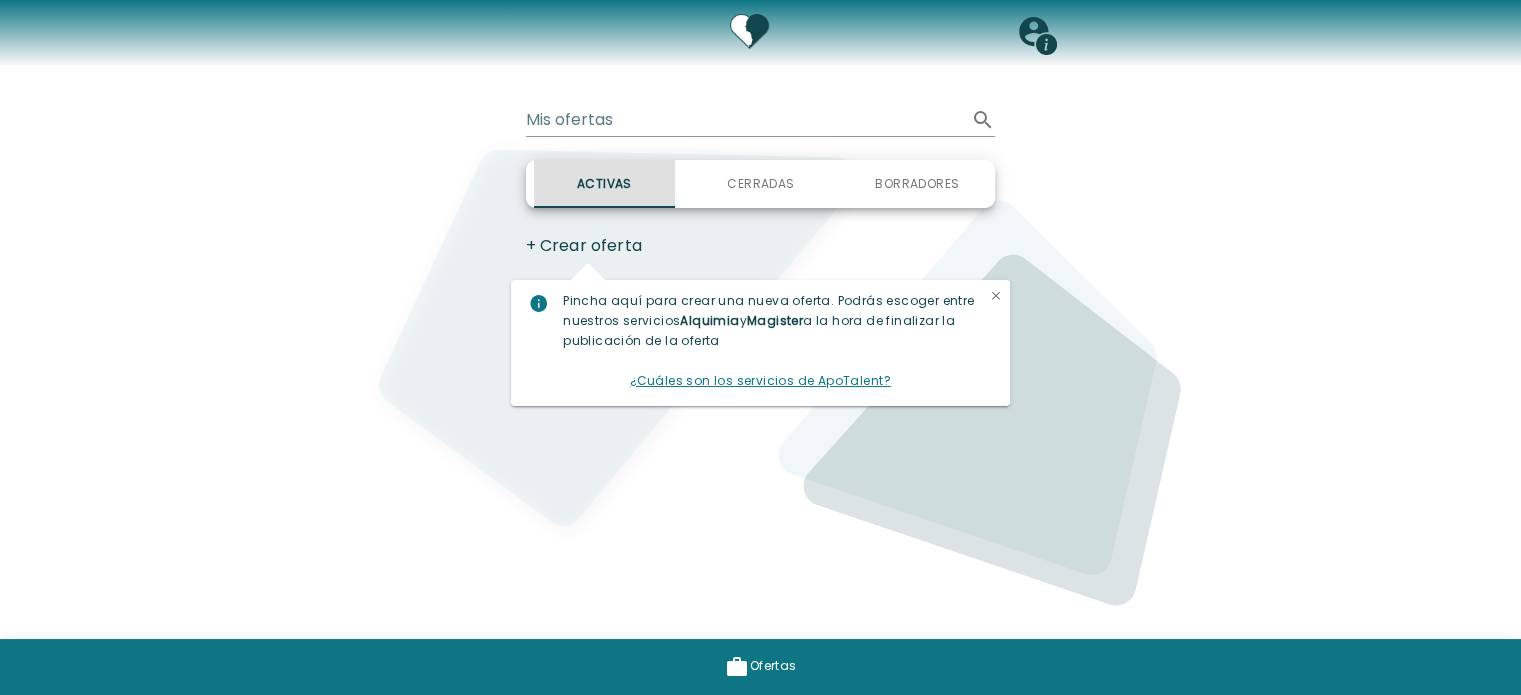 click on "+ Crear oferta" at bounding box center [584, 245] 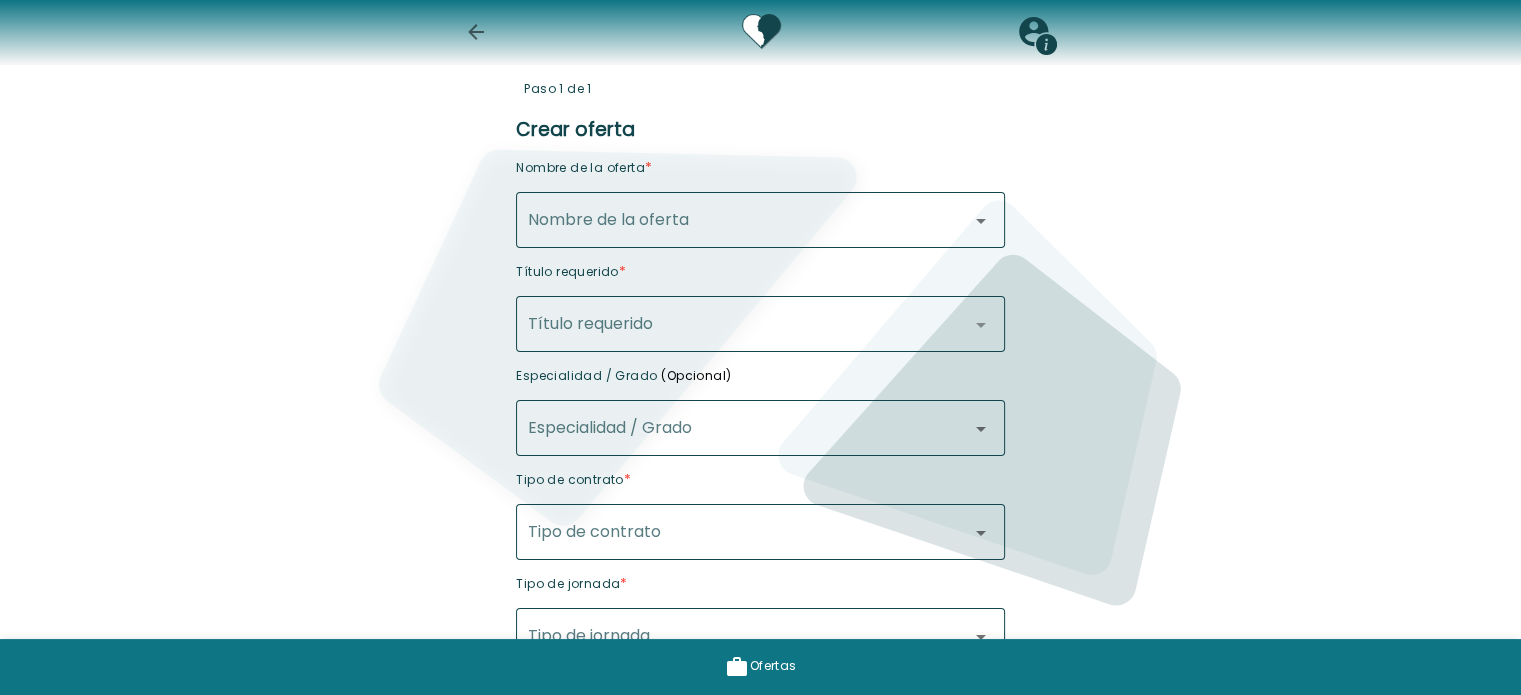 click at bounding box center [746, 220] 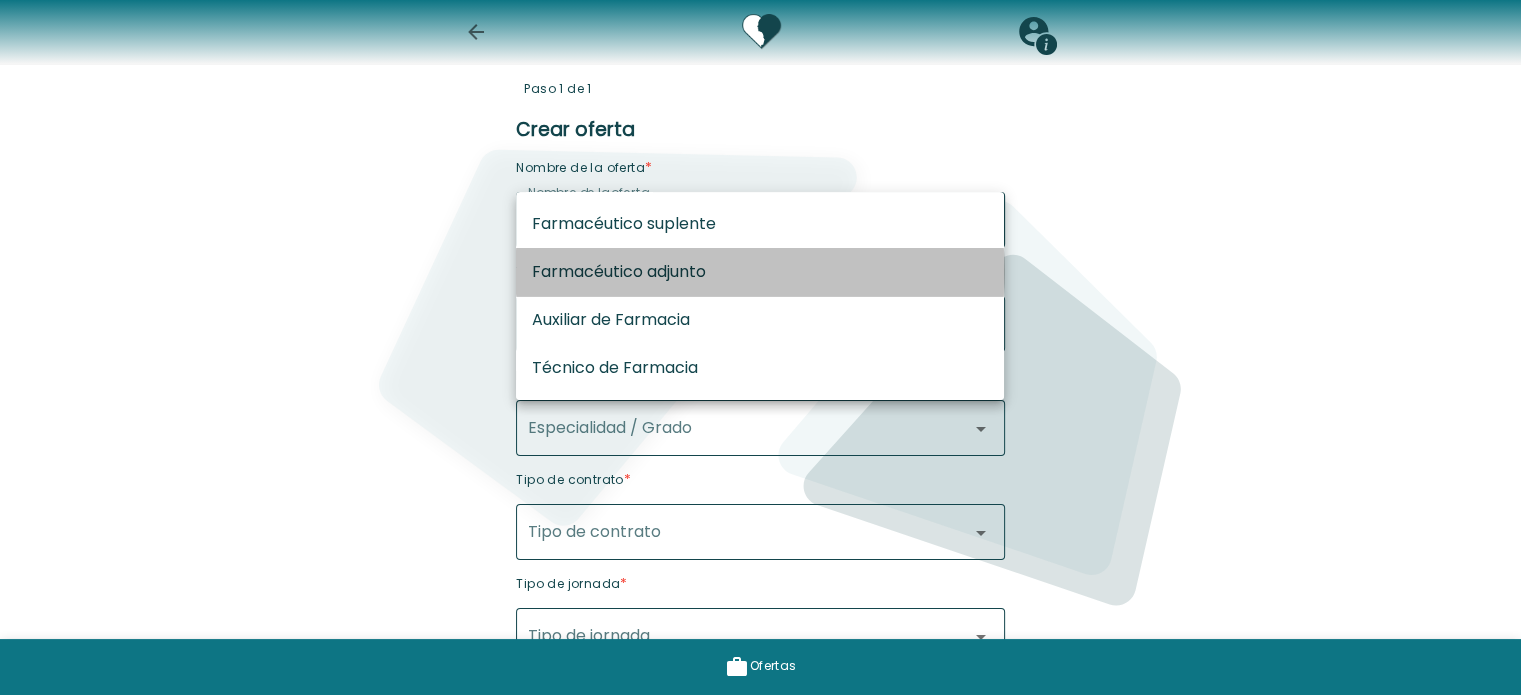 click on "Farmacéutico adjunto" at bounding box center [760, 271] 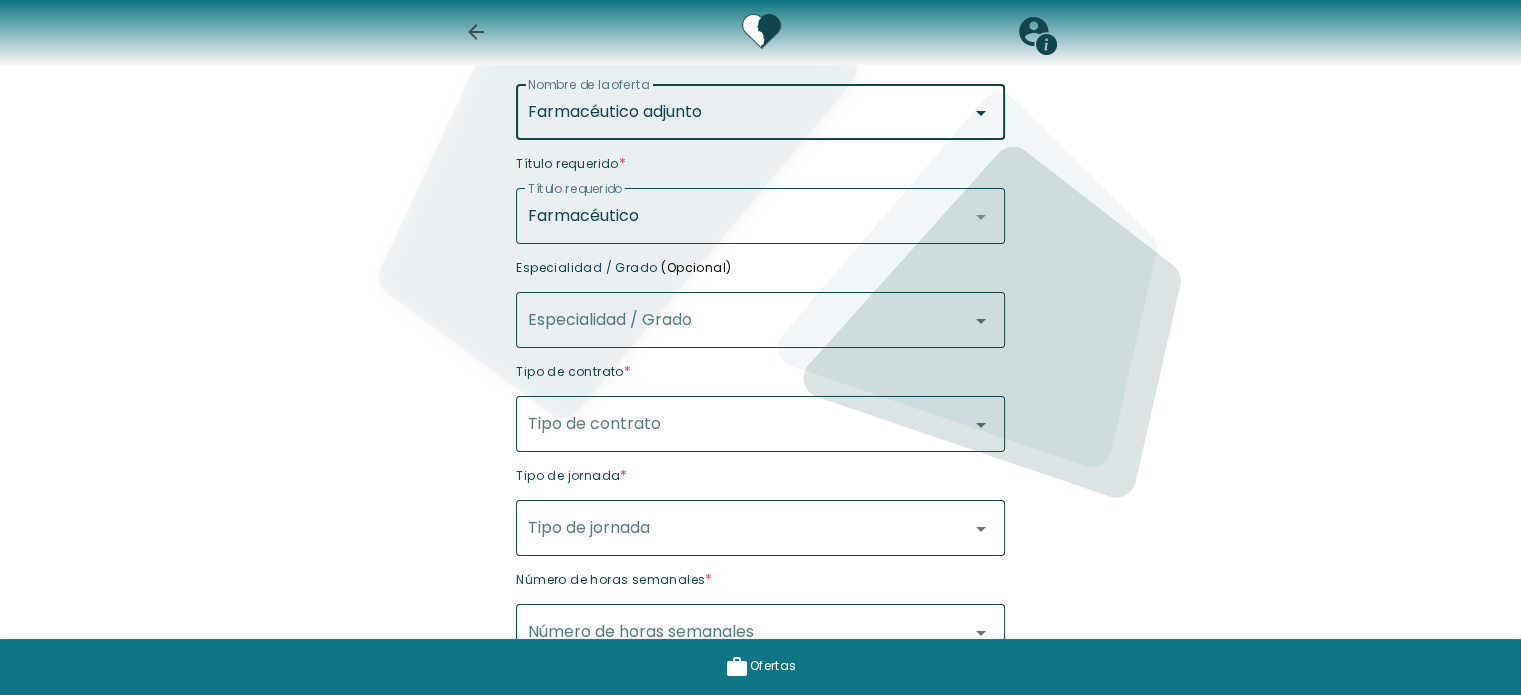 scroll, scrollTop: 131, scrollLeft: 0, axis: vertical 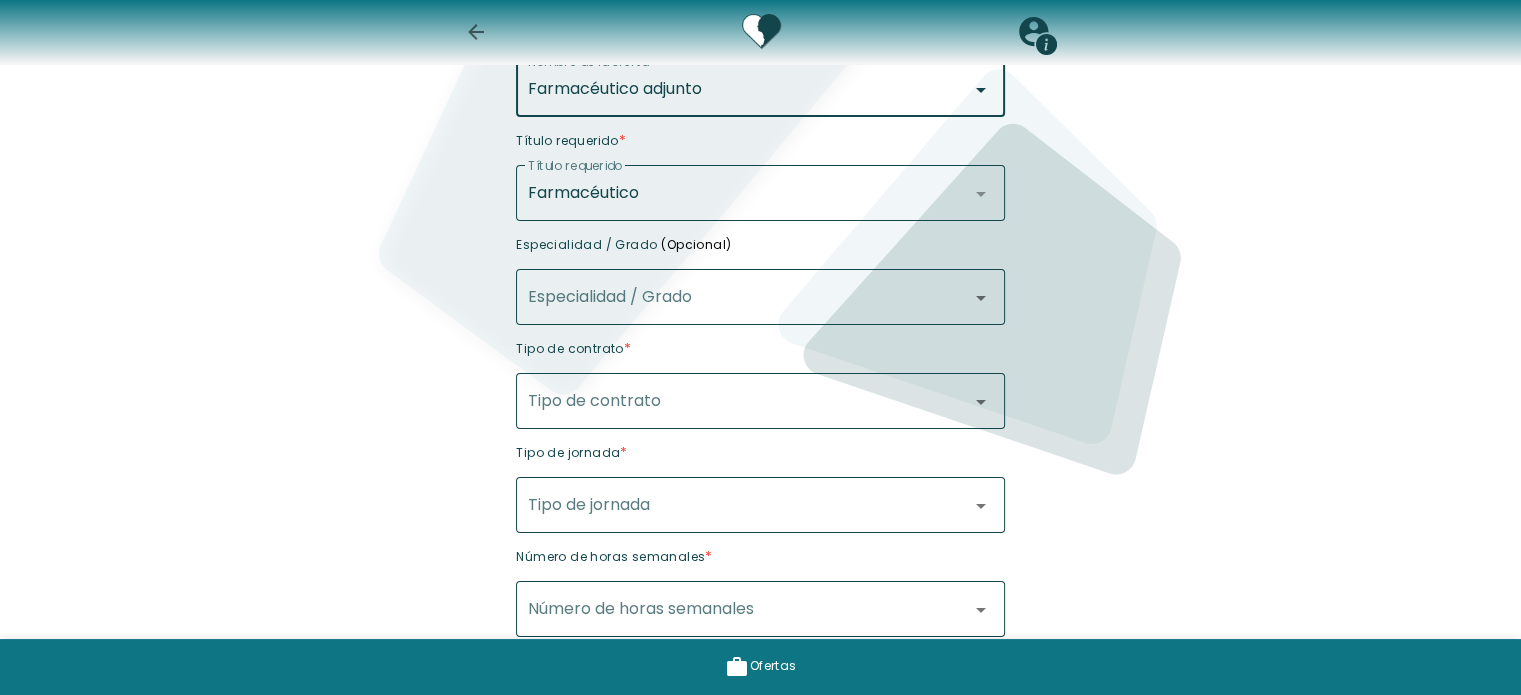 click at bounding box center [746, 297] 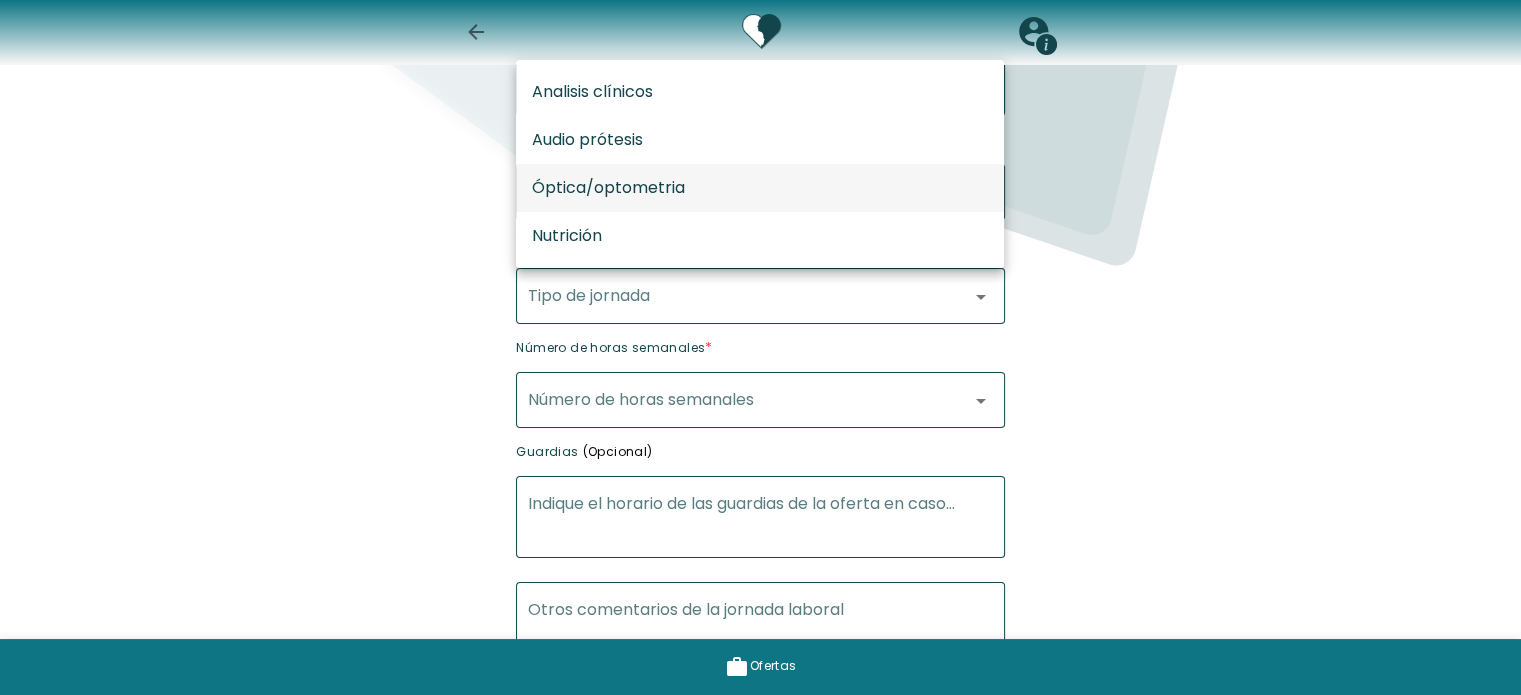 scroll, scrollTop: 347, scrollLeft: 0, axis: vertical 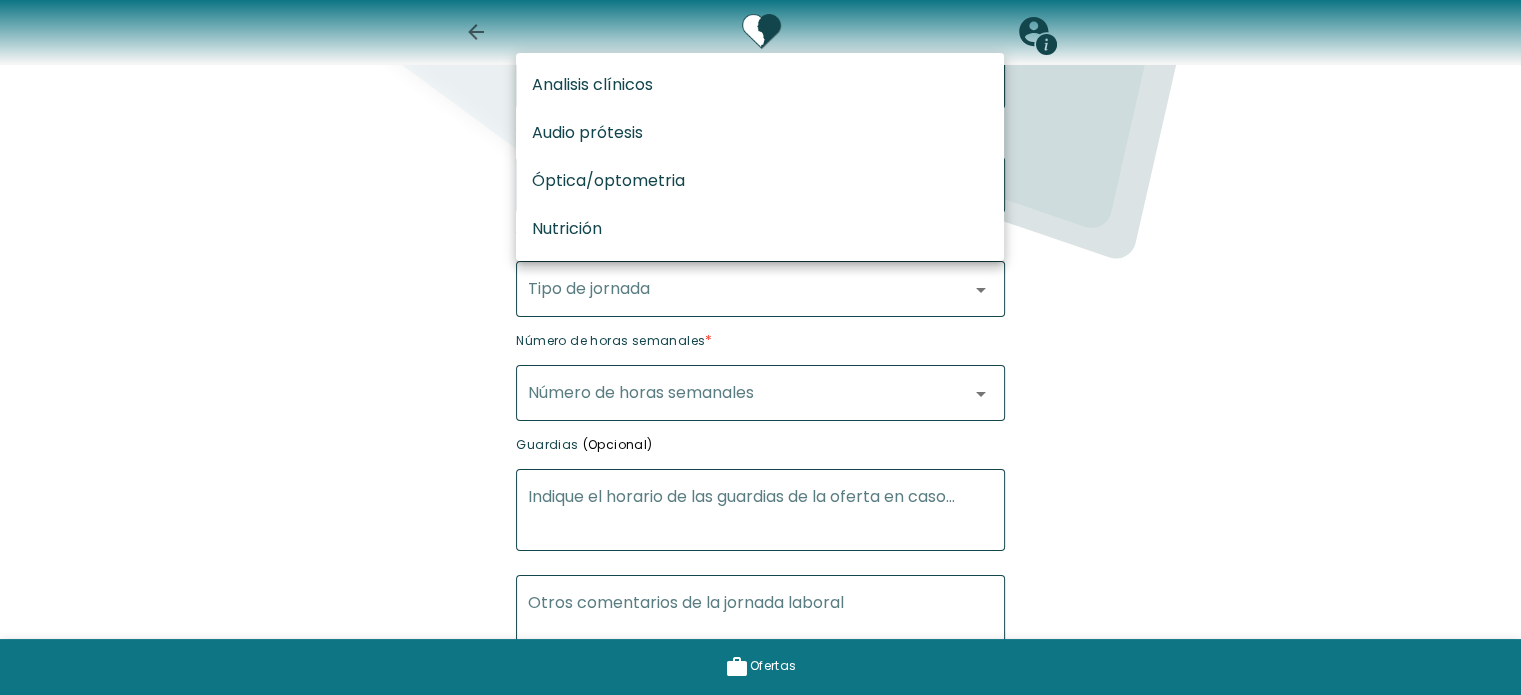 click on "Número de horas semanales * ​ Número de horas semanales" at bounding box center [760, 369] 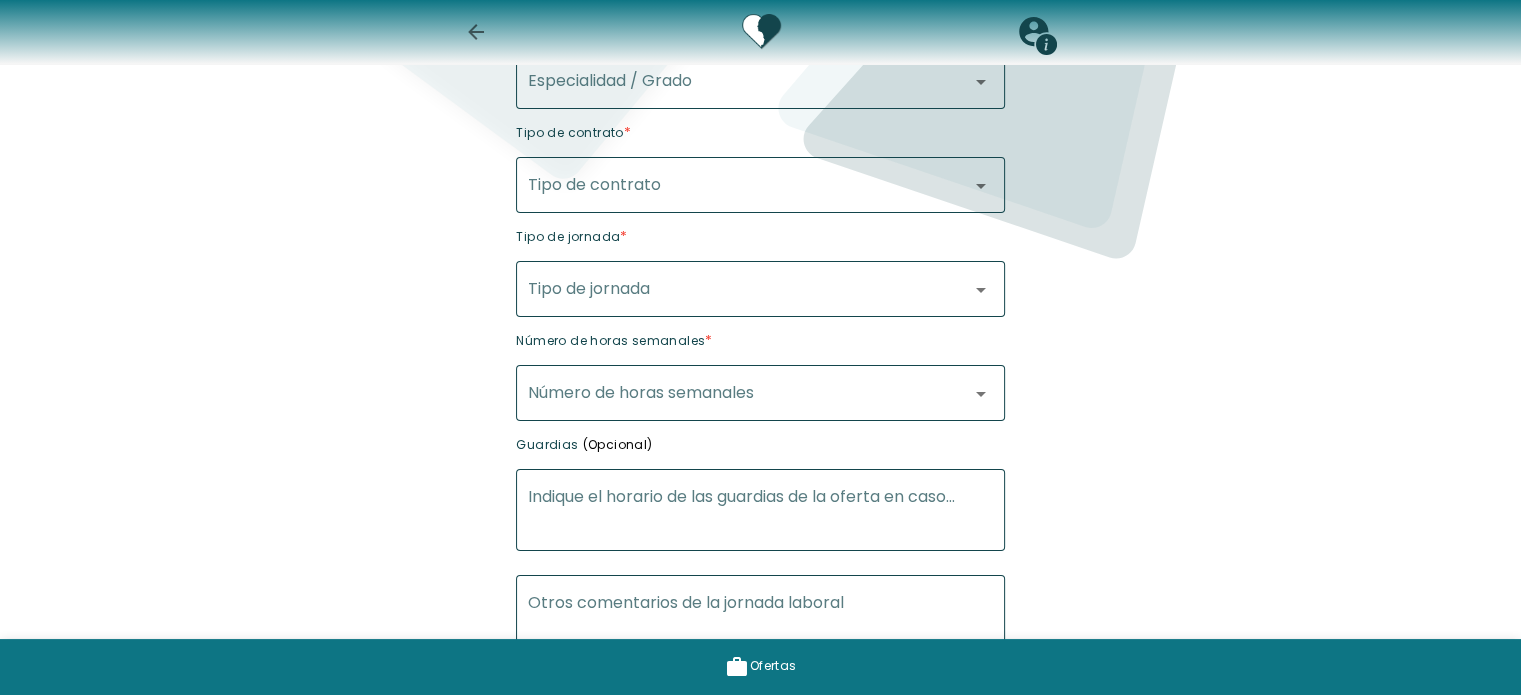 click on "Número de horas semanales * ​ Número de horas semanales" at bounding box center (760, 369) 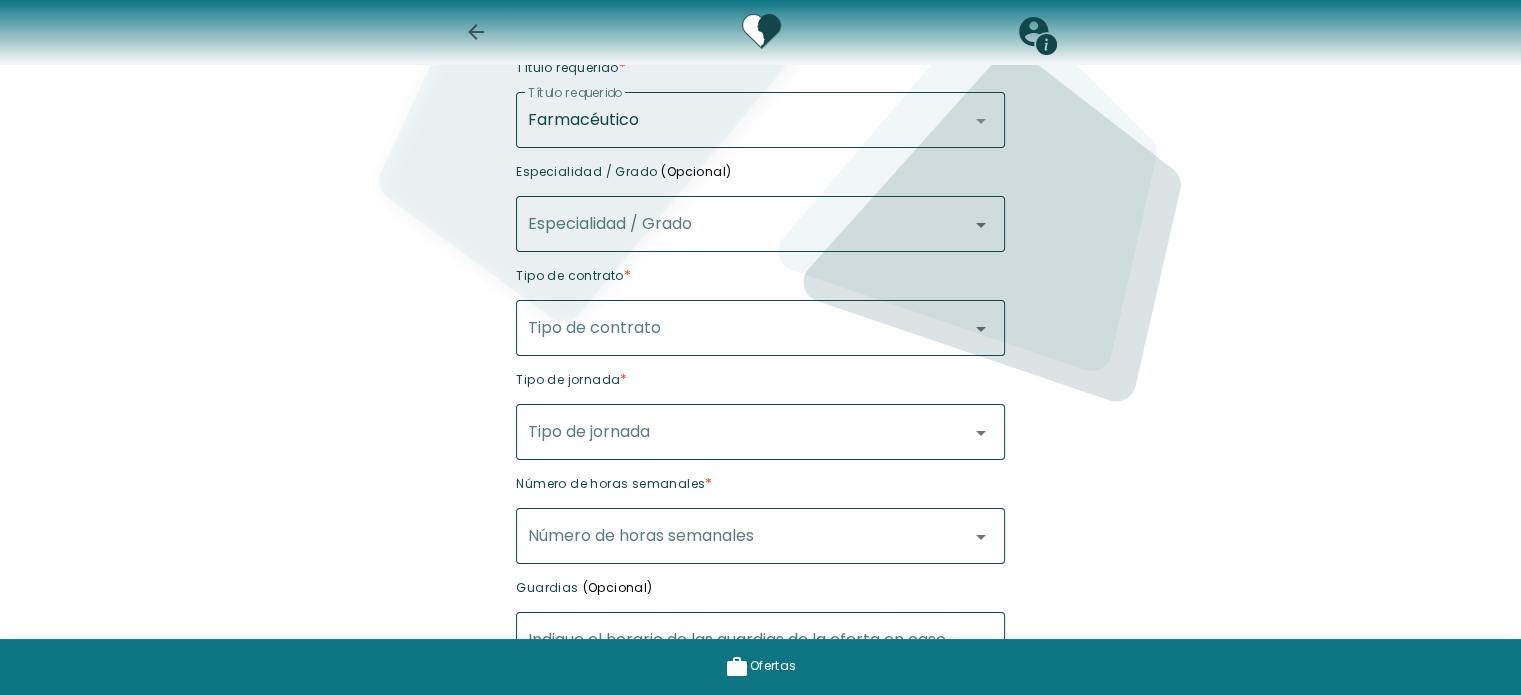 scroll, scrollTop: 203, scrollLeft: 0, axis: vertical 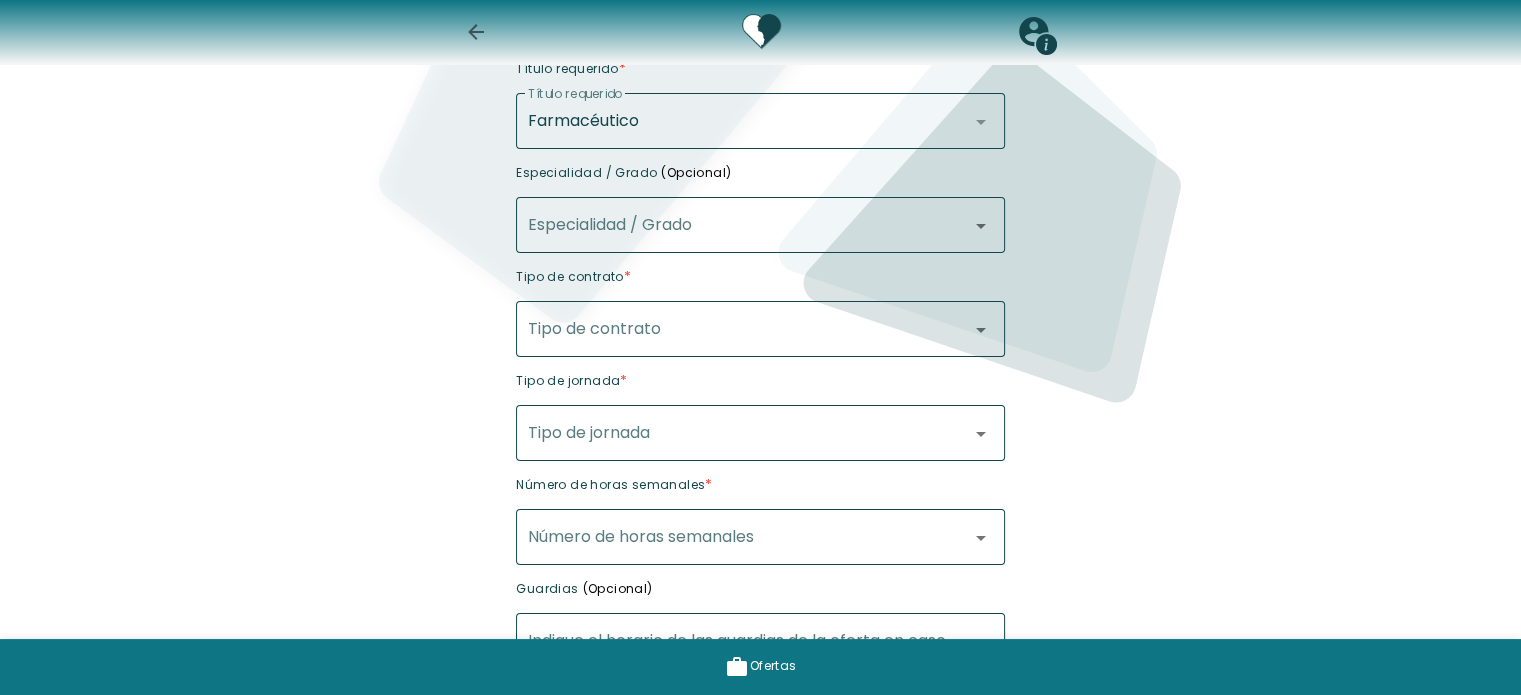 click at bounding box center (746, 329) 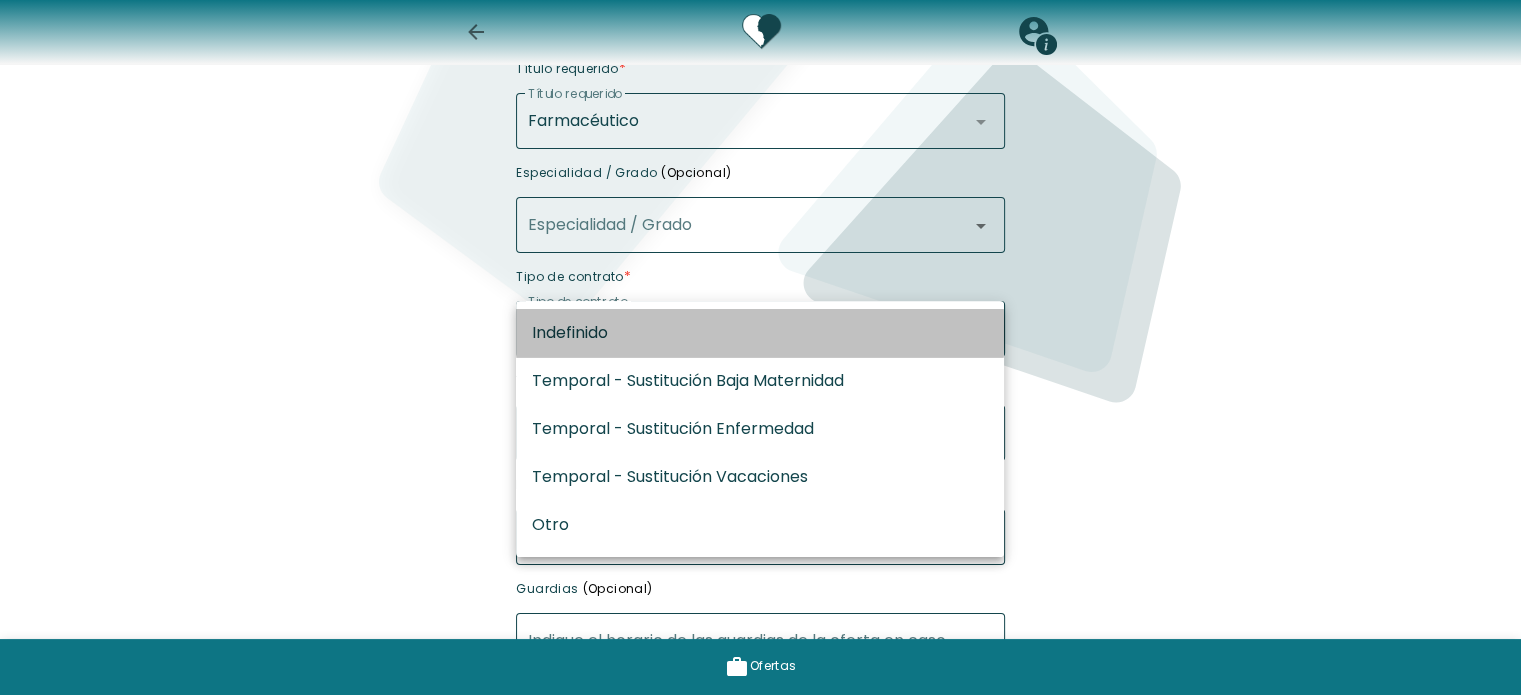 click on "Indefinido" at bounding box center [760, 333] 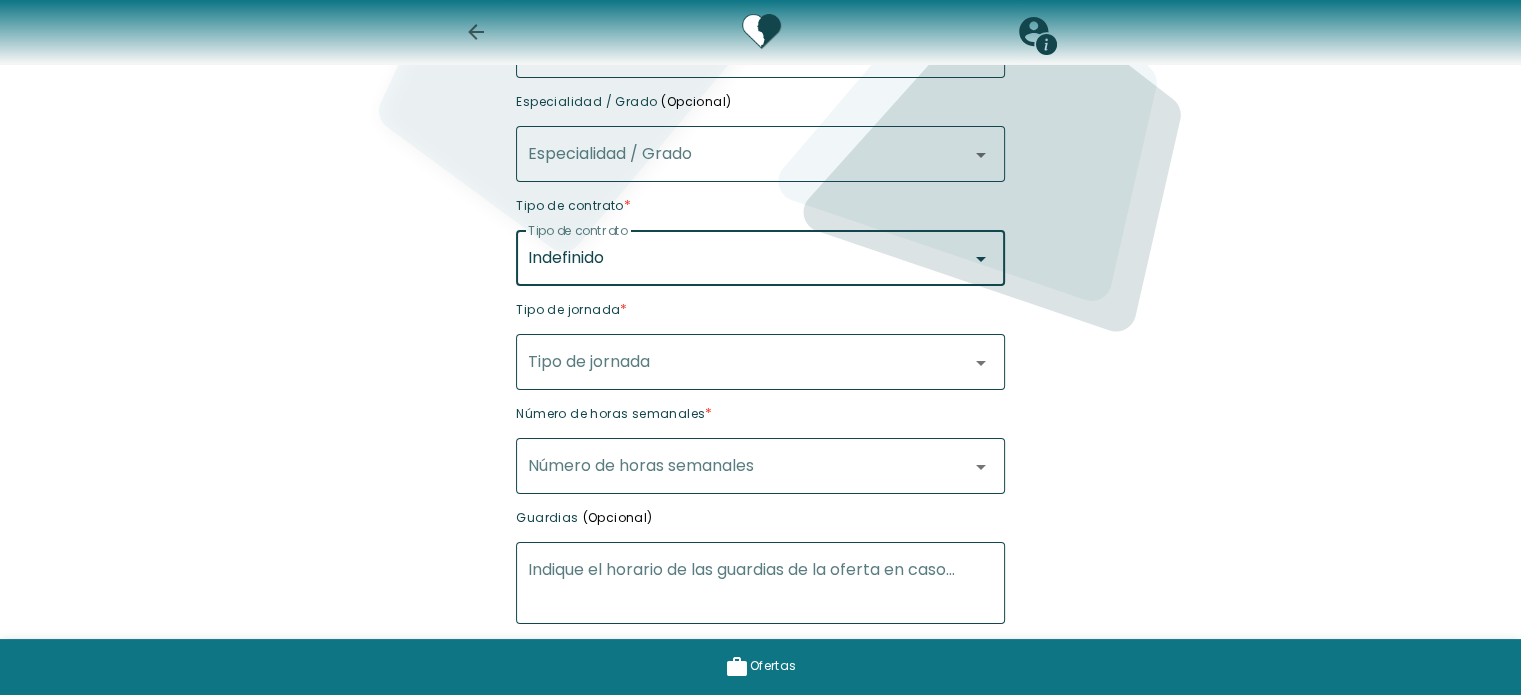 scroll, scrollTop: 279, scrollLeft: 0, axis: vertical 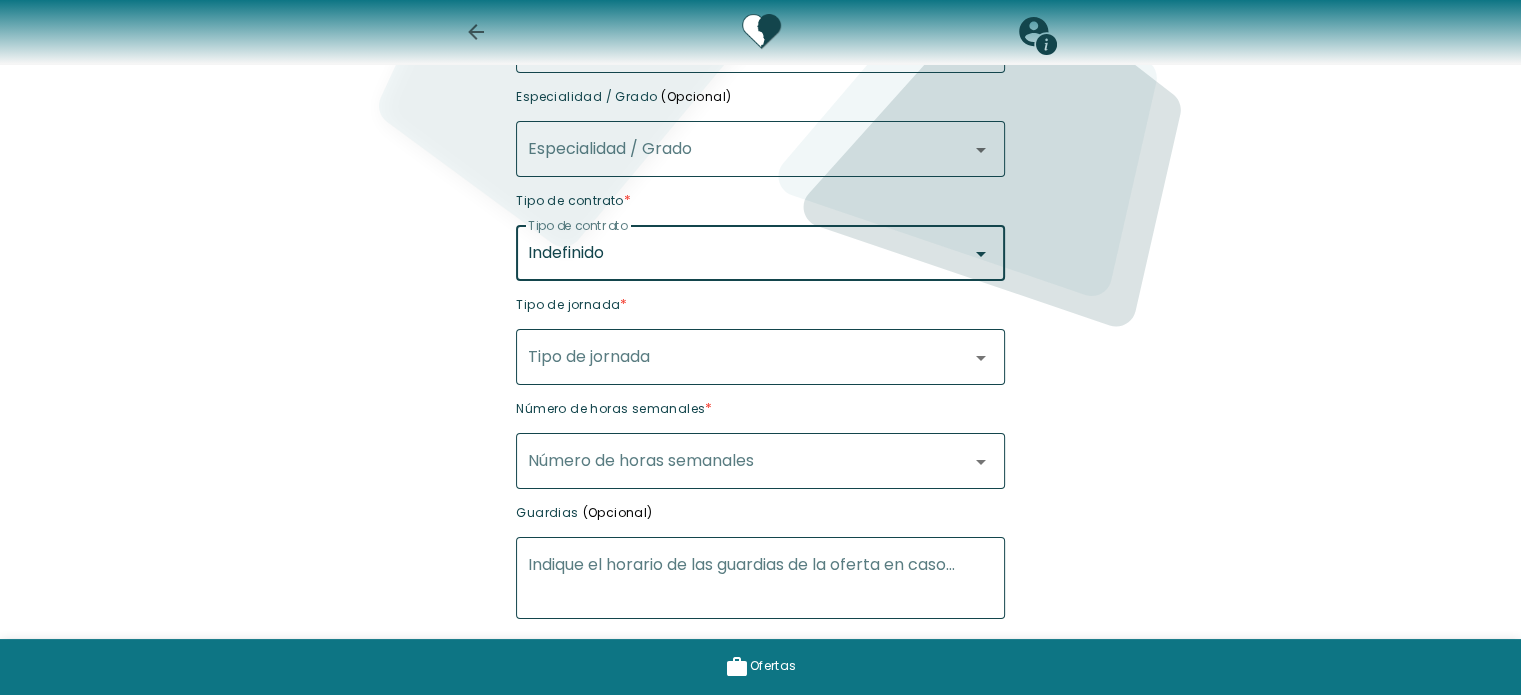 click on "Indefinido" at bounding box center (746, 253) 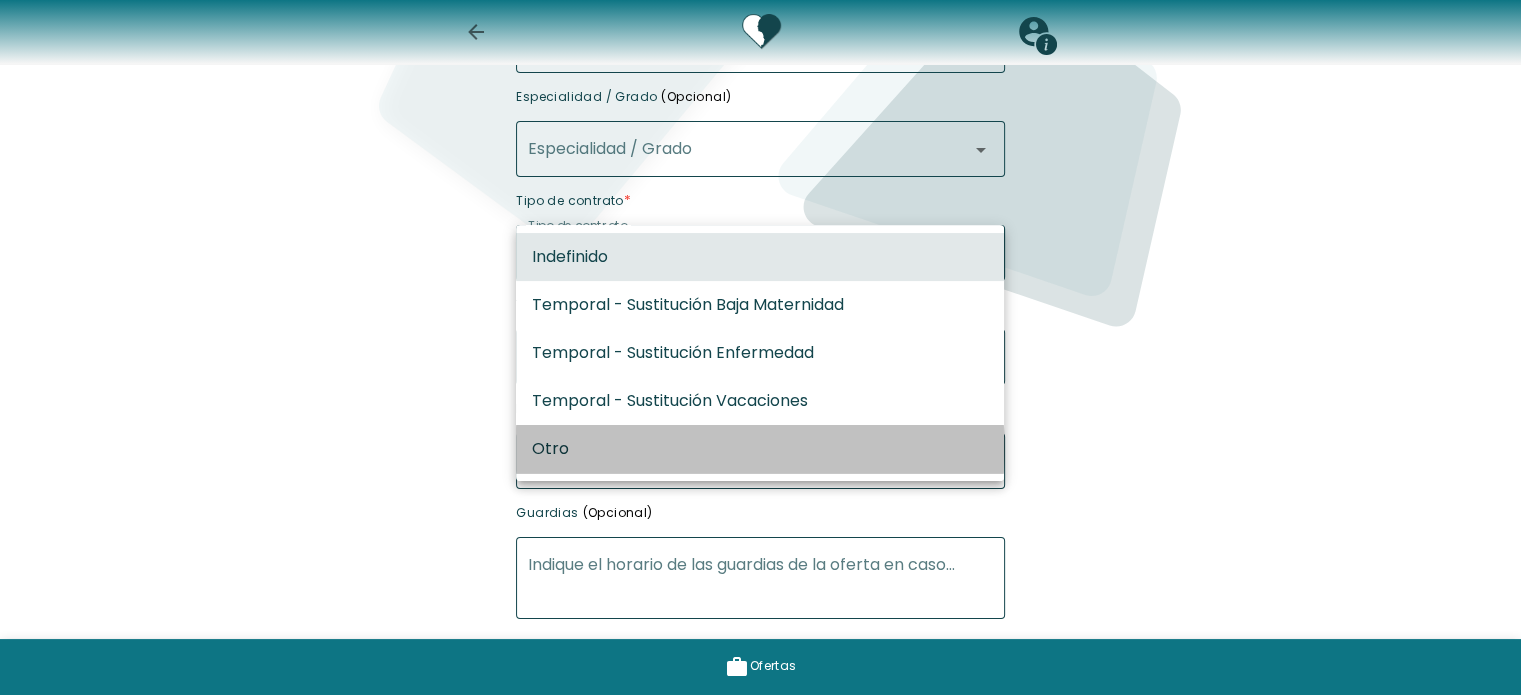 click on "Otro" at bounding box center [760, 449] 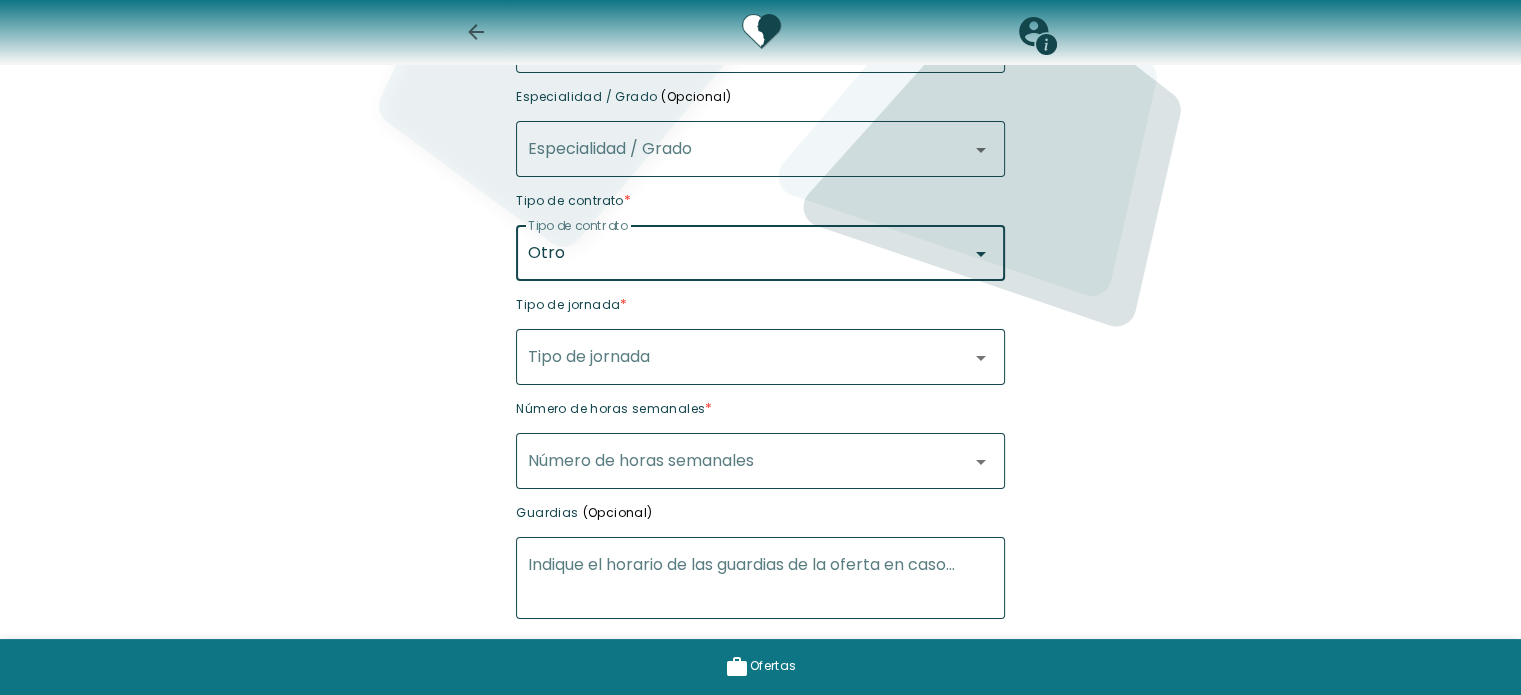 click at bounding box center (746, 357) 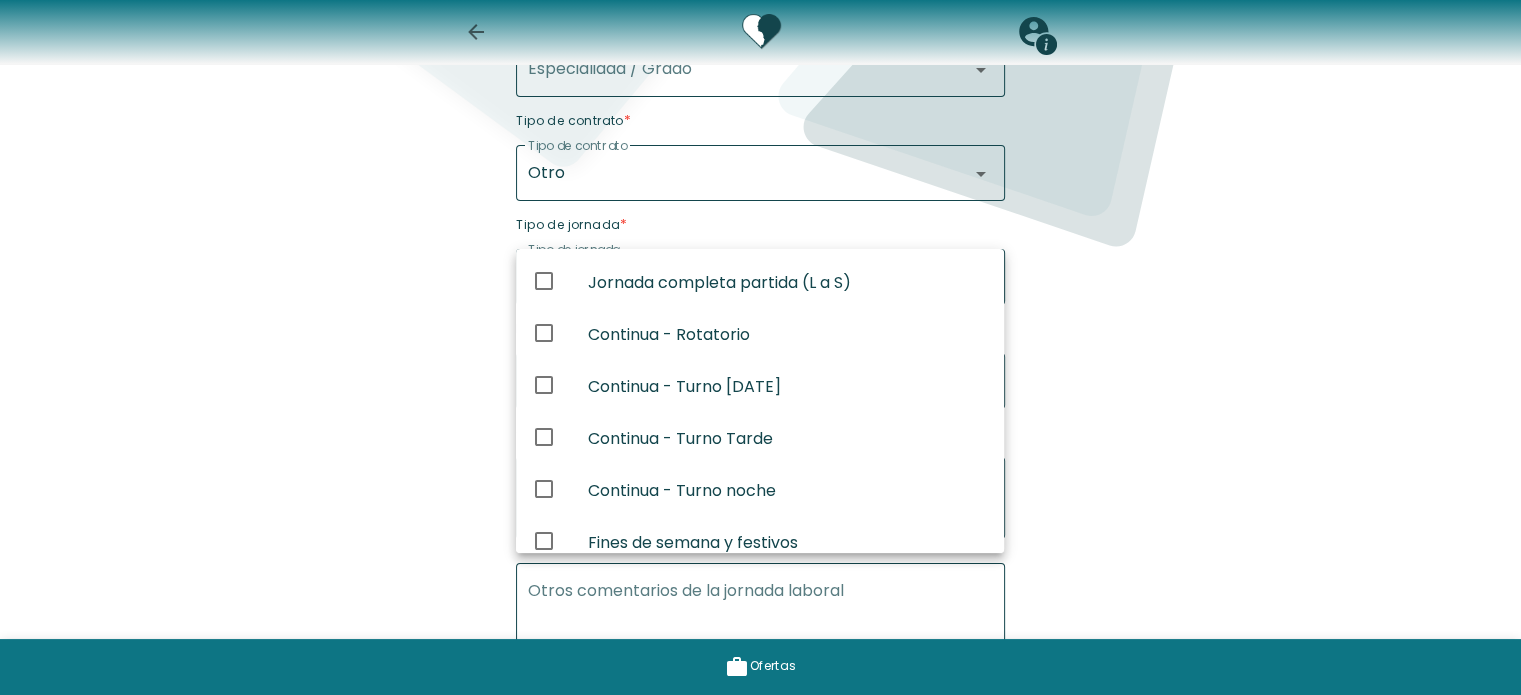 scroll, scrollTop: 379, scrollLeft: 0, axis: vertical 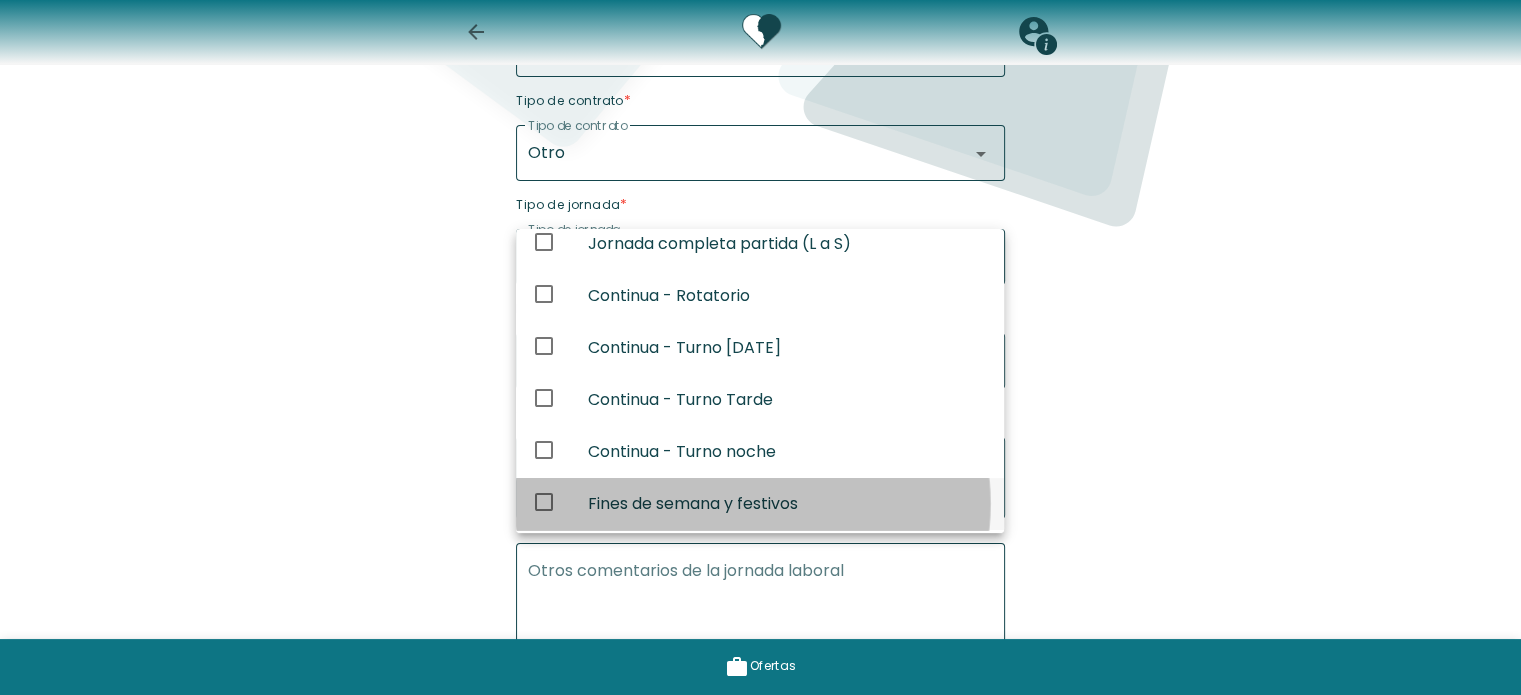 click at bounding box center [544, 502] 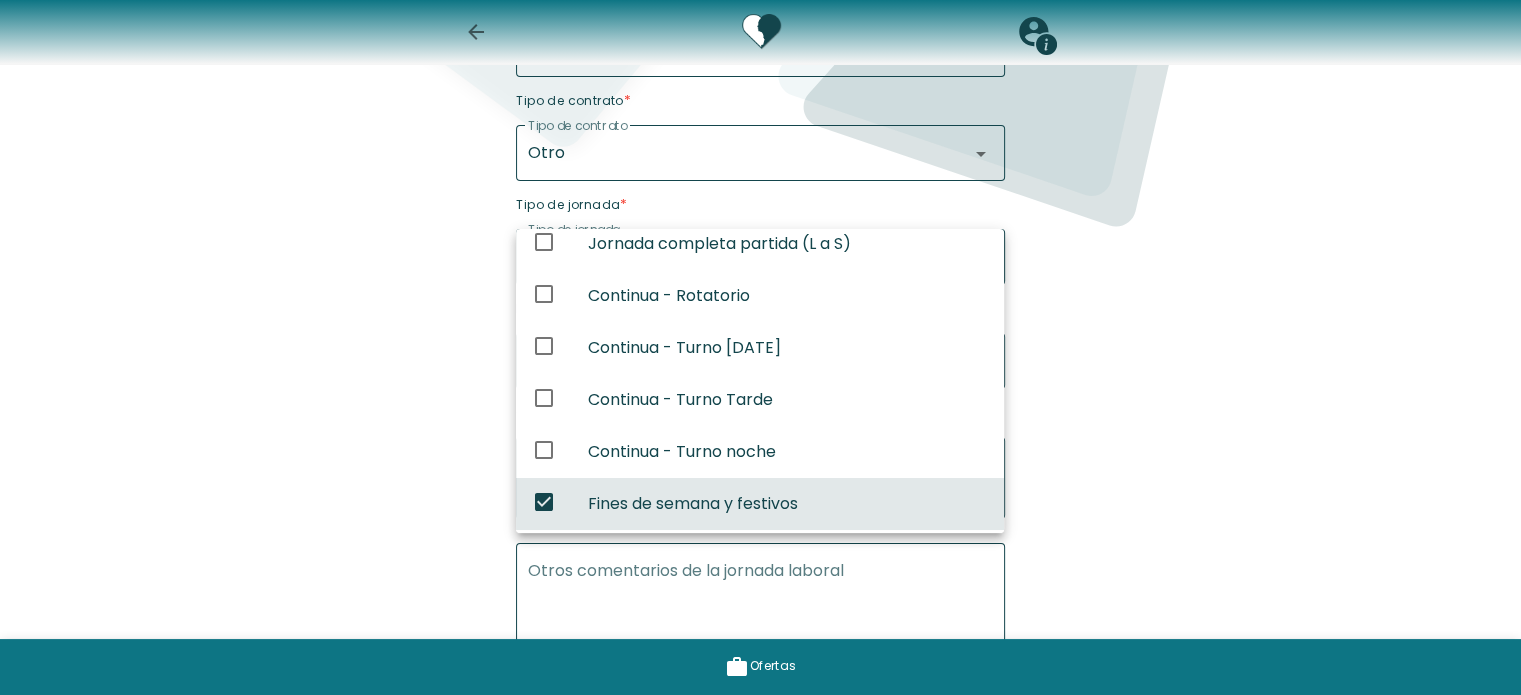click on "Guardias  (Opcional) ​ Indique el horario de las guardias de la oferta en caso de que las haya" at bounding box center [760, 454] 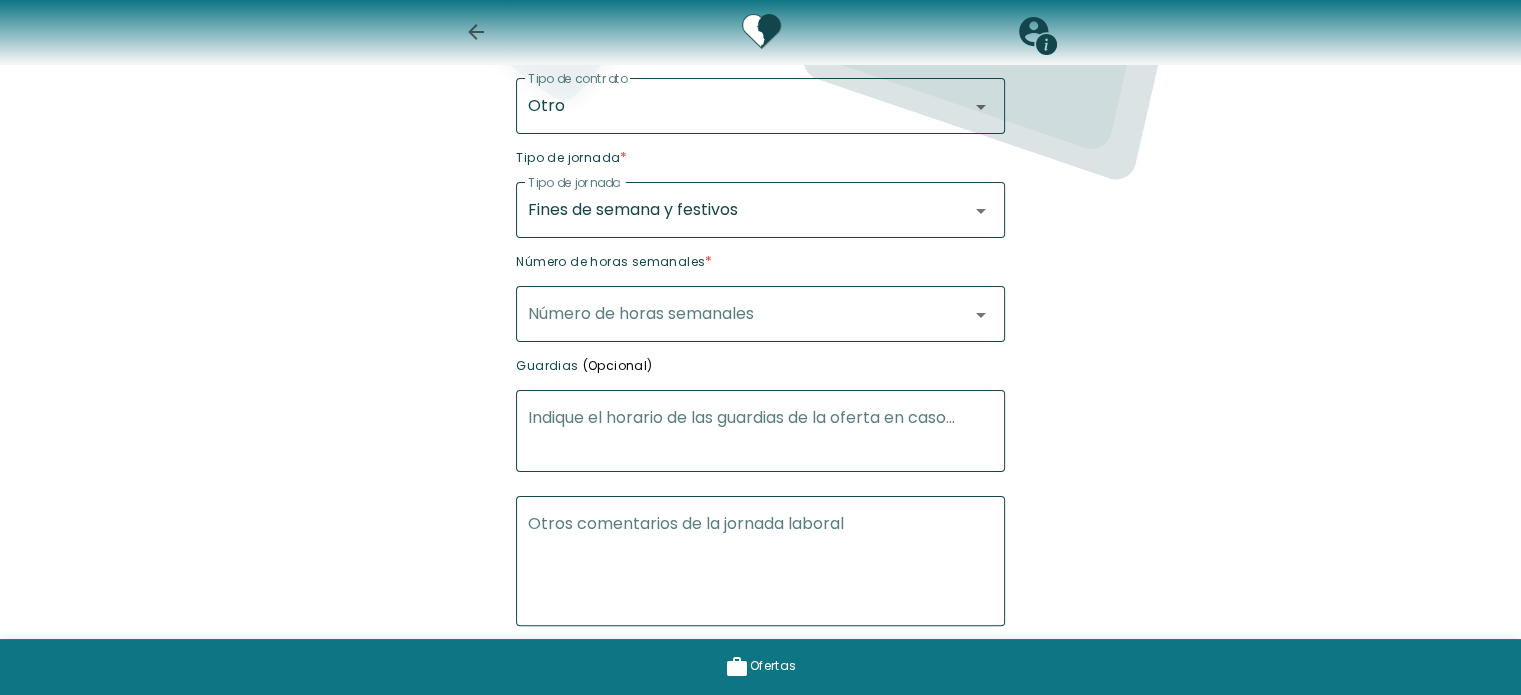 scroll, scrollTop: 427, scrollLeft: 0, axis: vertical 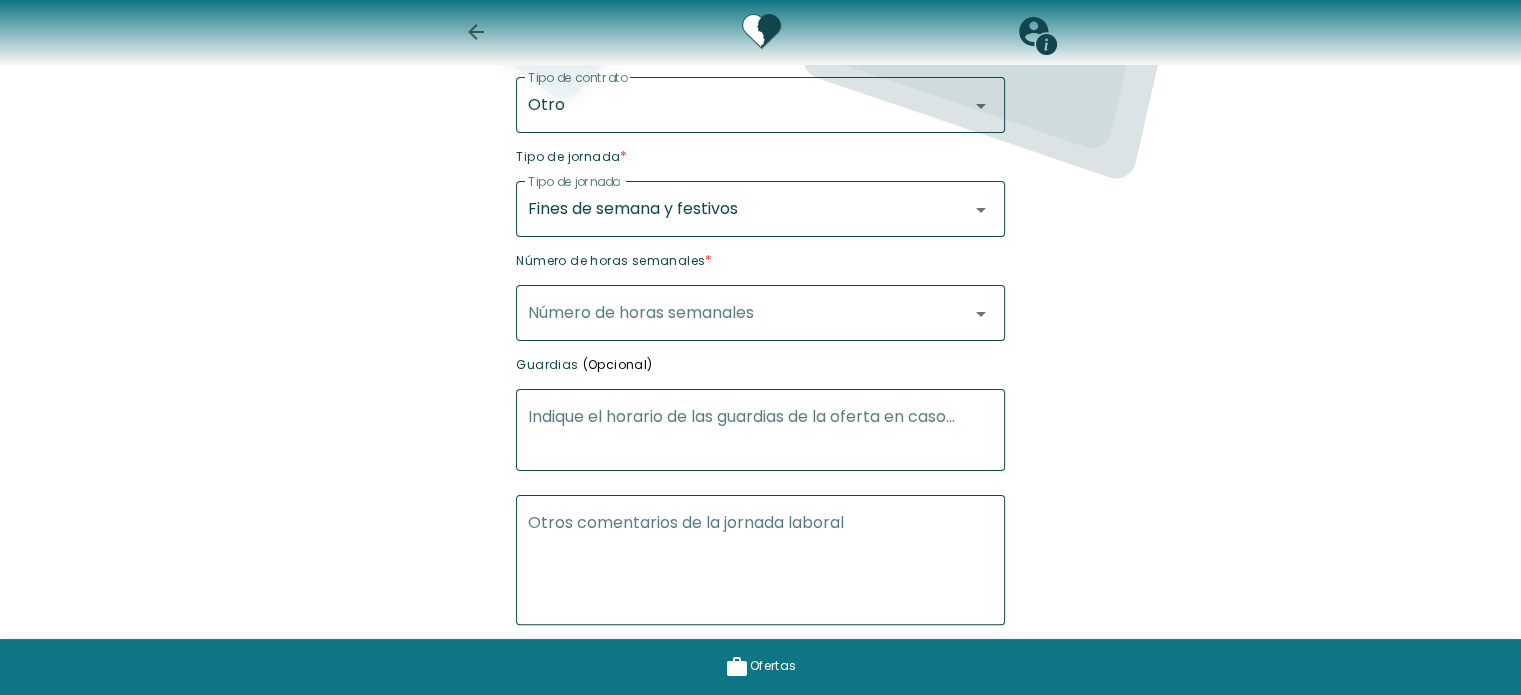 click at bounding box center (746, 313) 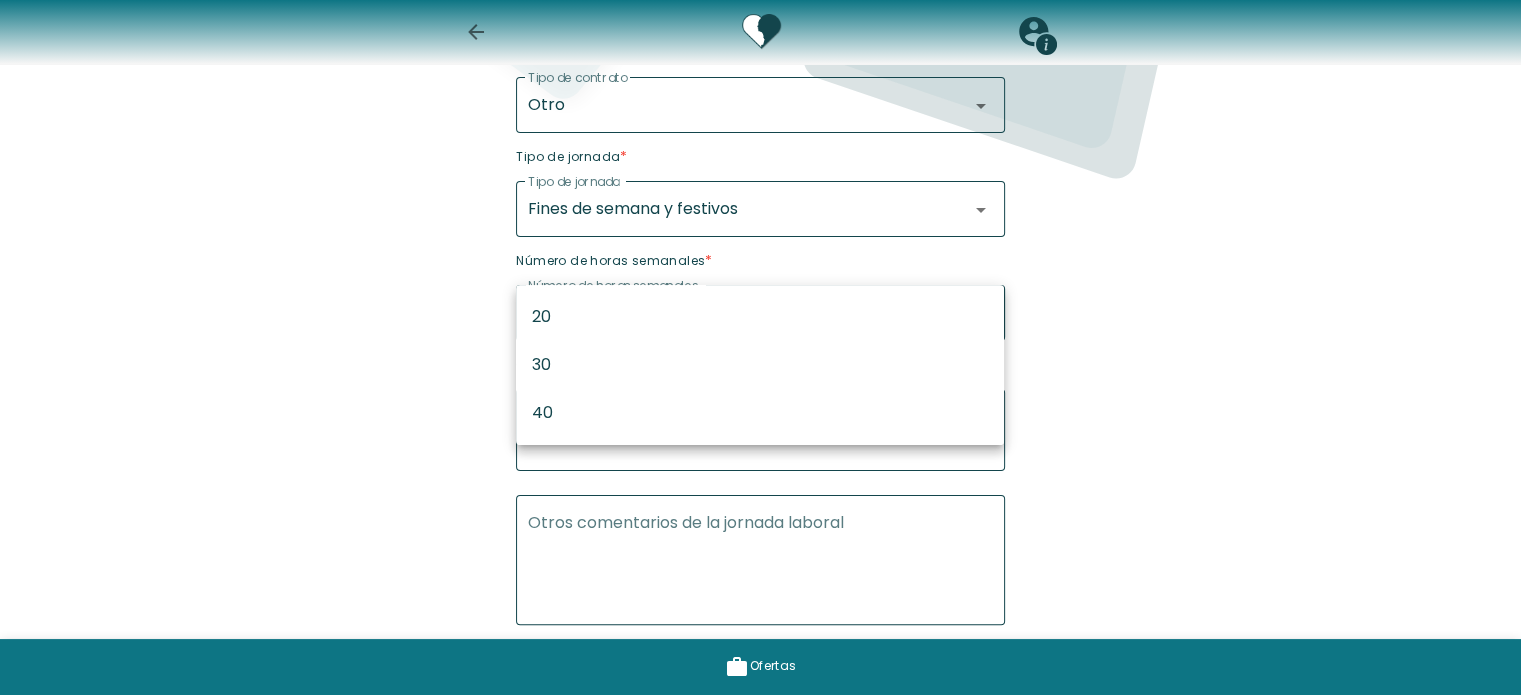 click on "Número de horas semanales * ​ Número de horas semanales" at bounding box center [760, 289] 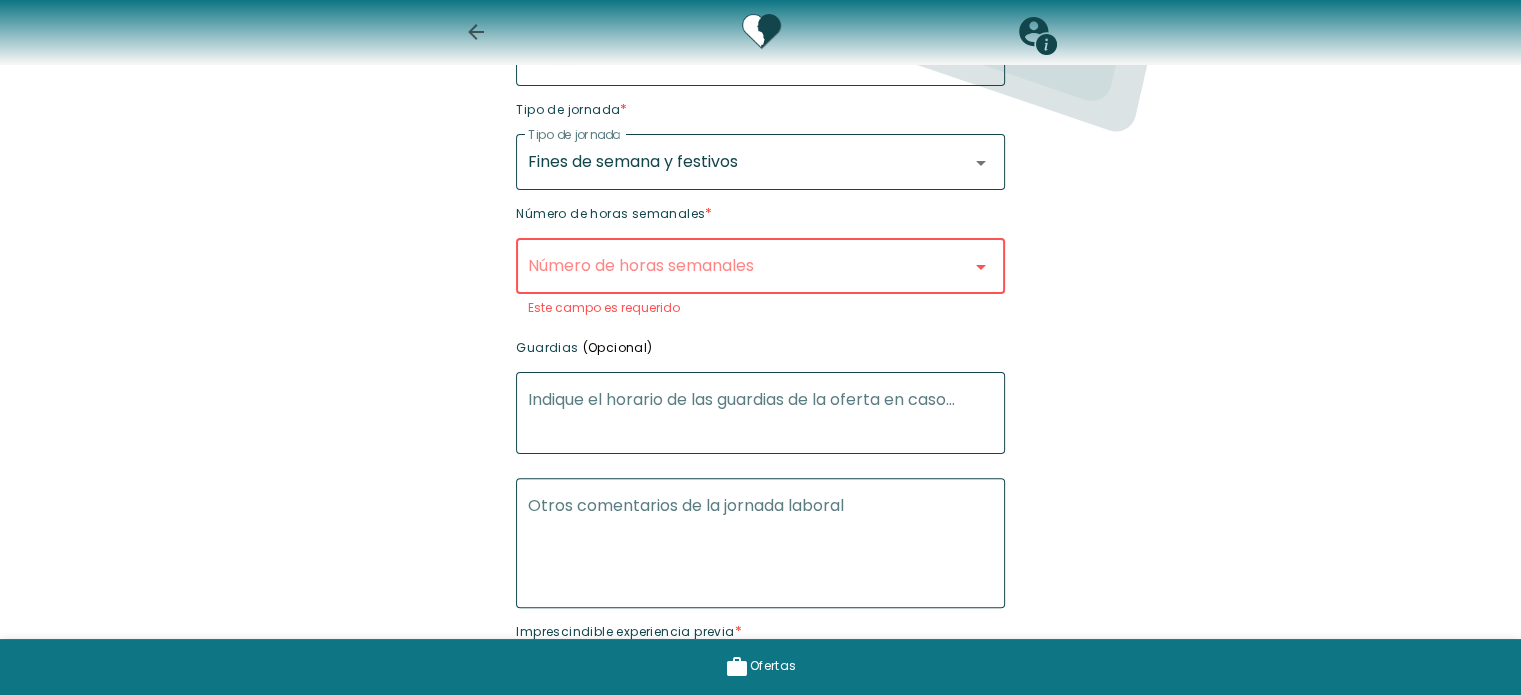 scroll, scrollTop: 475, scrollLeft: 0, axis: vertical 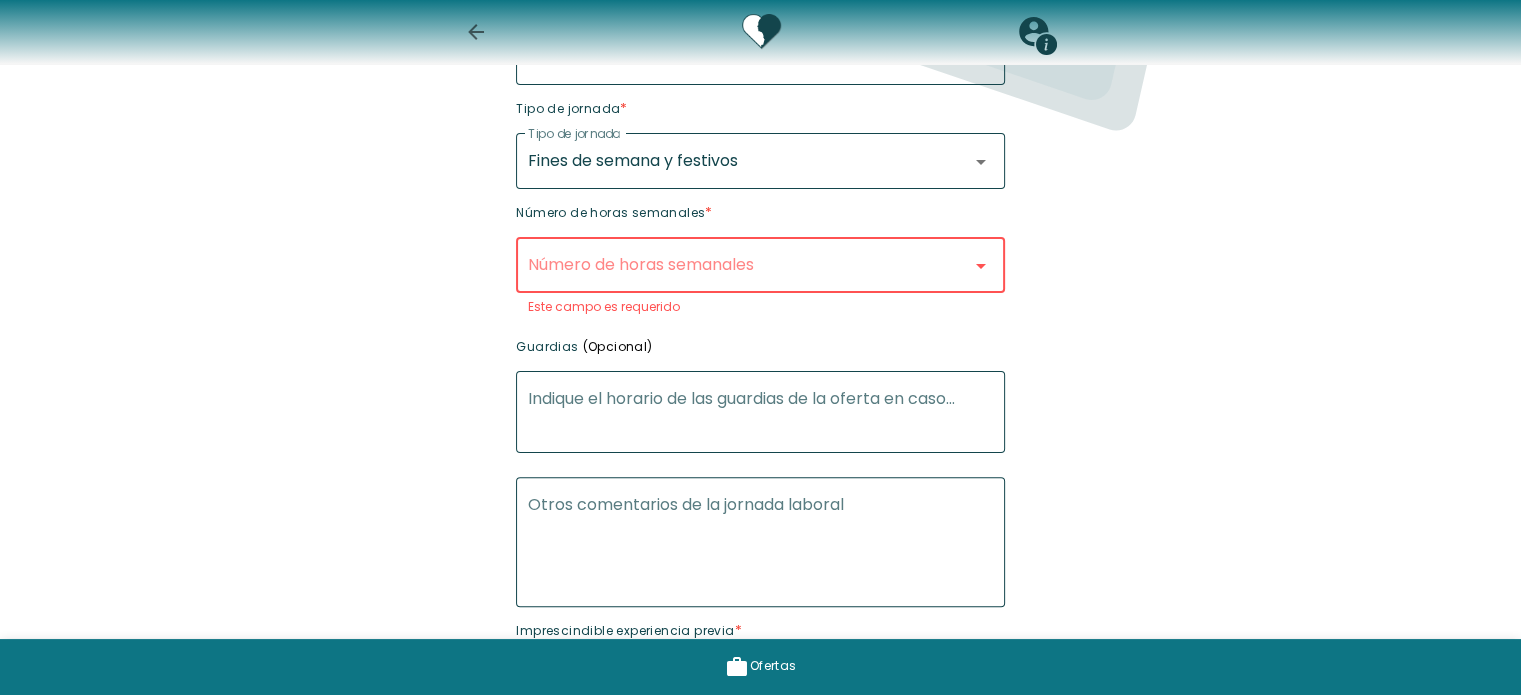 click at bounding box center [746, 265] 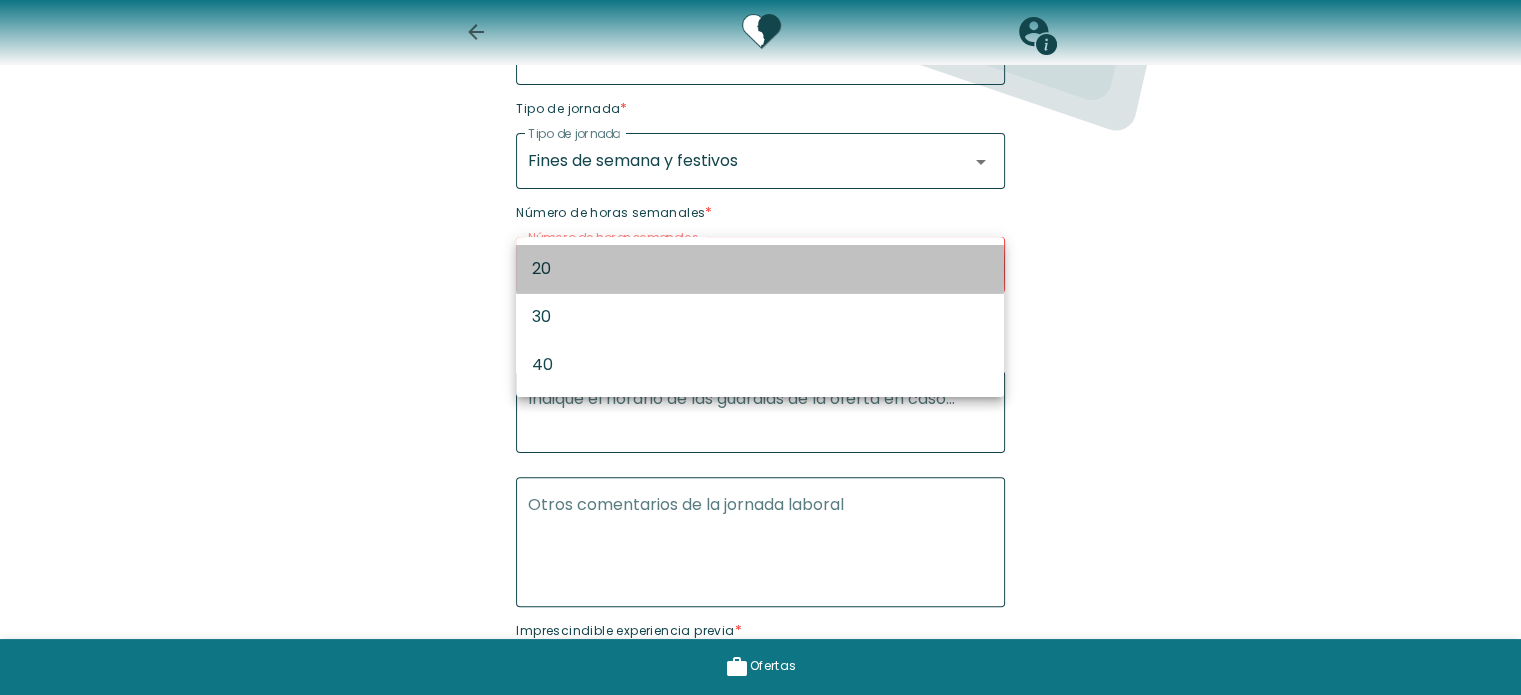 click on "20" at bounding box center [760, 269] 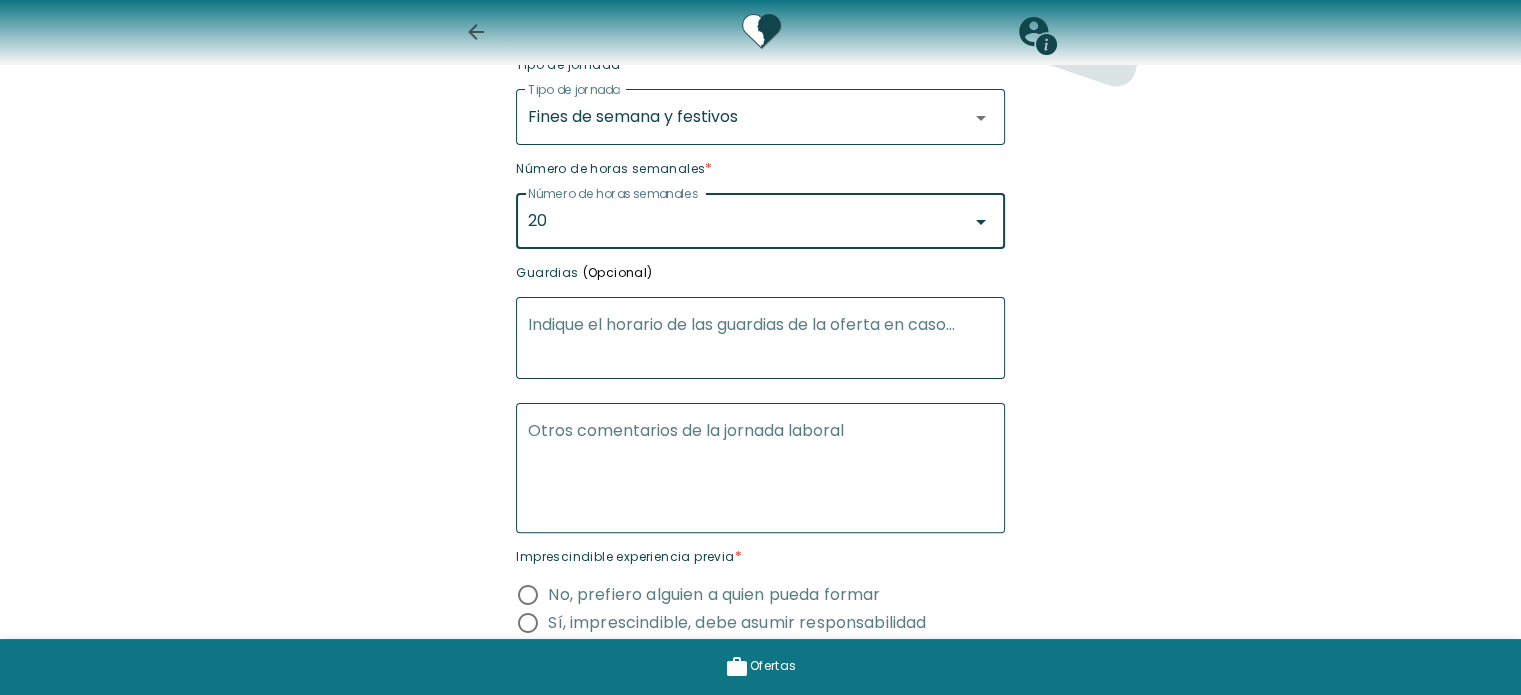 scroll, scrollTop: 520, scrollLeft: 0, axis: vertical 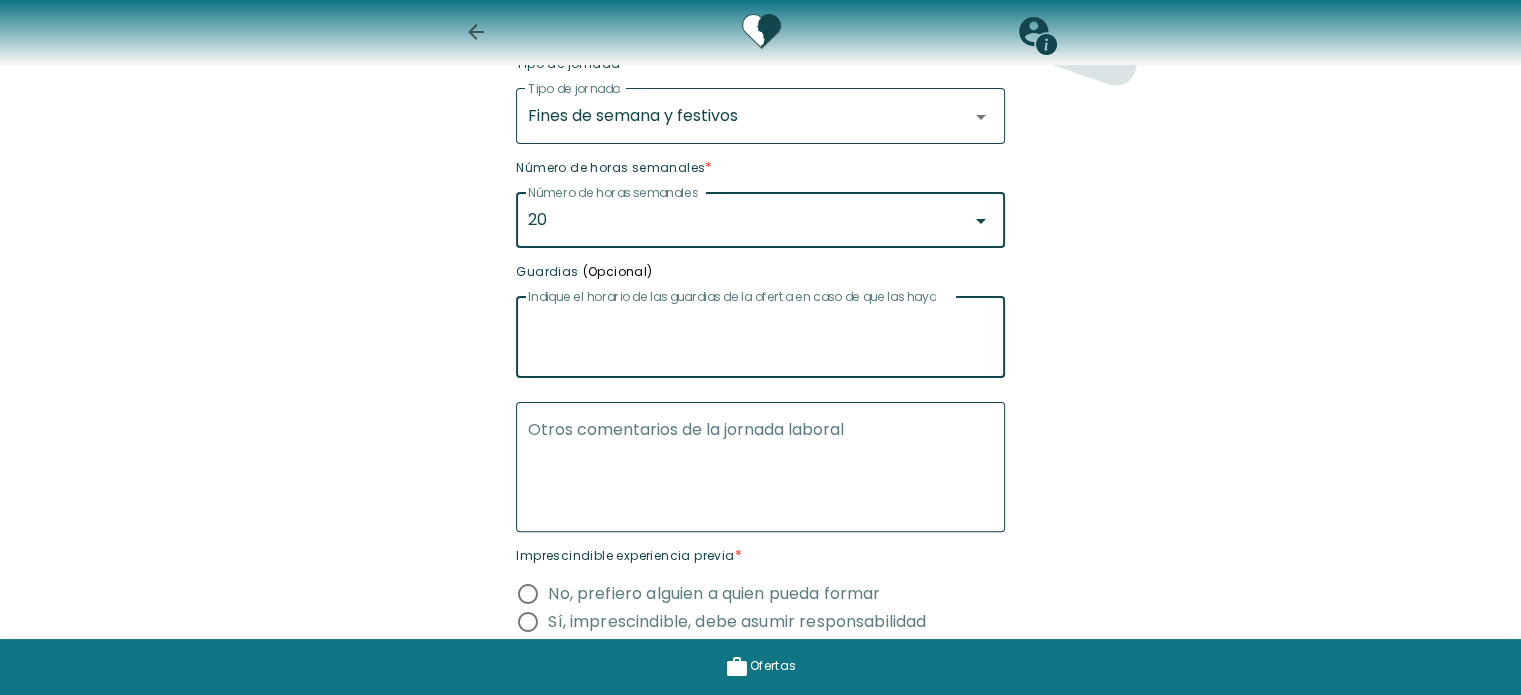 click on "Indique el horario de las guardias de la oferta en caso de que las haya" at bounding box center (766, 342) 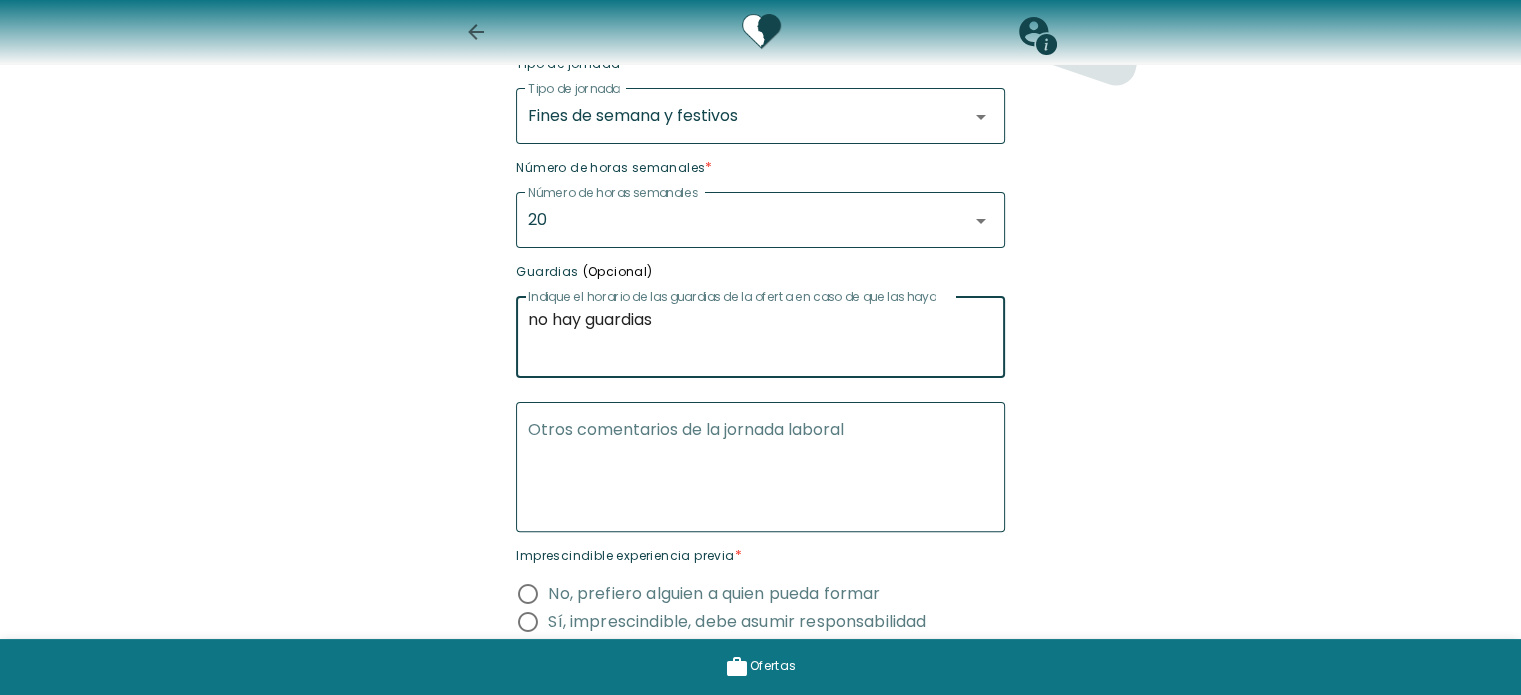 type on "no hay guardias" 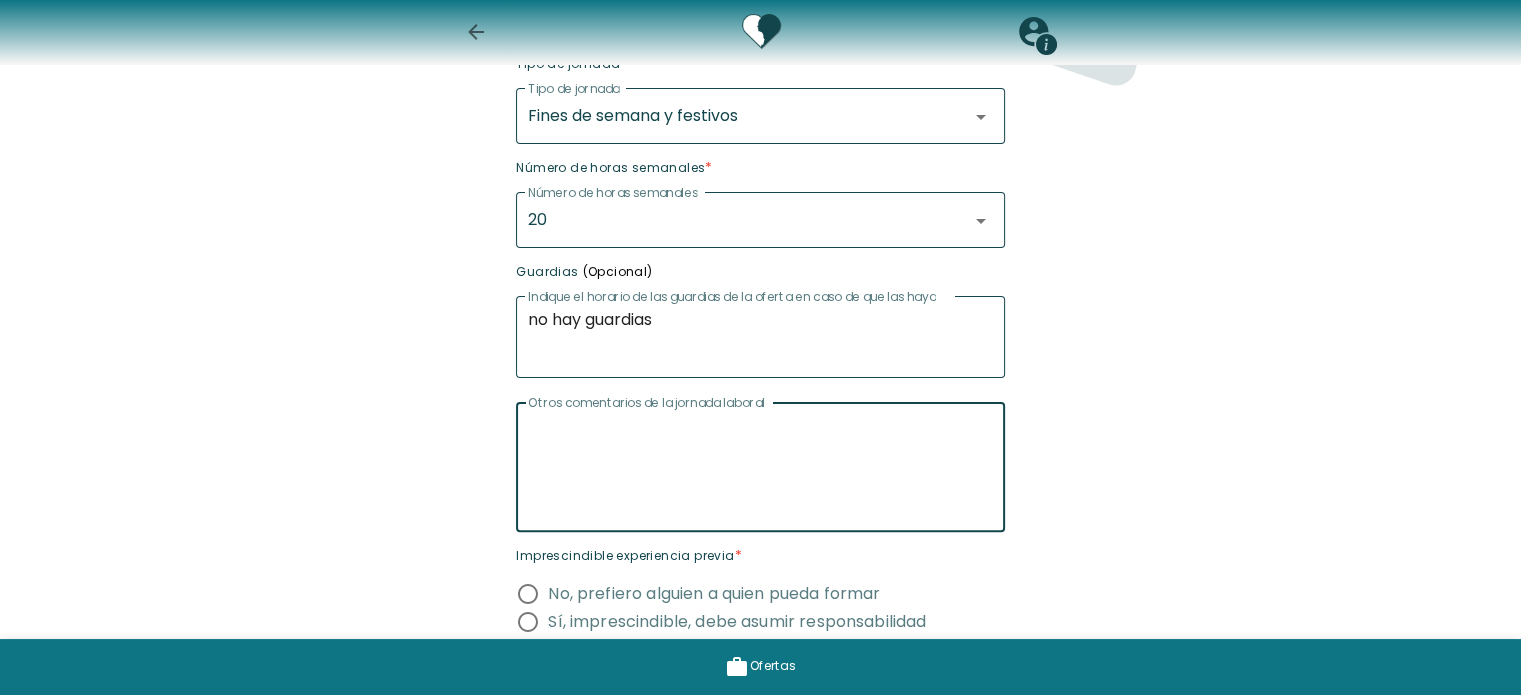 click on "Otros comentarios de la jornada laboral" at bounding box center (766, 472) 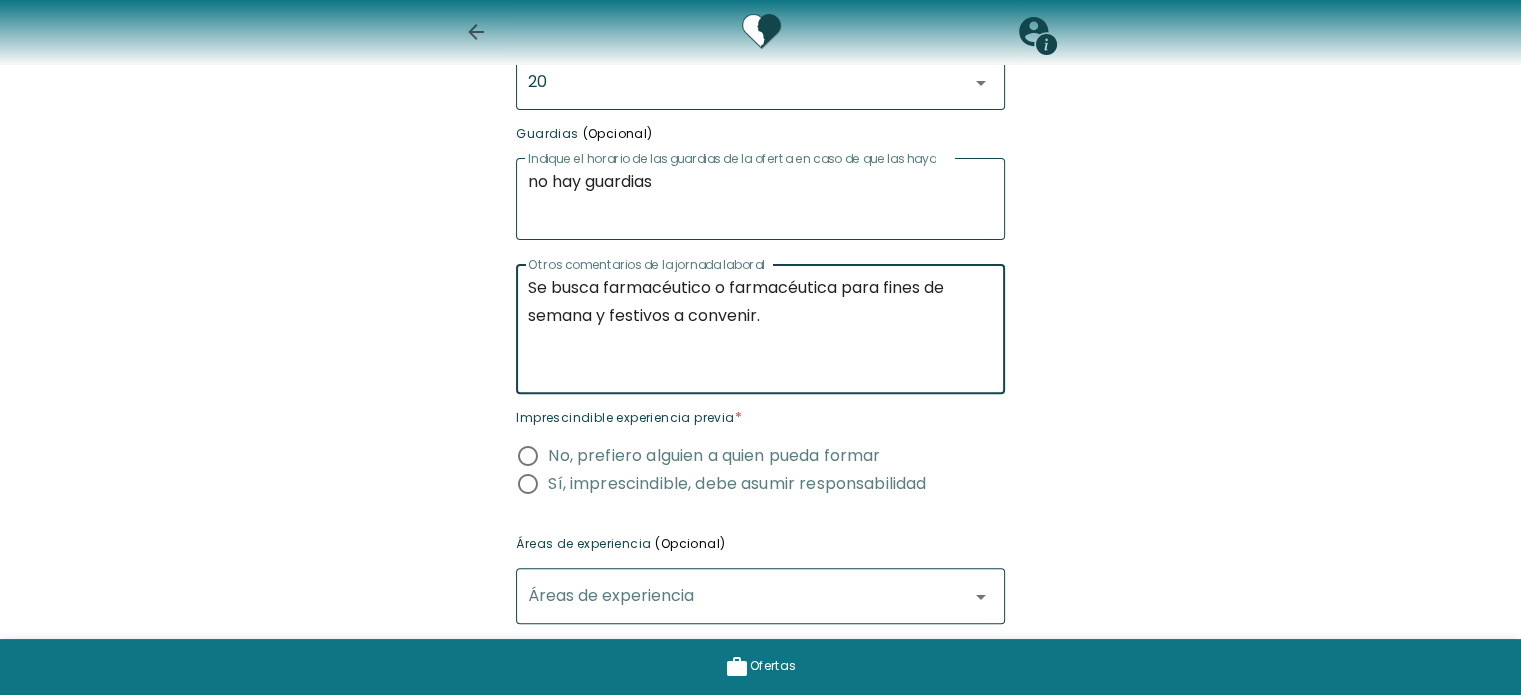 scroll, scrollTop: 671, scrollLeft: 0, axis: vertical 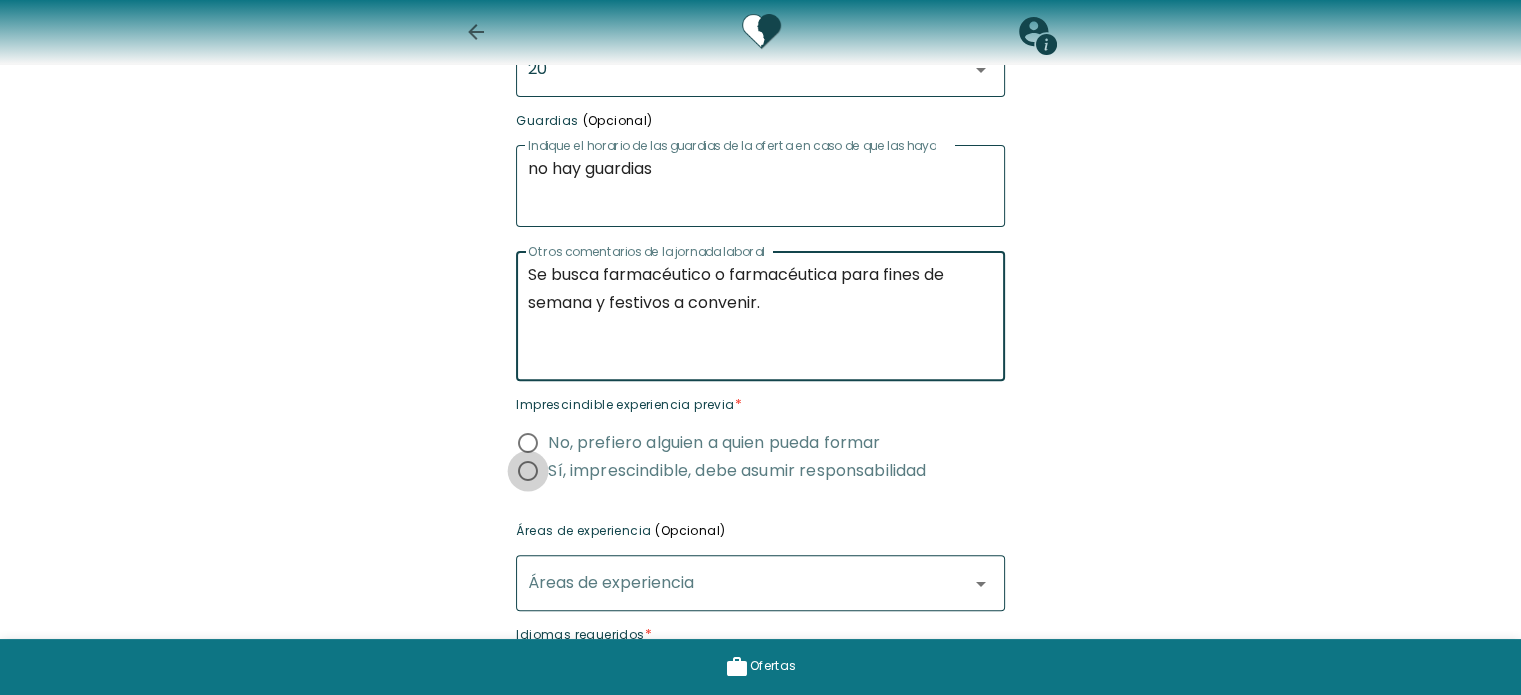 type on "Se busca farmacéutico o farmacéutica para fines de semana y festivos a convenir." 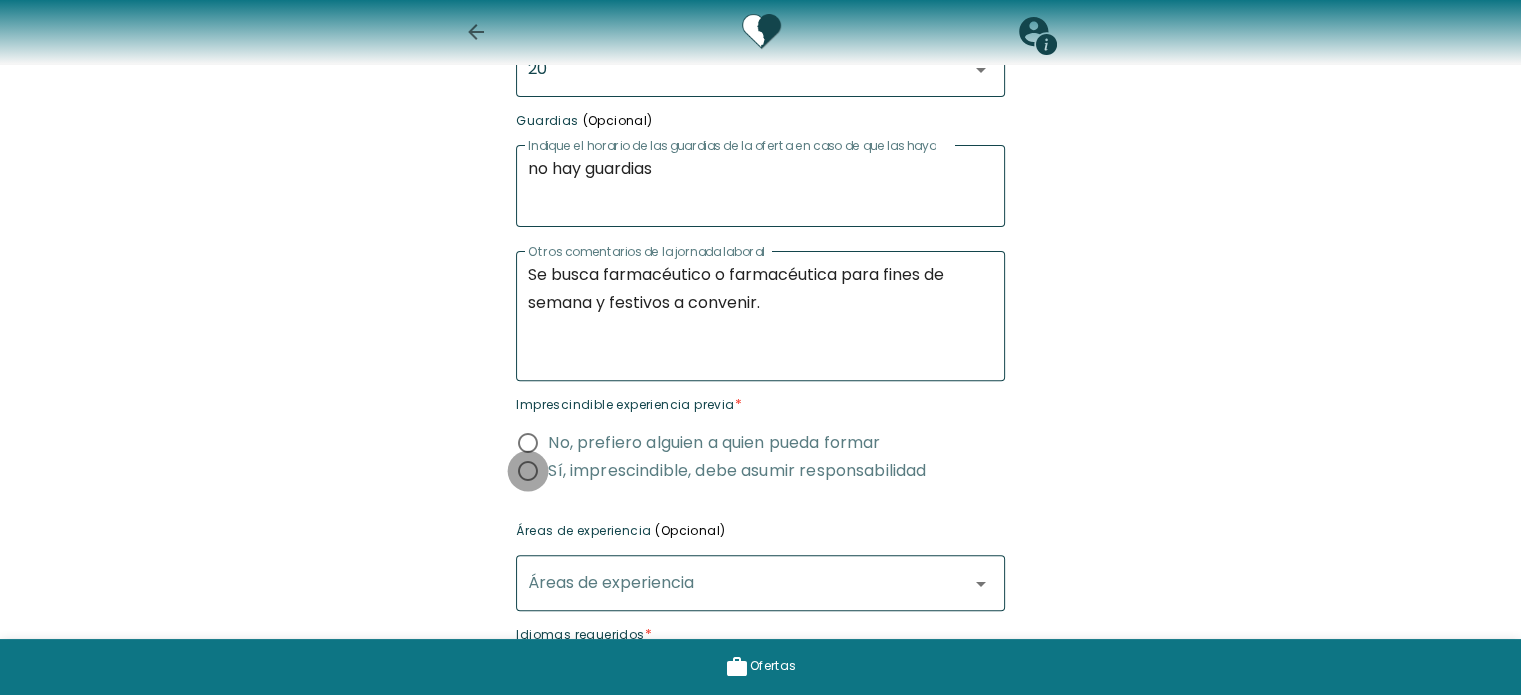 click at bounding box center (528, 471) 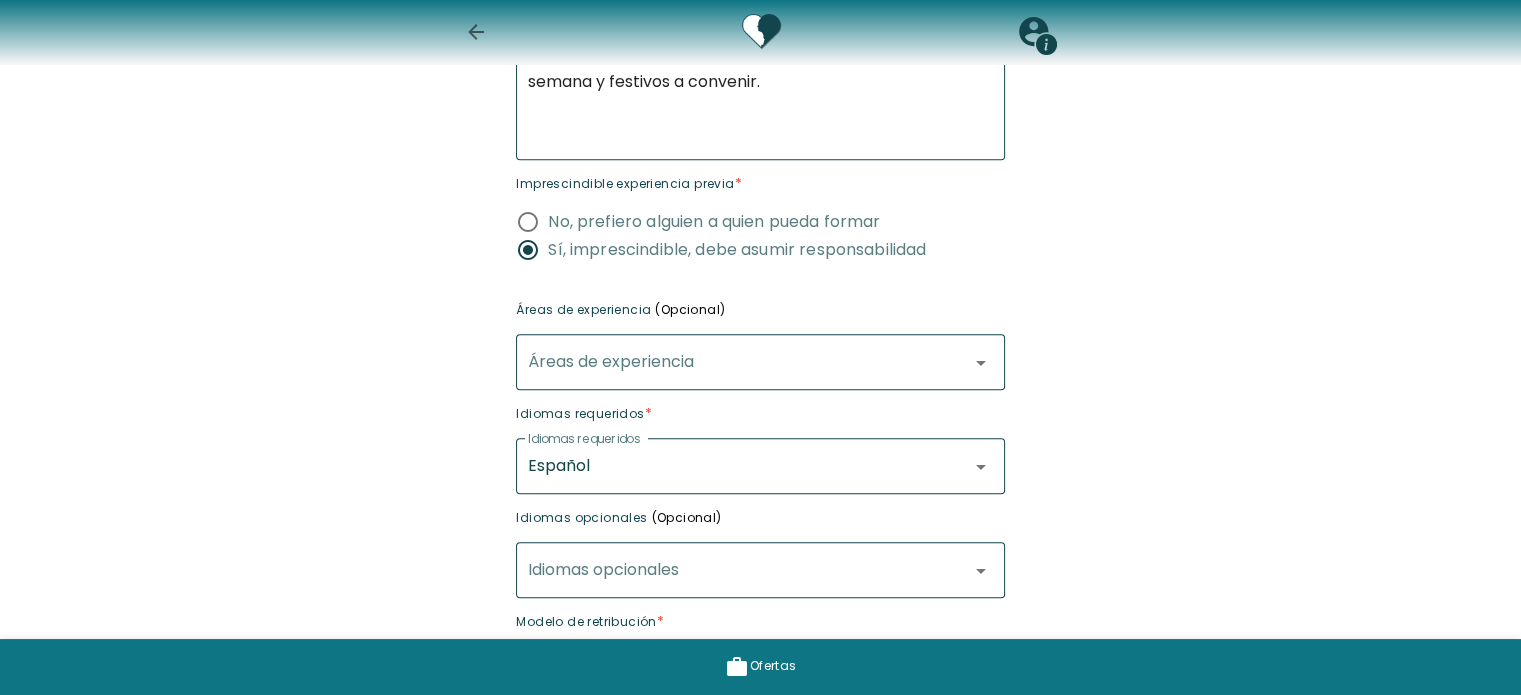 scroll, scrollTop: 900, scrollLeft: 0, axis: vertical 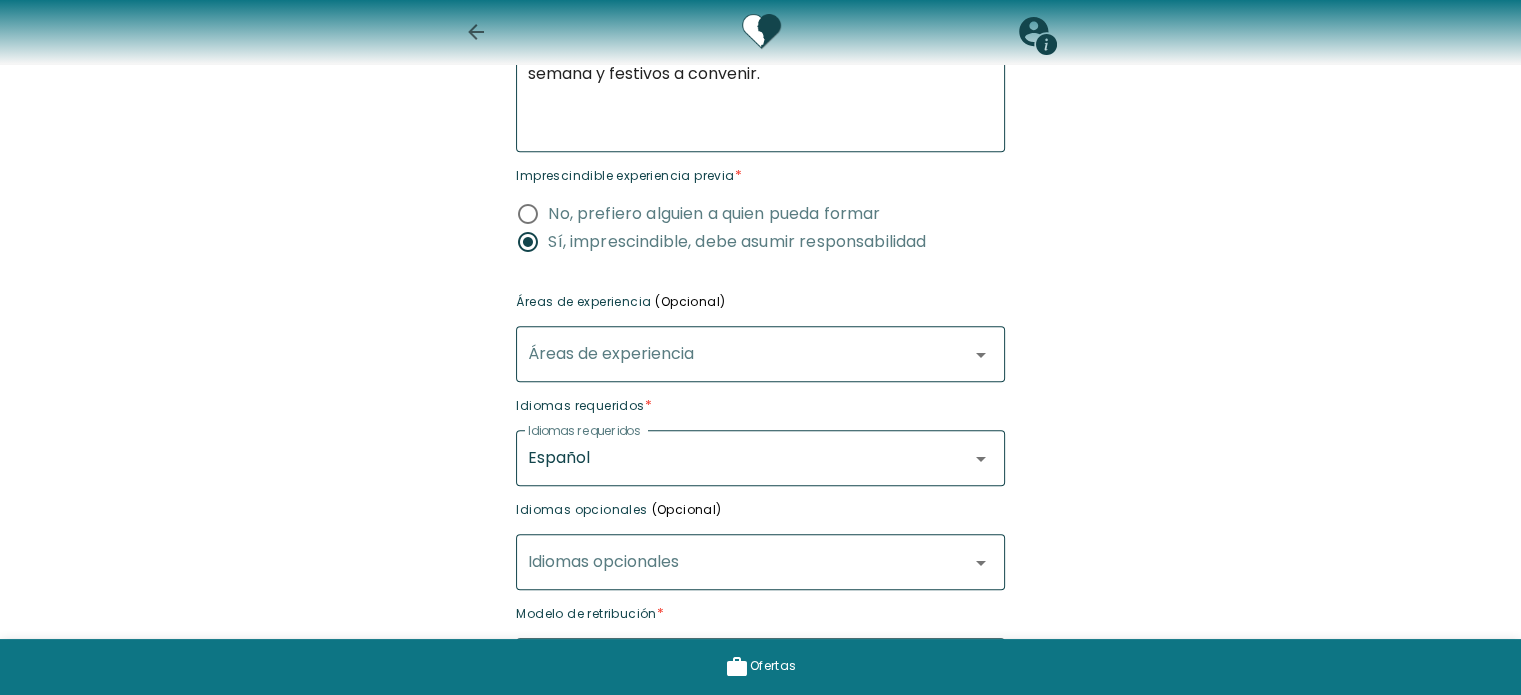 click at bounding box center [746, 354] 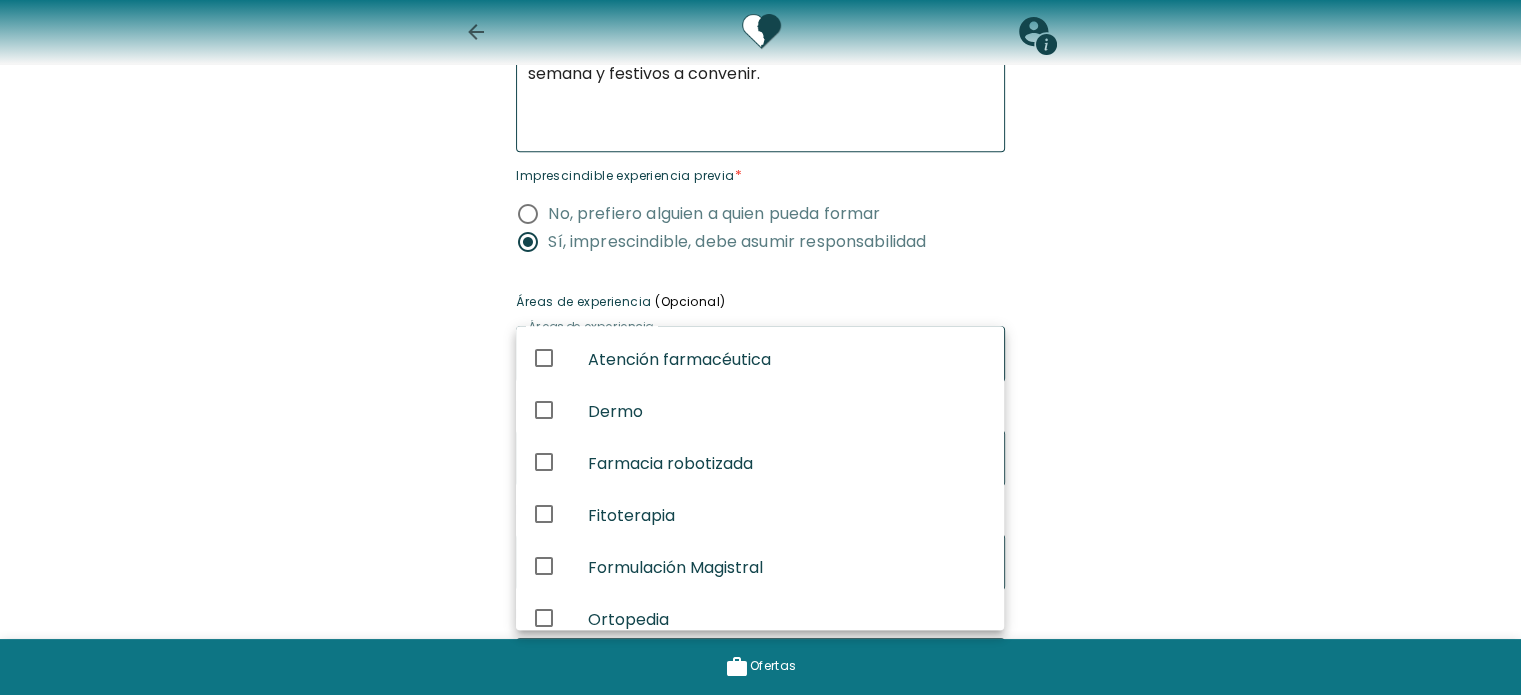 click on "Áreas de experiencia (Opcional) ​ Áreas de experiencia" at bounding box center [760, 330] 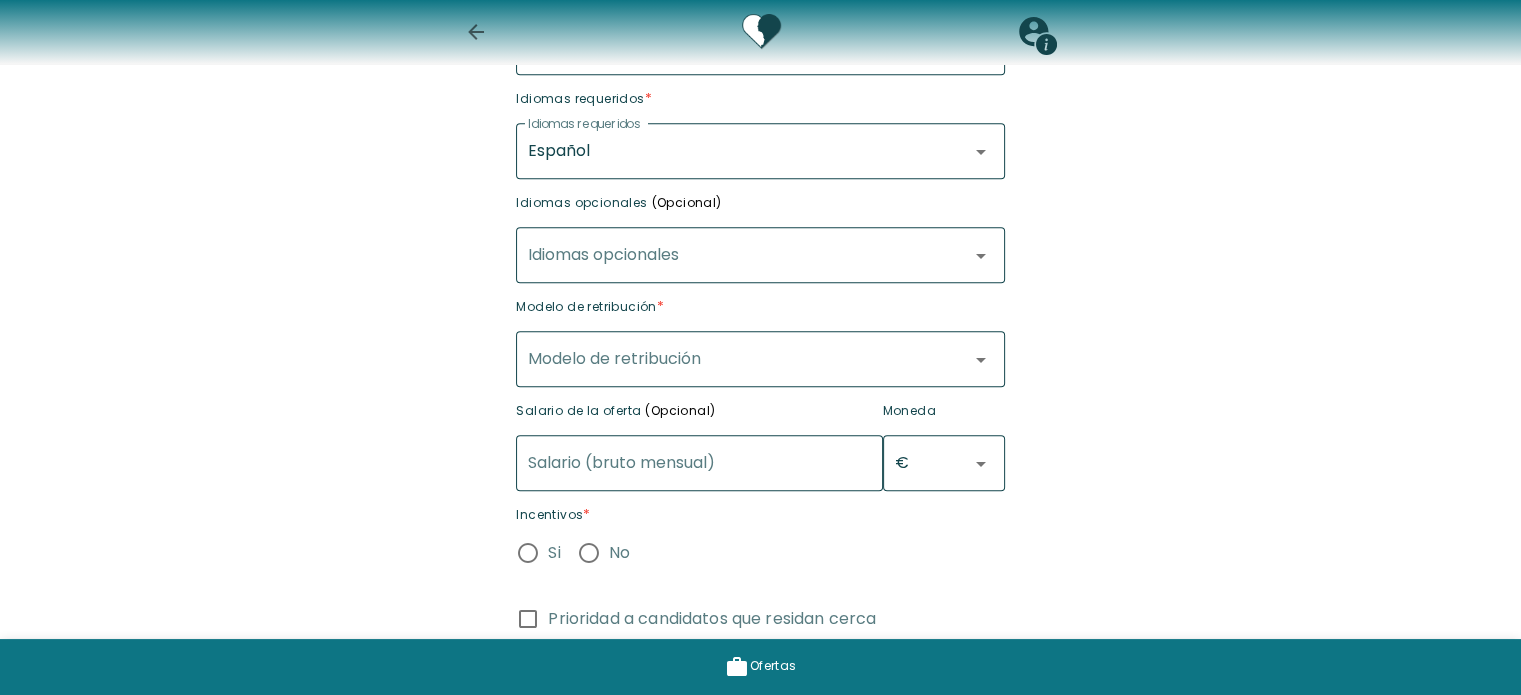 scroll, scrollTop: 1210, scrollLeft: 0, axis: vertical 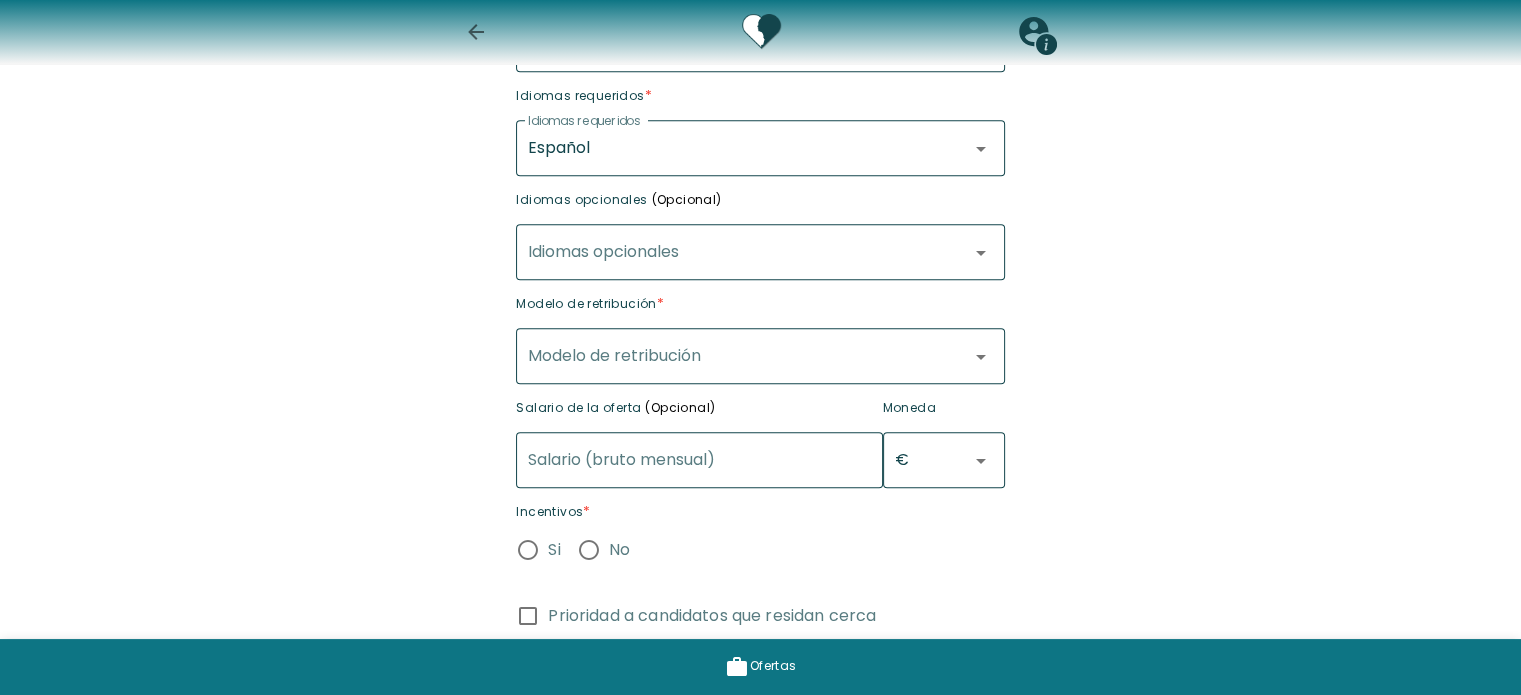 click at bounding box center (746, 356) 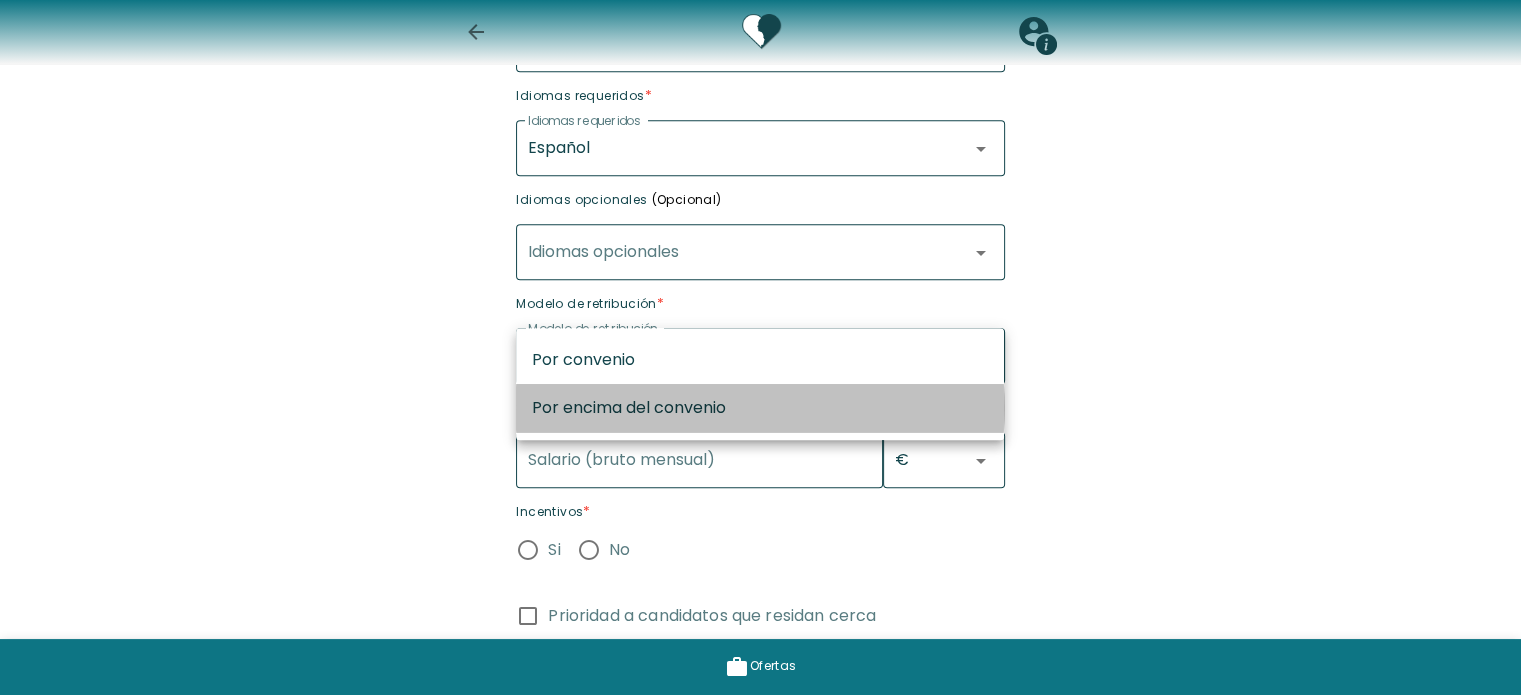 click on "Por encima del convenio" at bounding box center (760, 408) 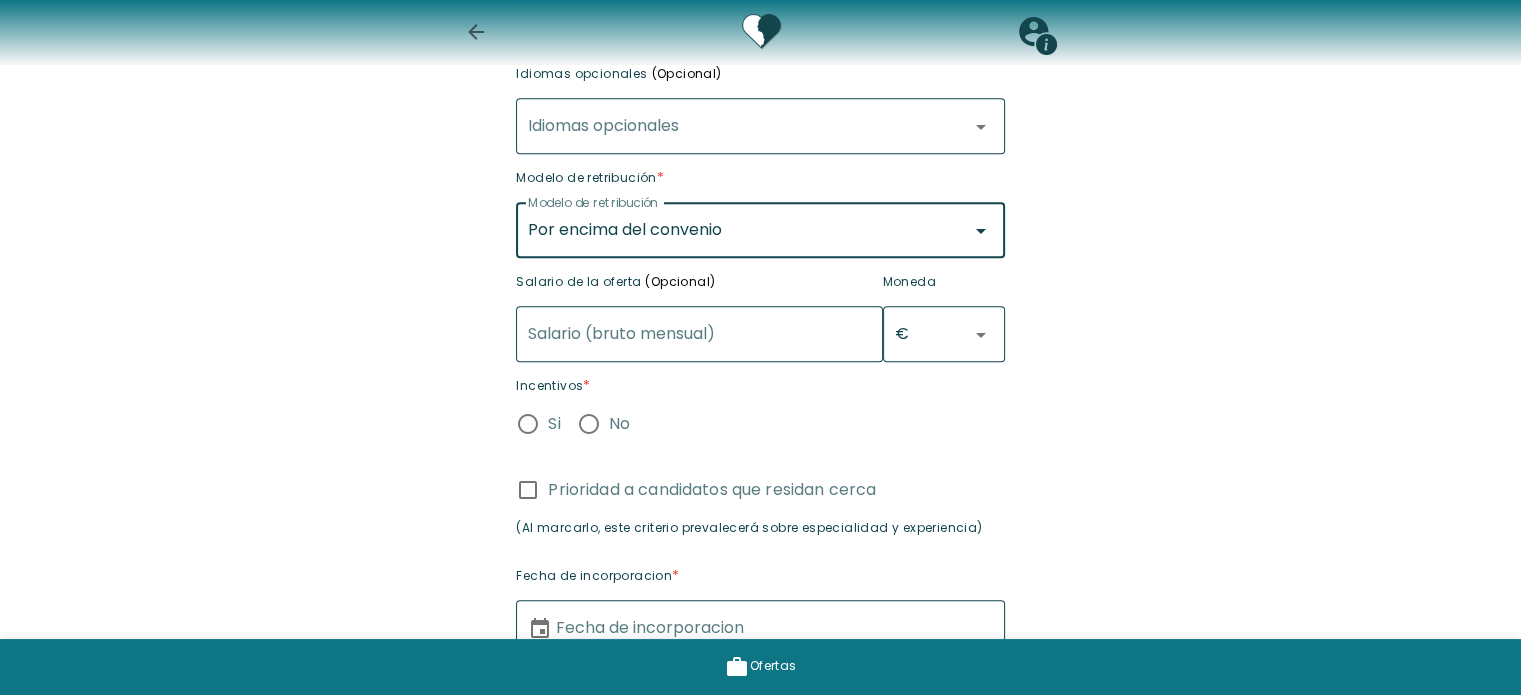 scroll, scrollTop: 1368, scrollLeft: 0, axis: vertical 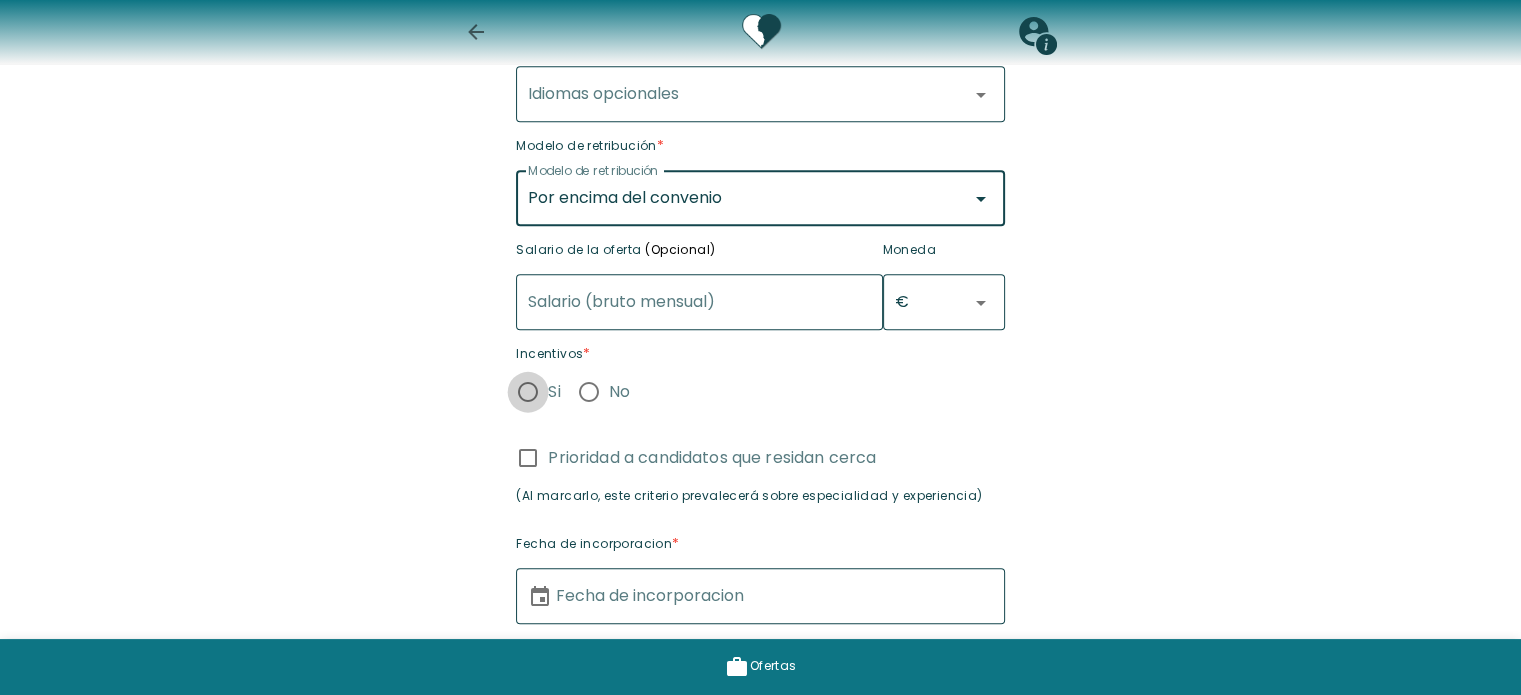 click at bounding box center [528, 392] 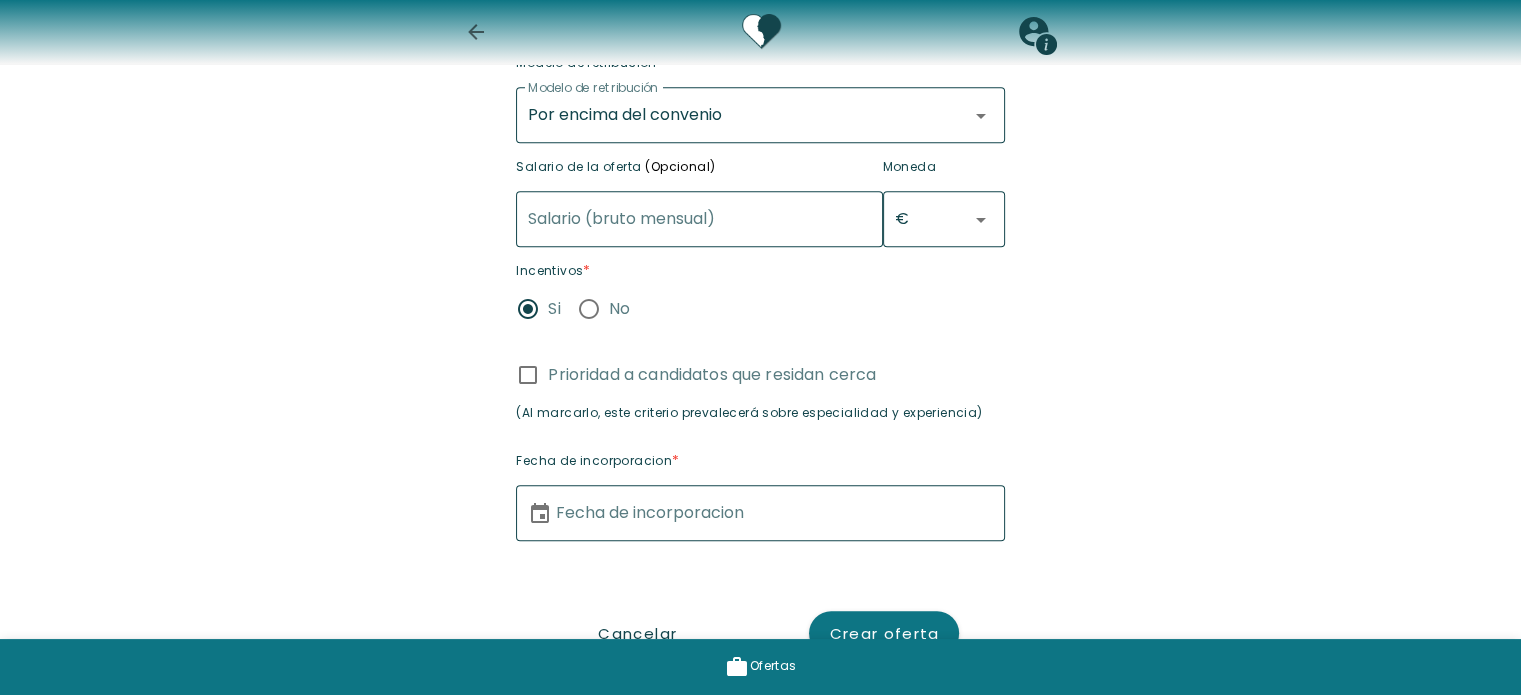 scroll, scrollTop: 1473, scrollLeft: 0, axis: vertical 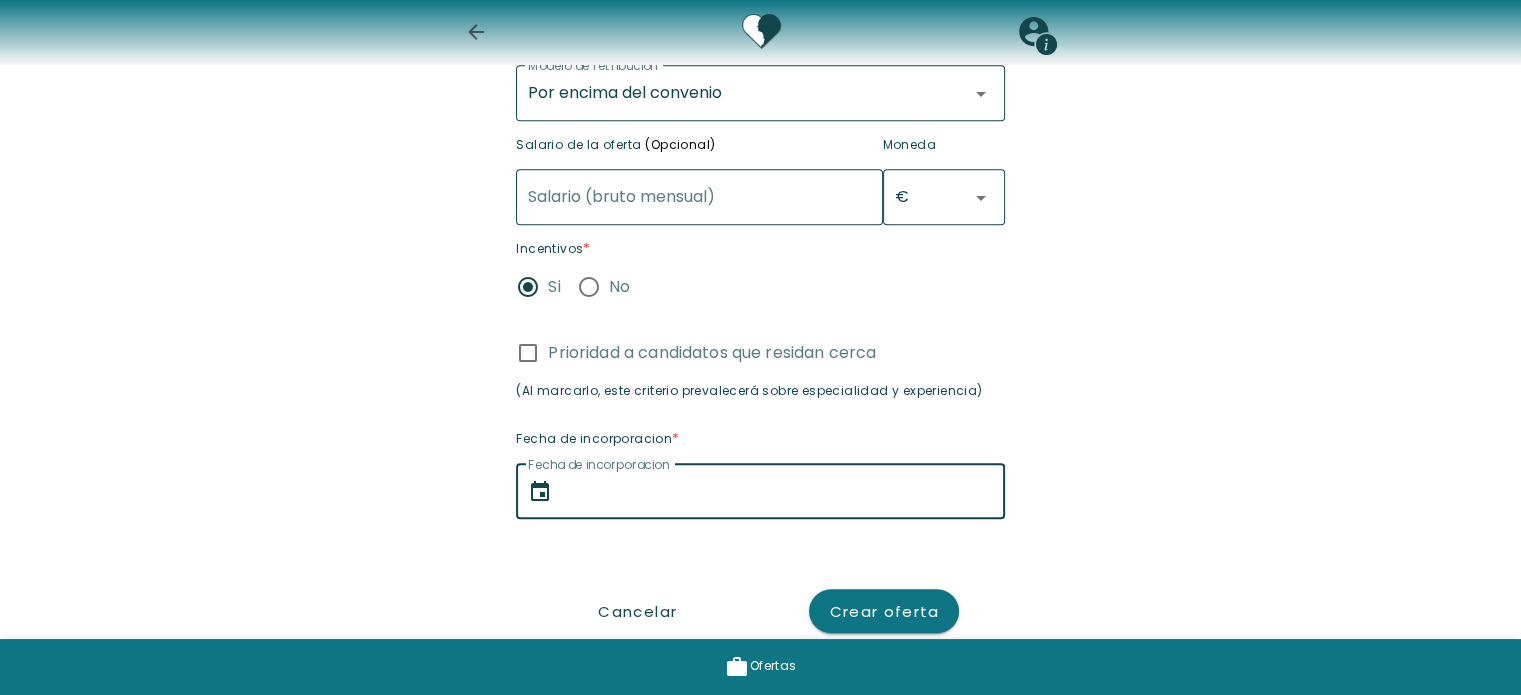 click on "Fecha de incorporacion" at bounding box center [774, 491] 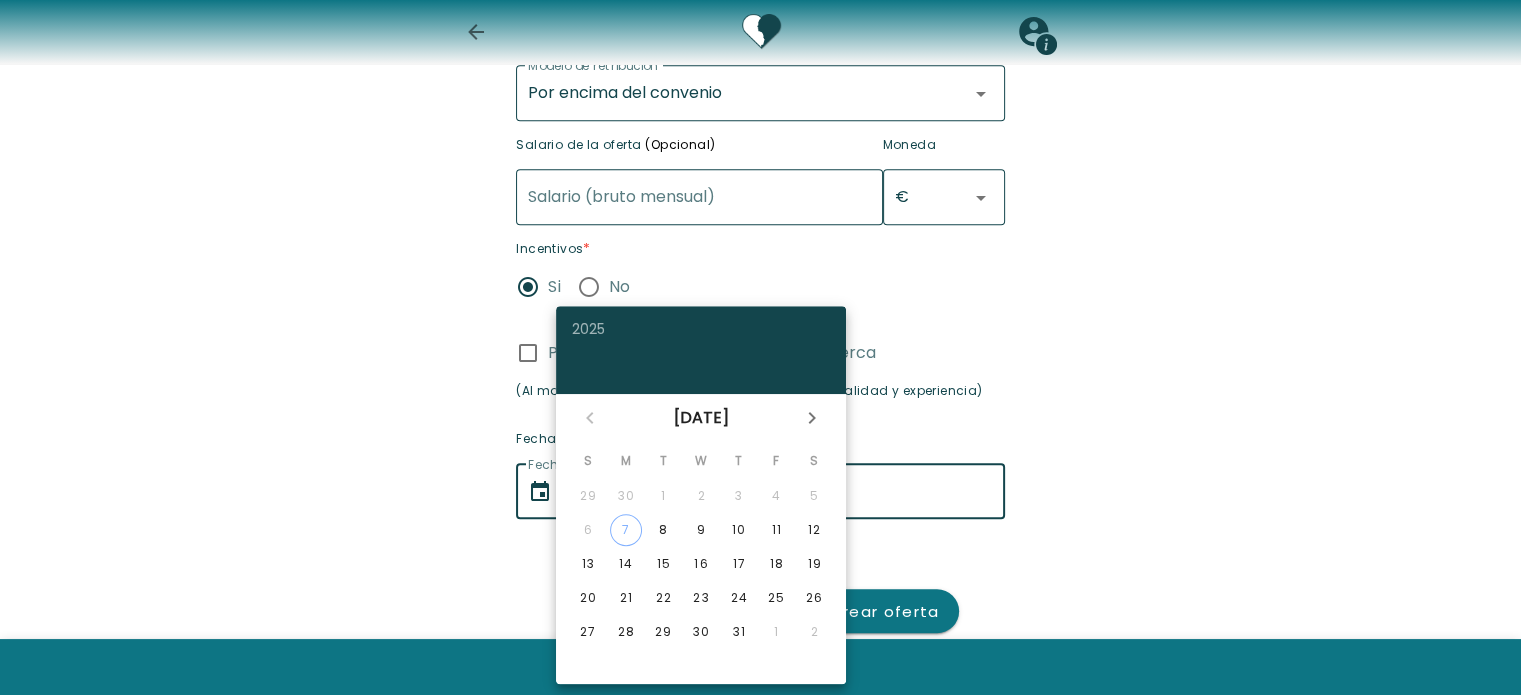 click on "Fecha de incorporacion" at bounding box center [774, 491] 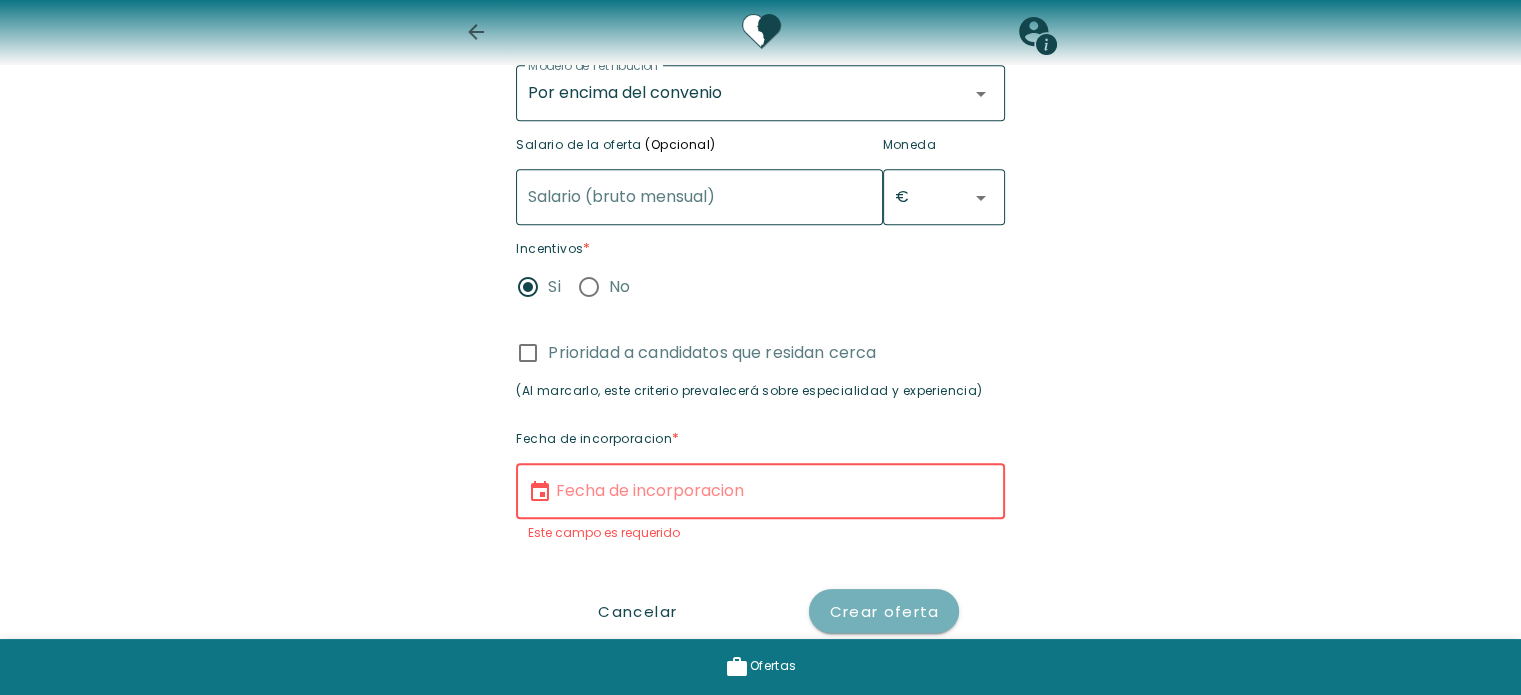 click on "Crear oferta" at bounding box center [883, 611] 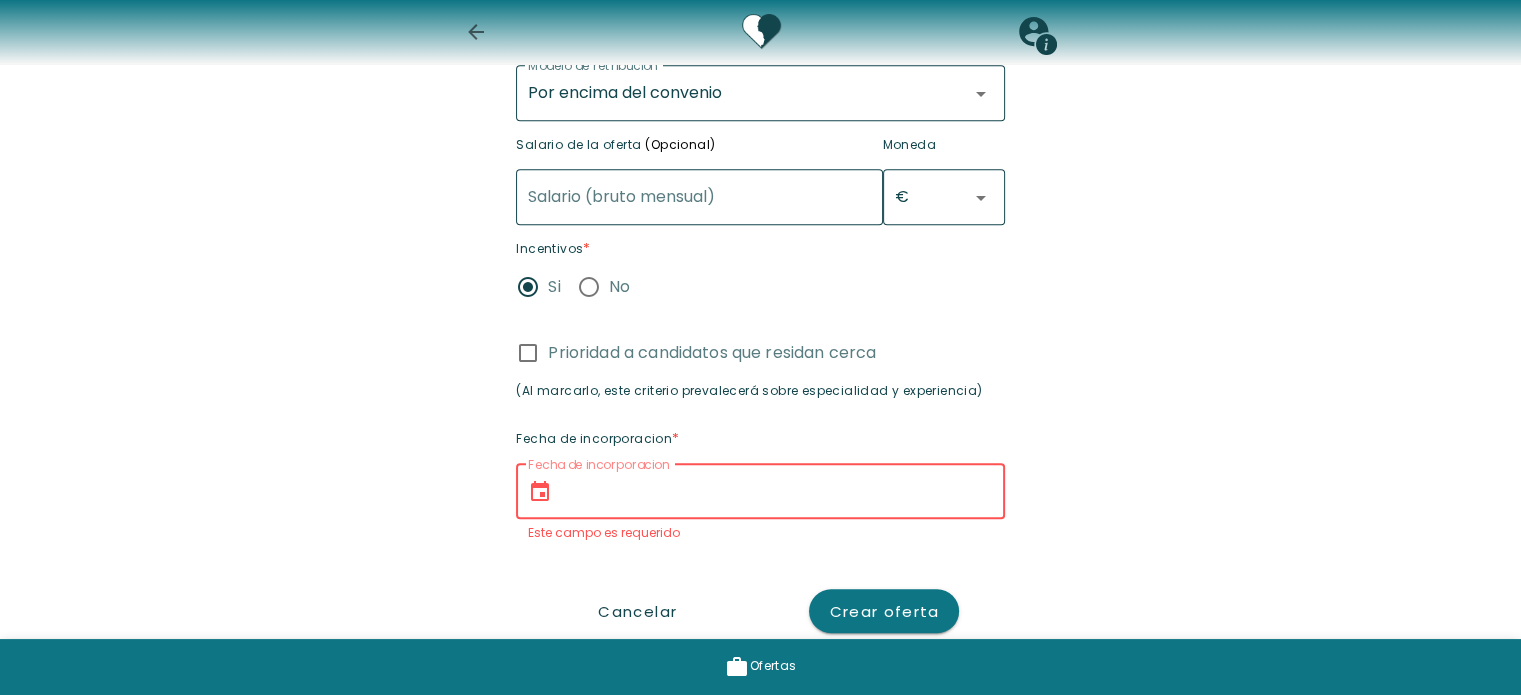 click on "Fecha de incorporacion" at bounding box center [774, 491] 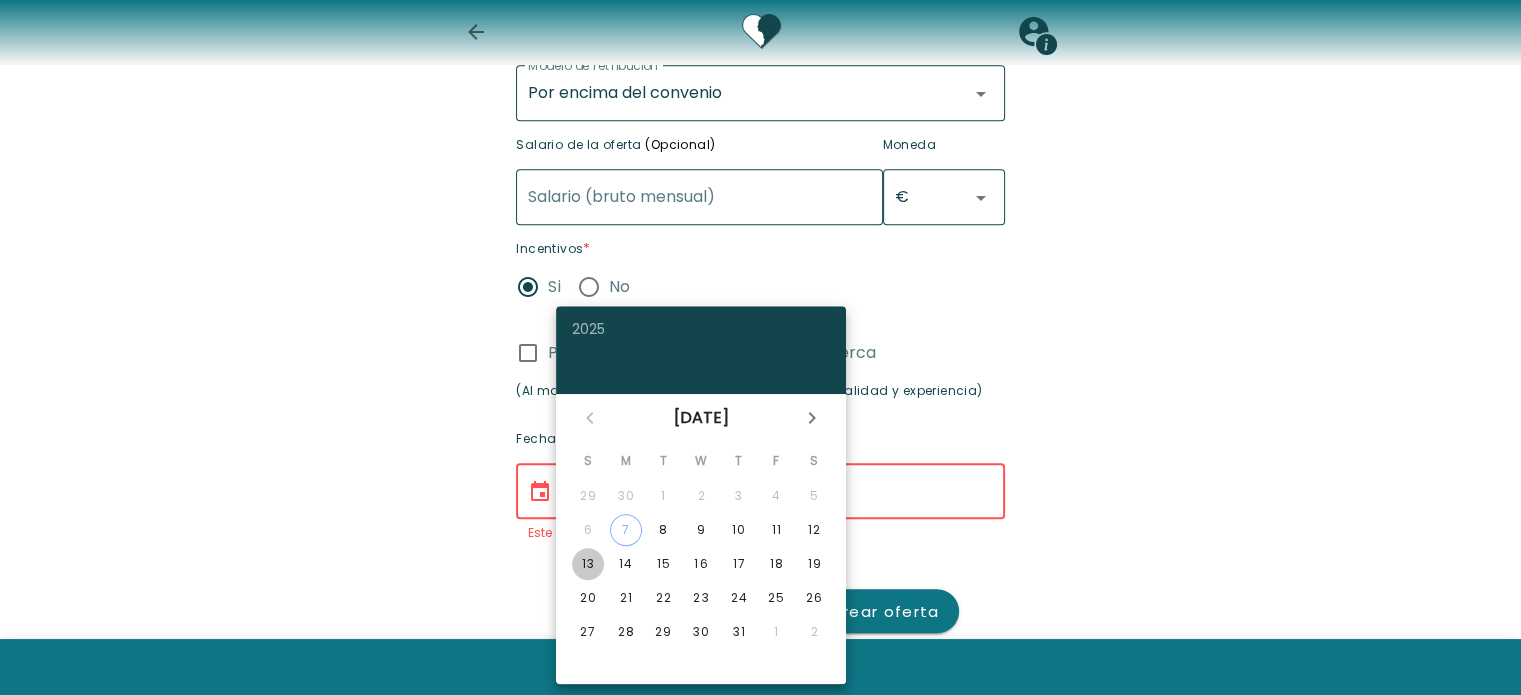 click on "13" at bounding box center (588, 564) 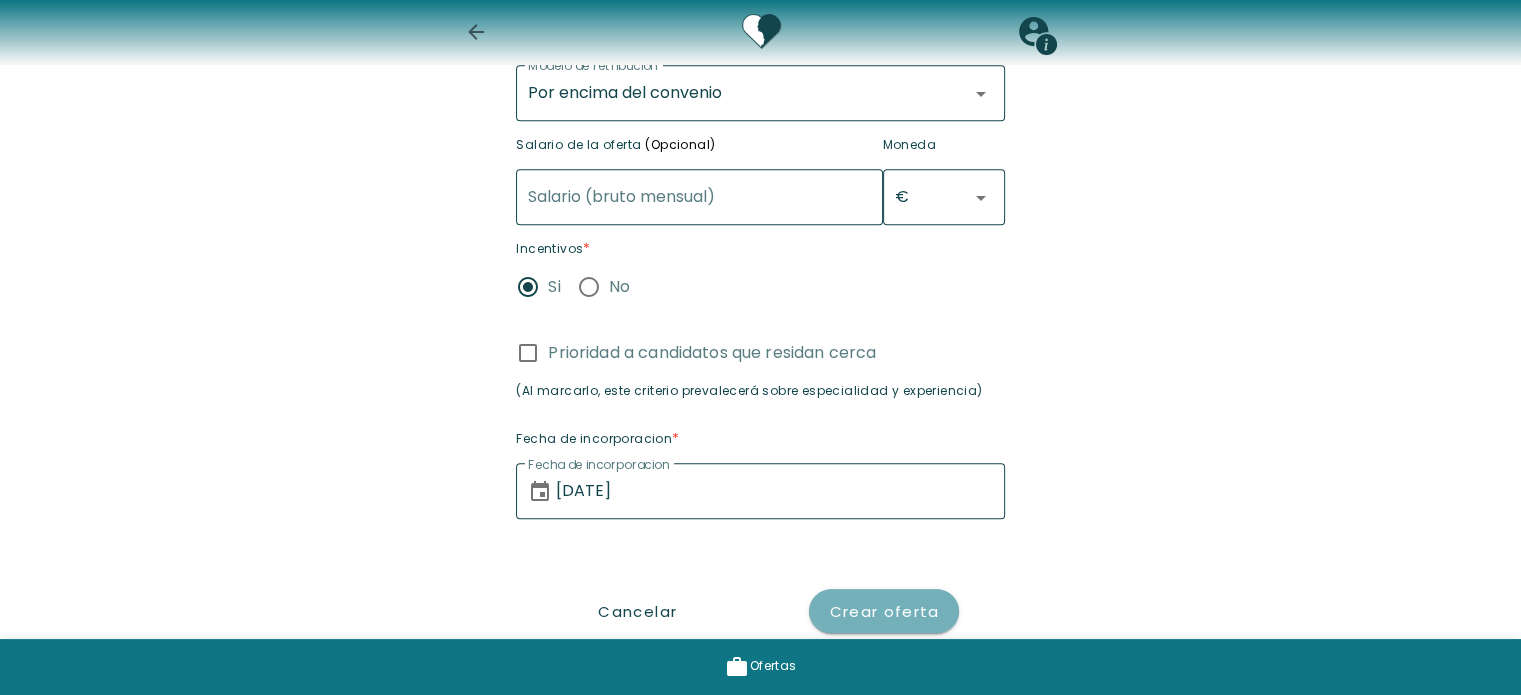 click on "Crear oferta" at bounding box center (883, 611) 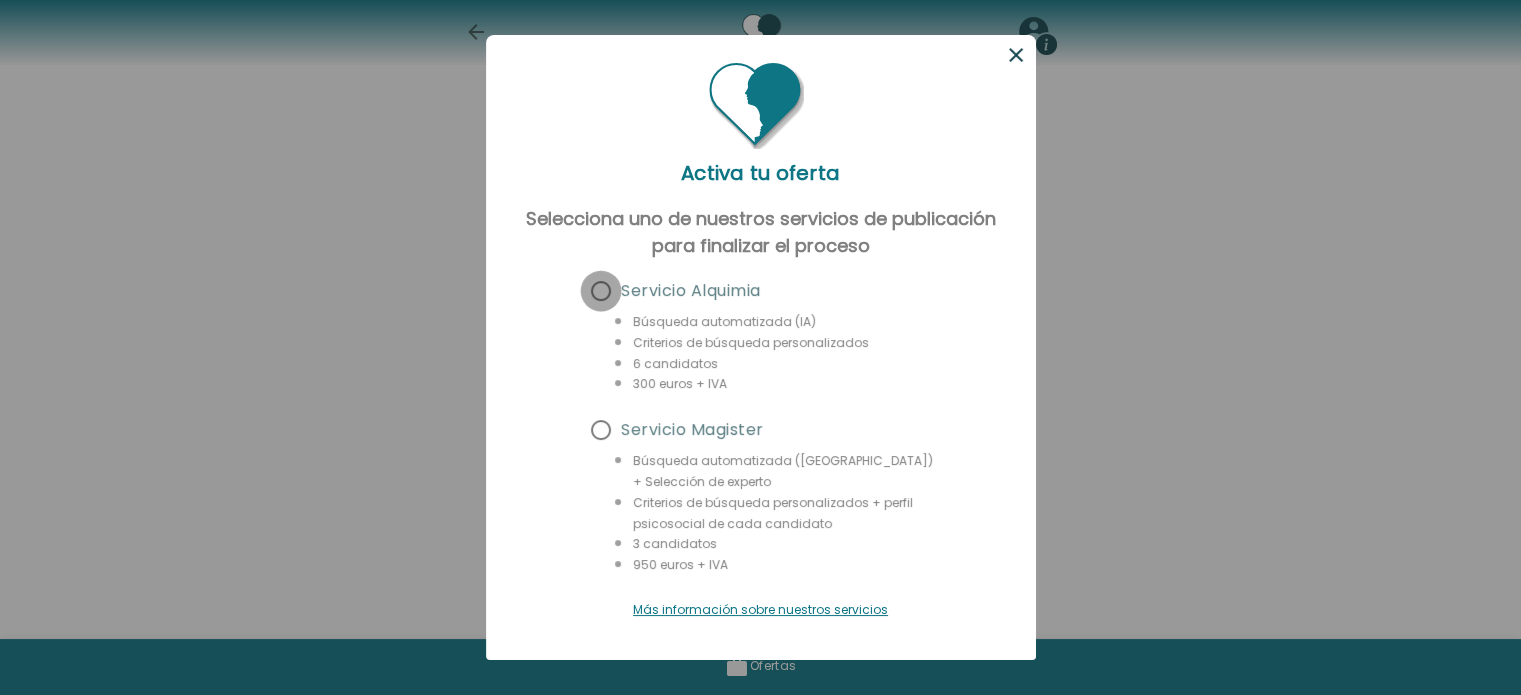 click at bounding box center [601, 291] 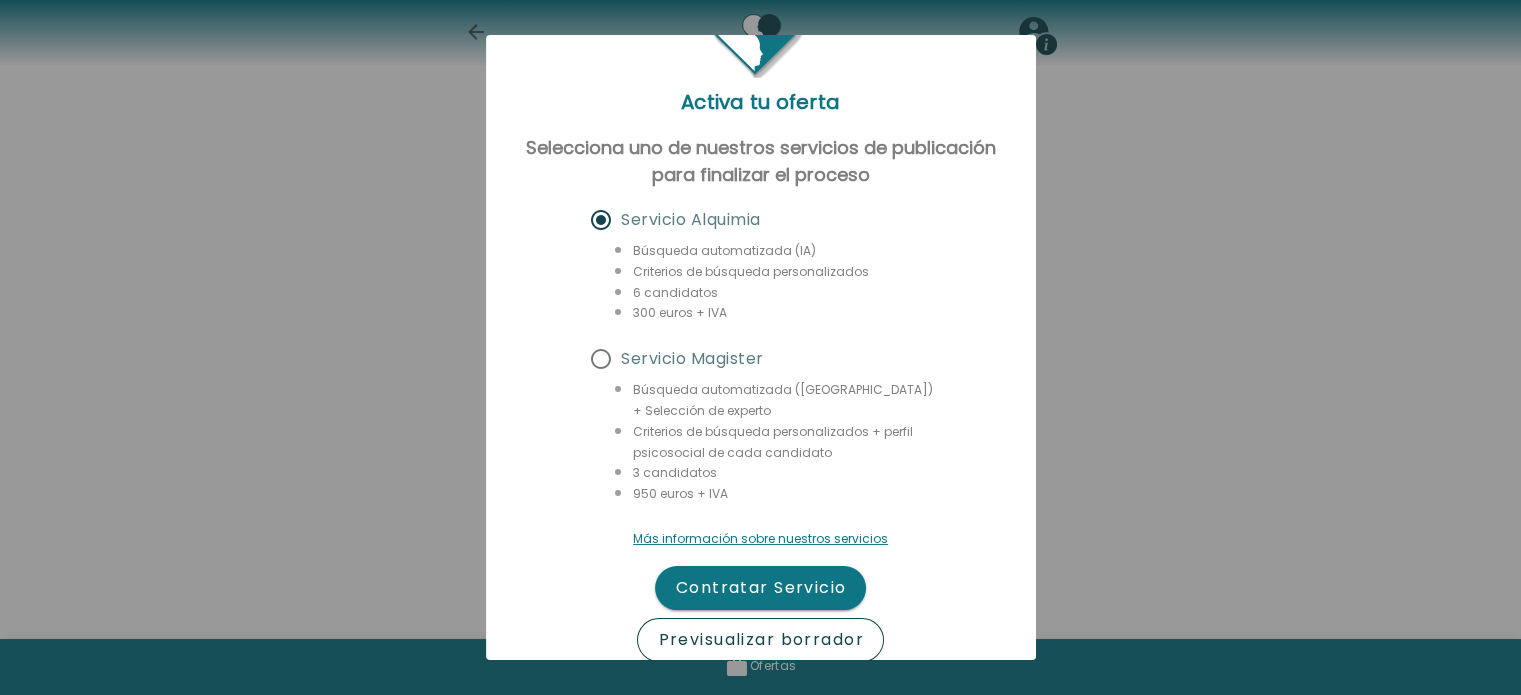 scroll, scrollTop: 100, scrollLeft: 0, axis: vertical 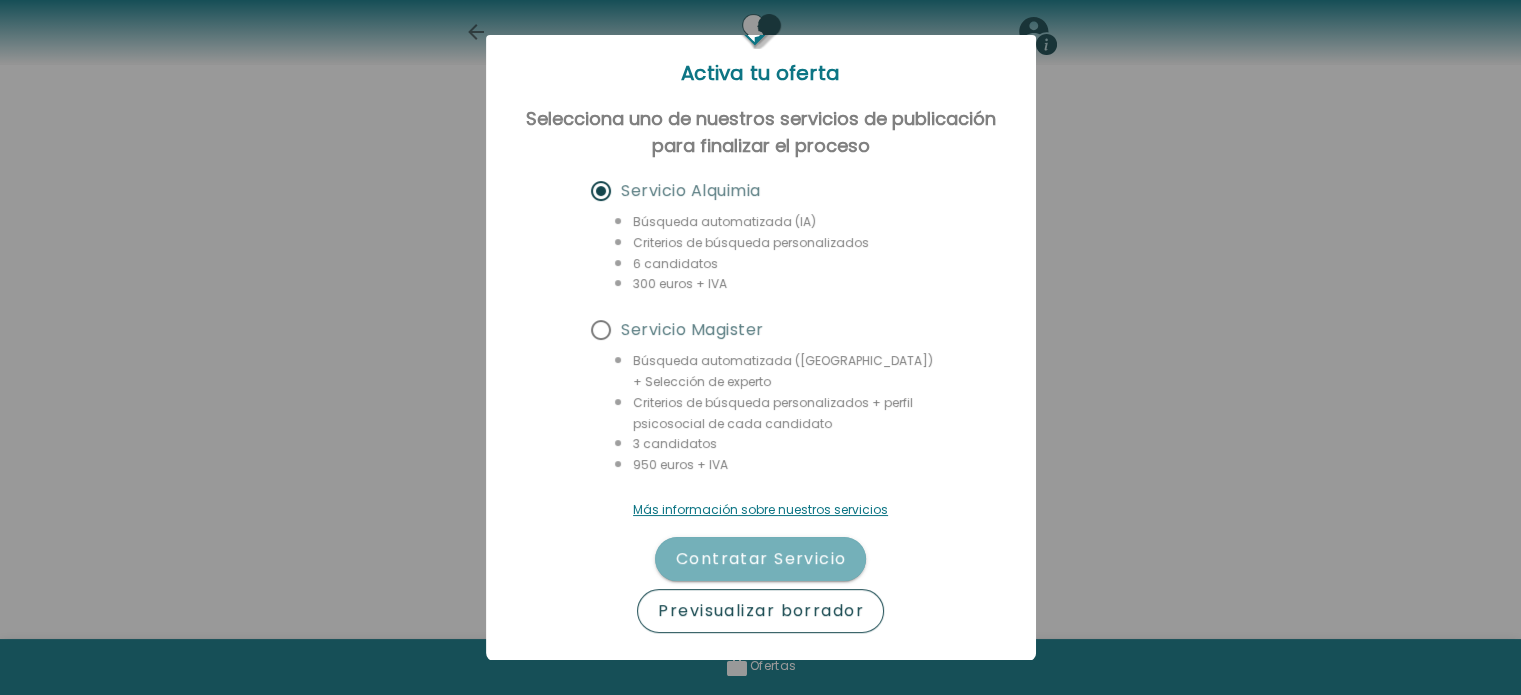 click on "Contratar servicio" at bounding box center [760, 558] 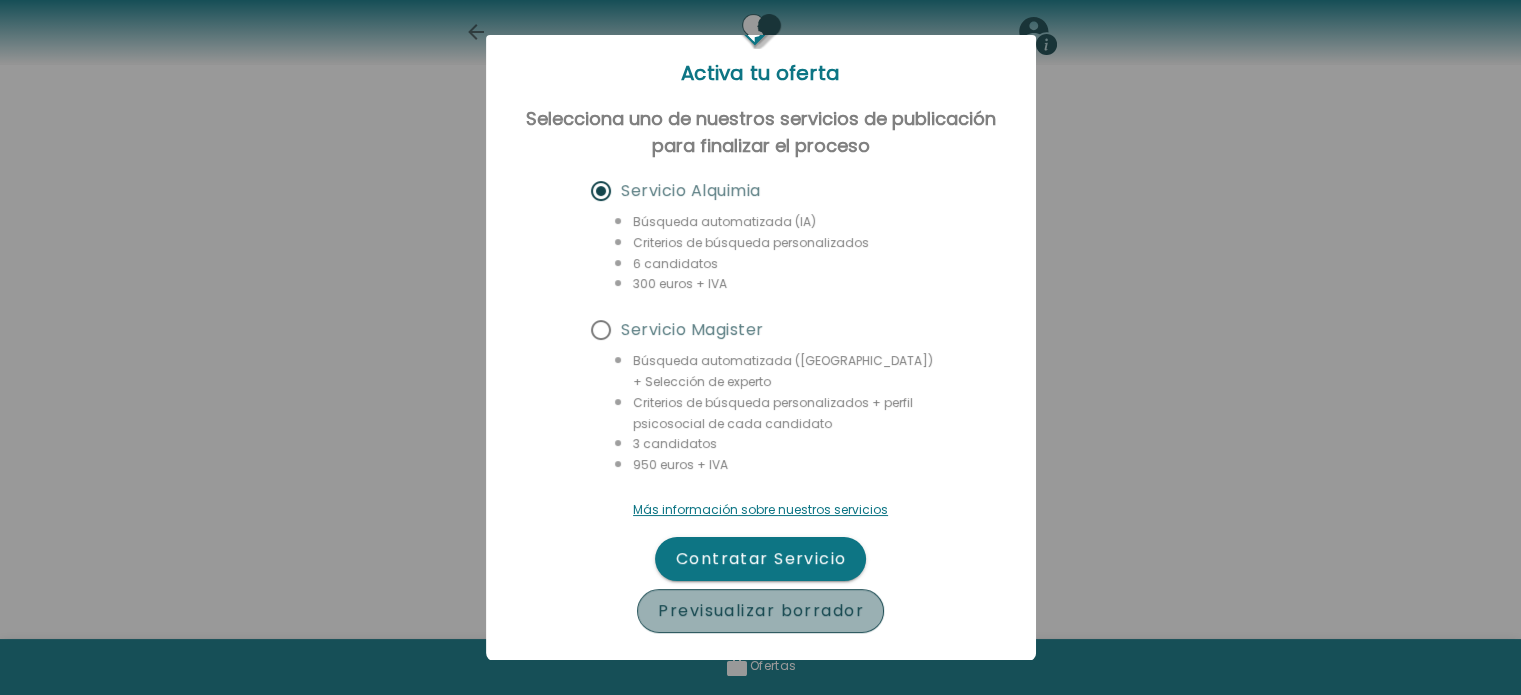 click on "Previsualizar borrador" at bounding box center (760, 610) 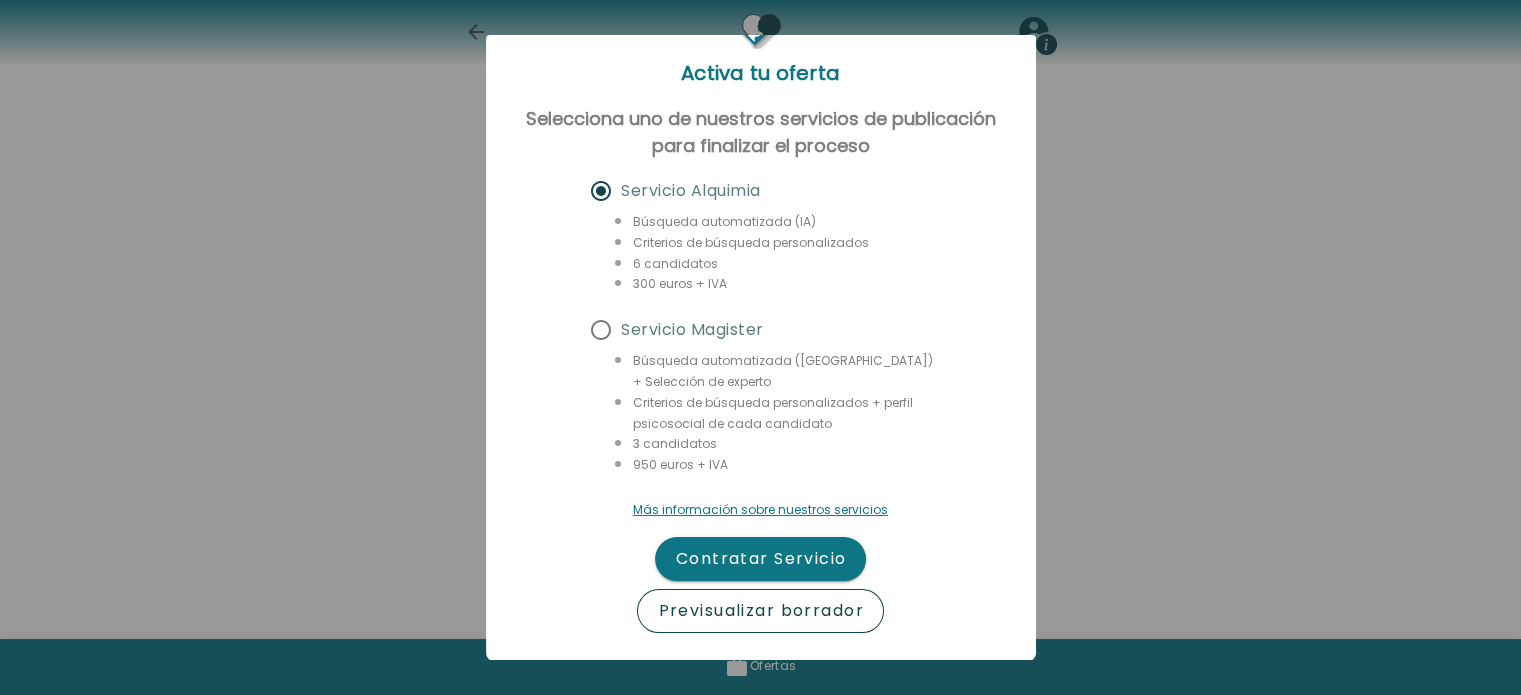click on "Activa tu oferta" at bounding box center (761, 81) 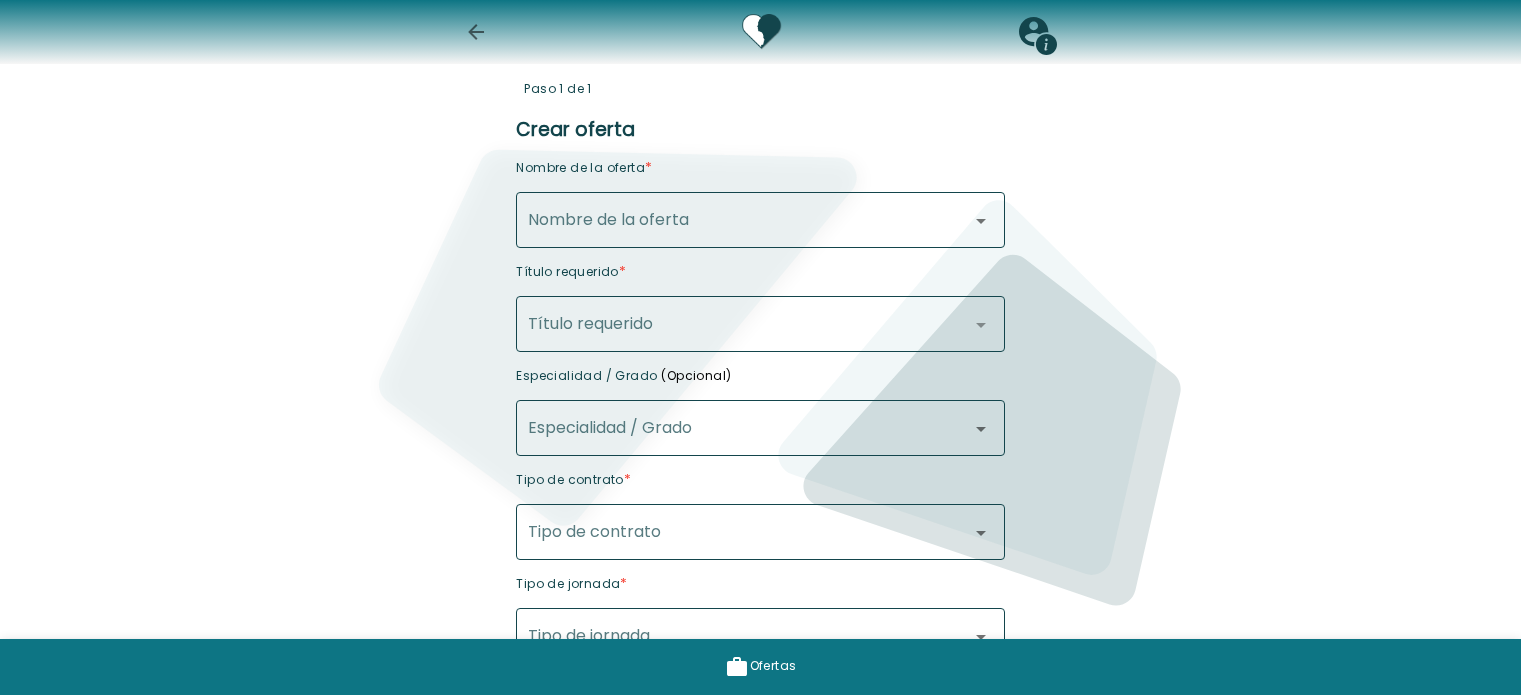 scroll, scrollTop: 0, scrollLeft: 0, axis: both 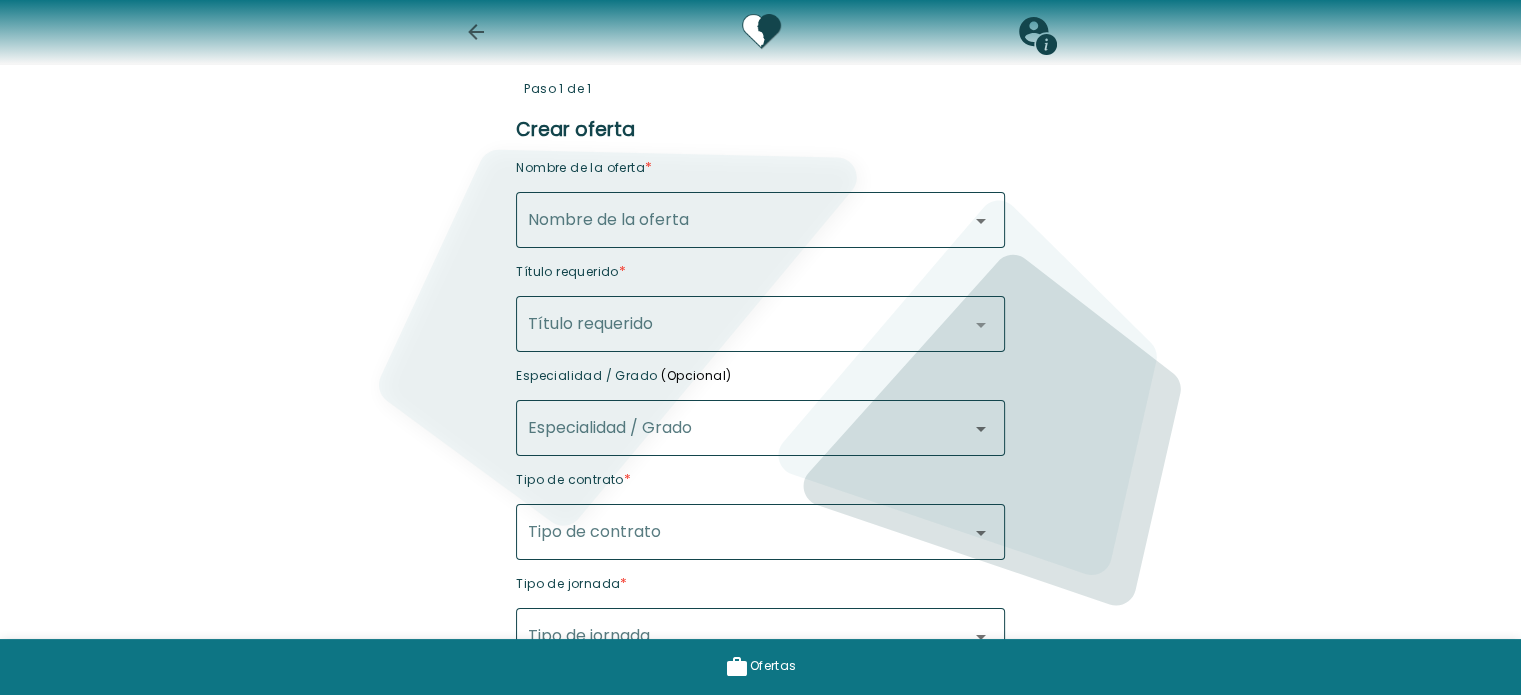click at bounding box center [1038, 36] 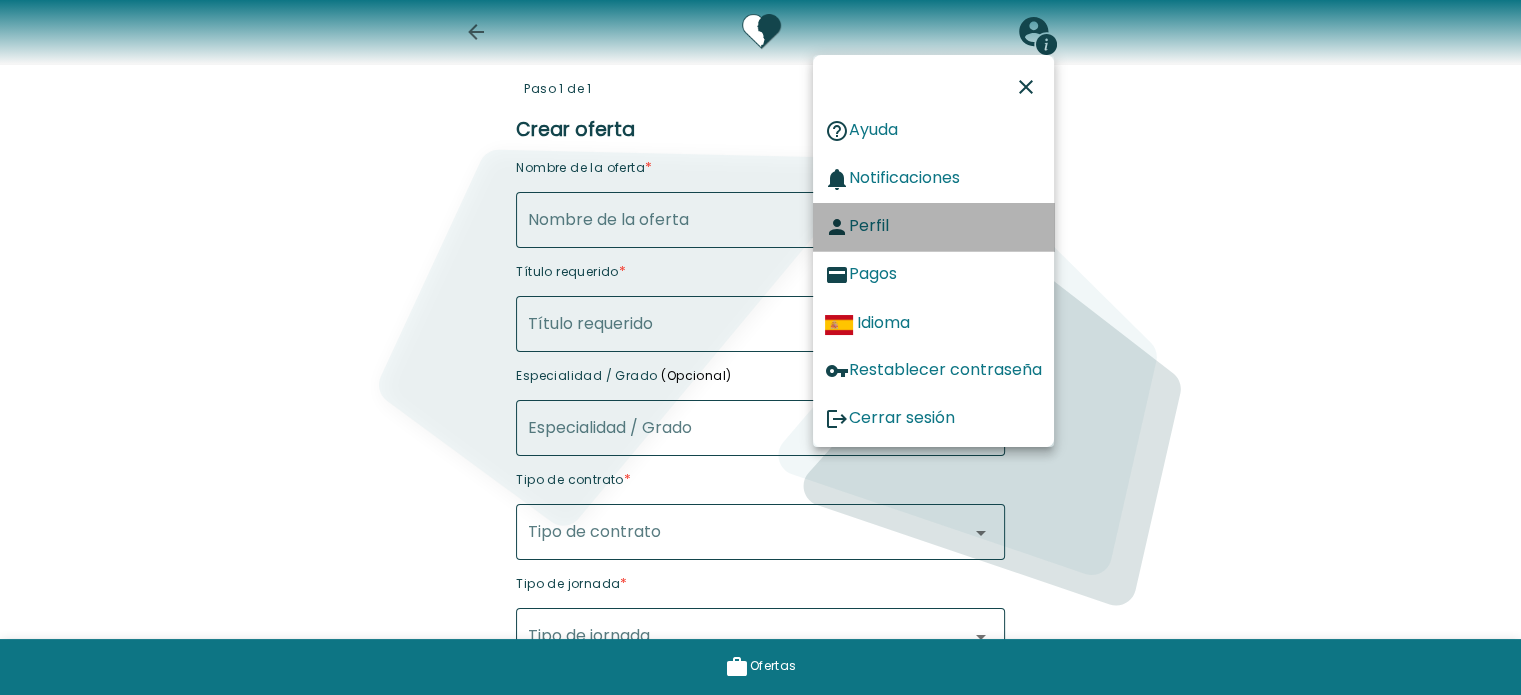 click on "Perfil" at bounding box center [933, 227] 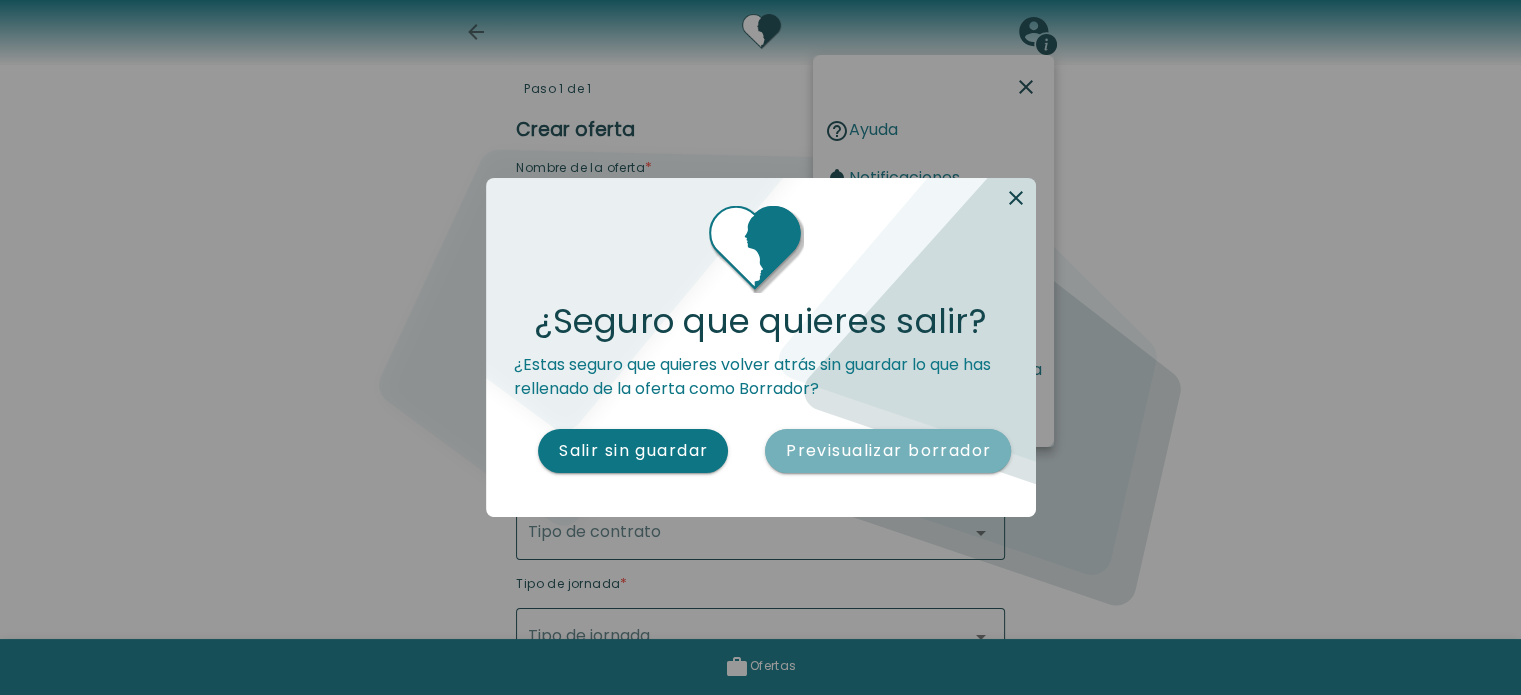 click on "Previsualizar borrador" at bounding box center (888, 450) 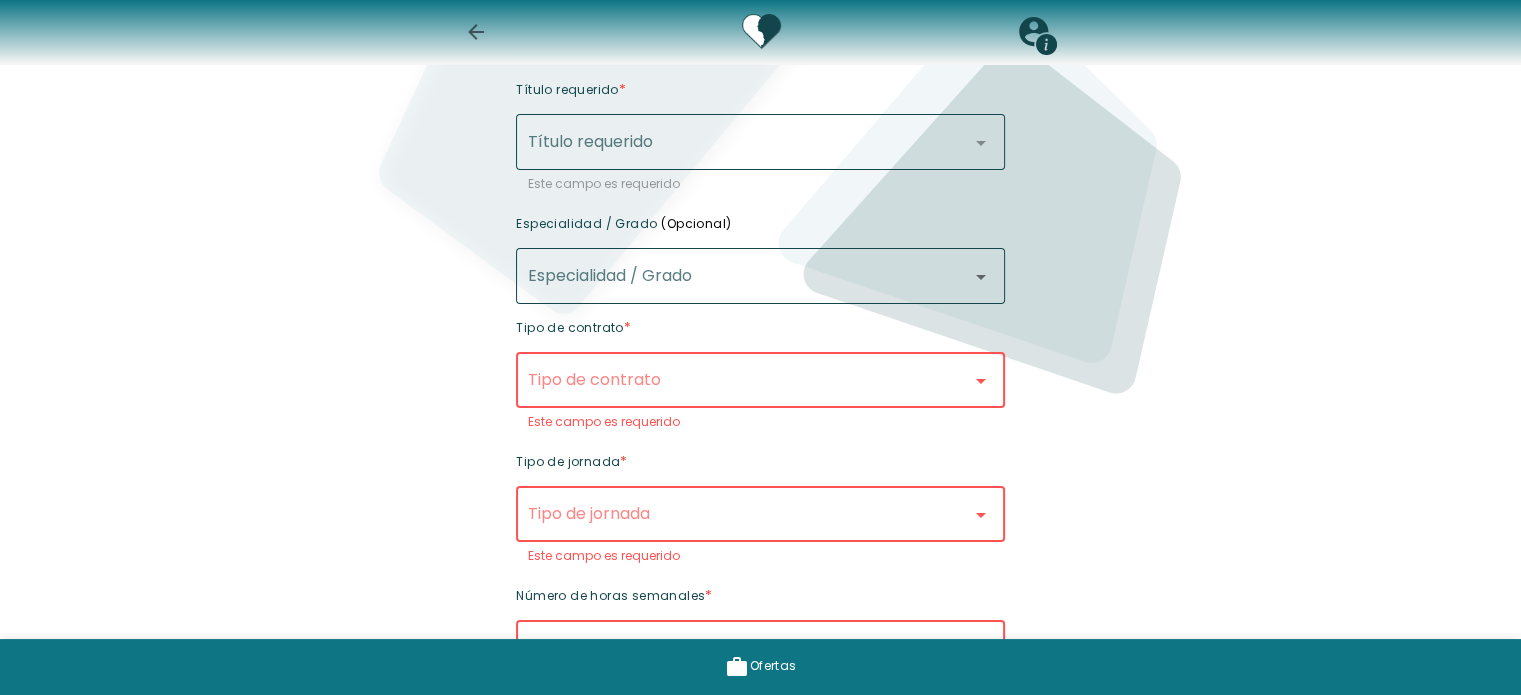 scroll, scrollTop: 211, scrollLeft: 0, axis: vertical 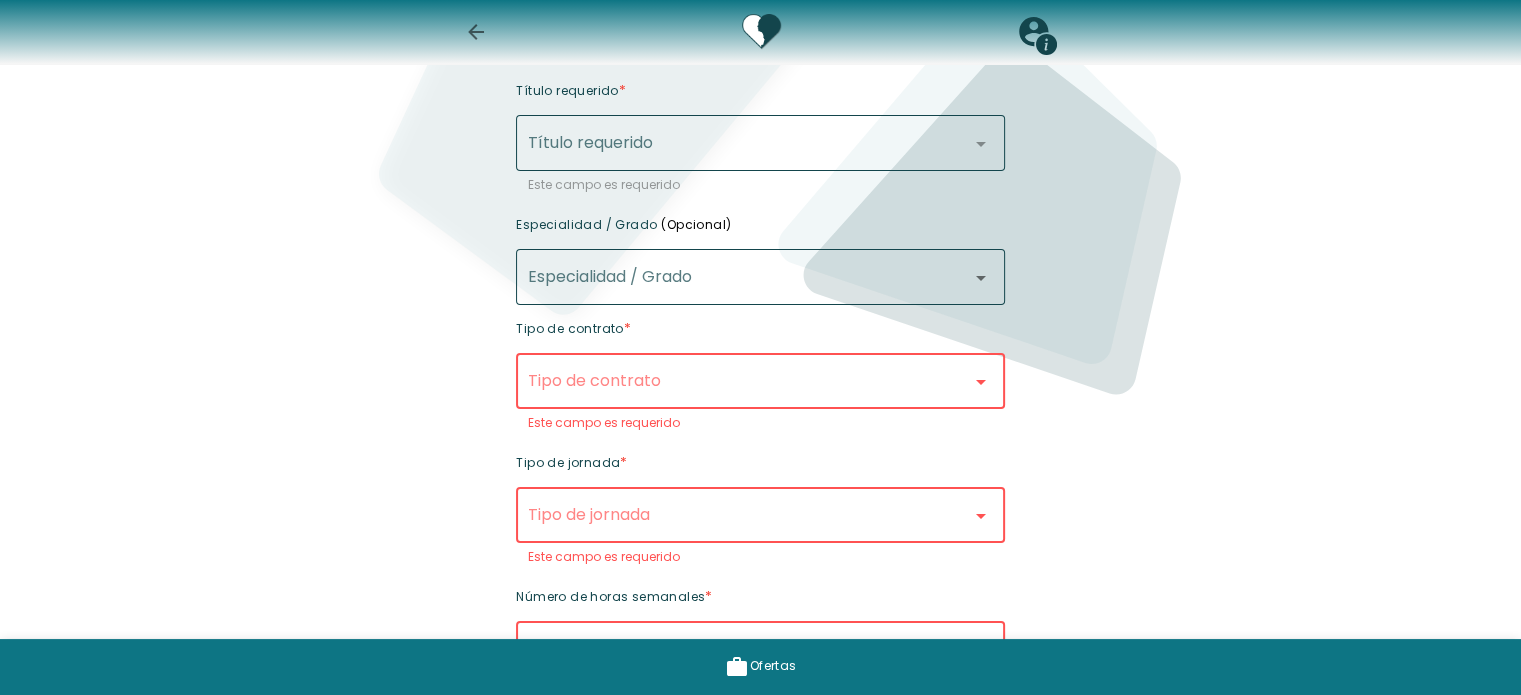 click on "Título requerido * ​ Título requerido Este campo es requerido" at bounding box center [760, 134] 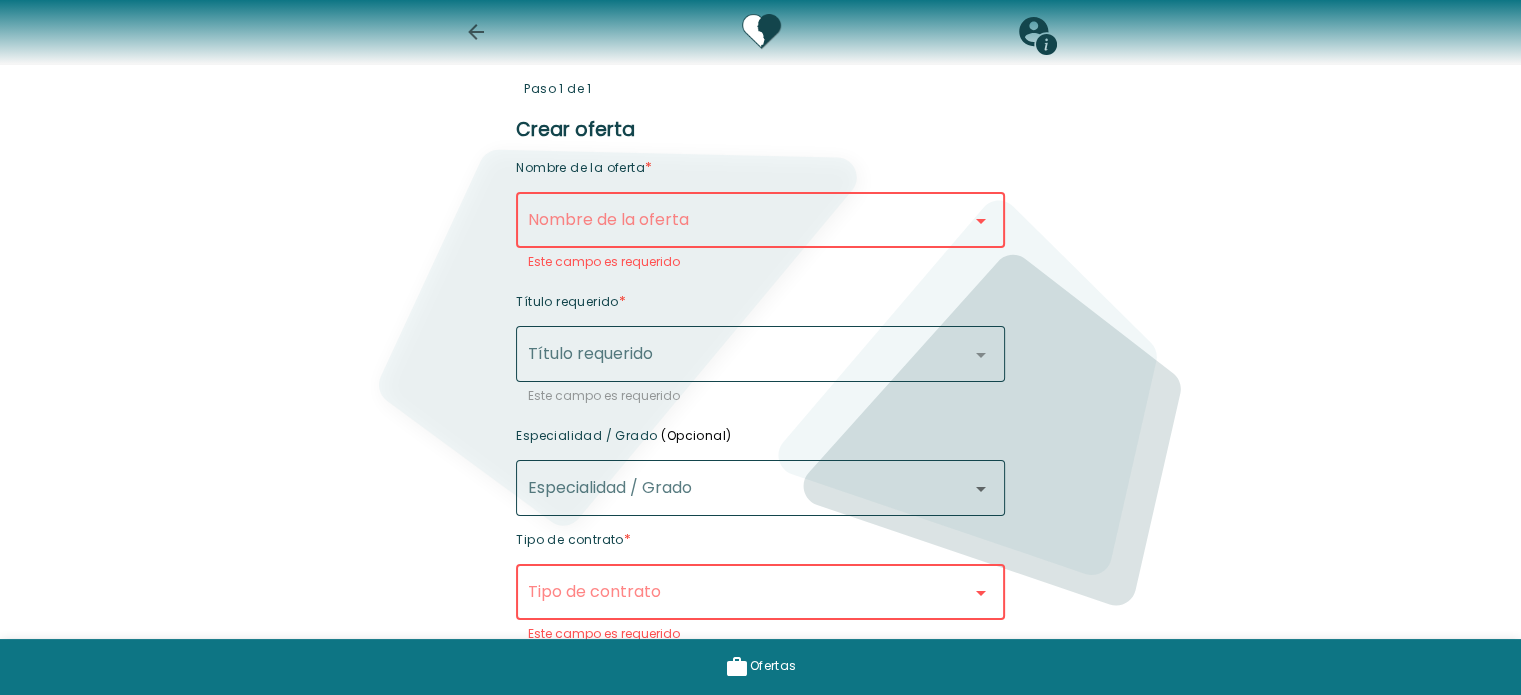 click at bounding box center [981, 221] 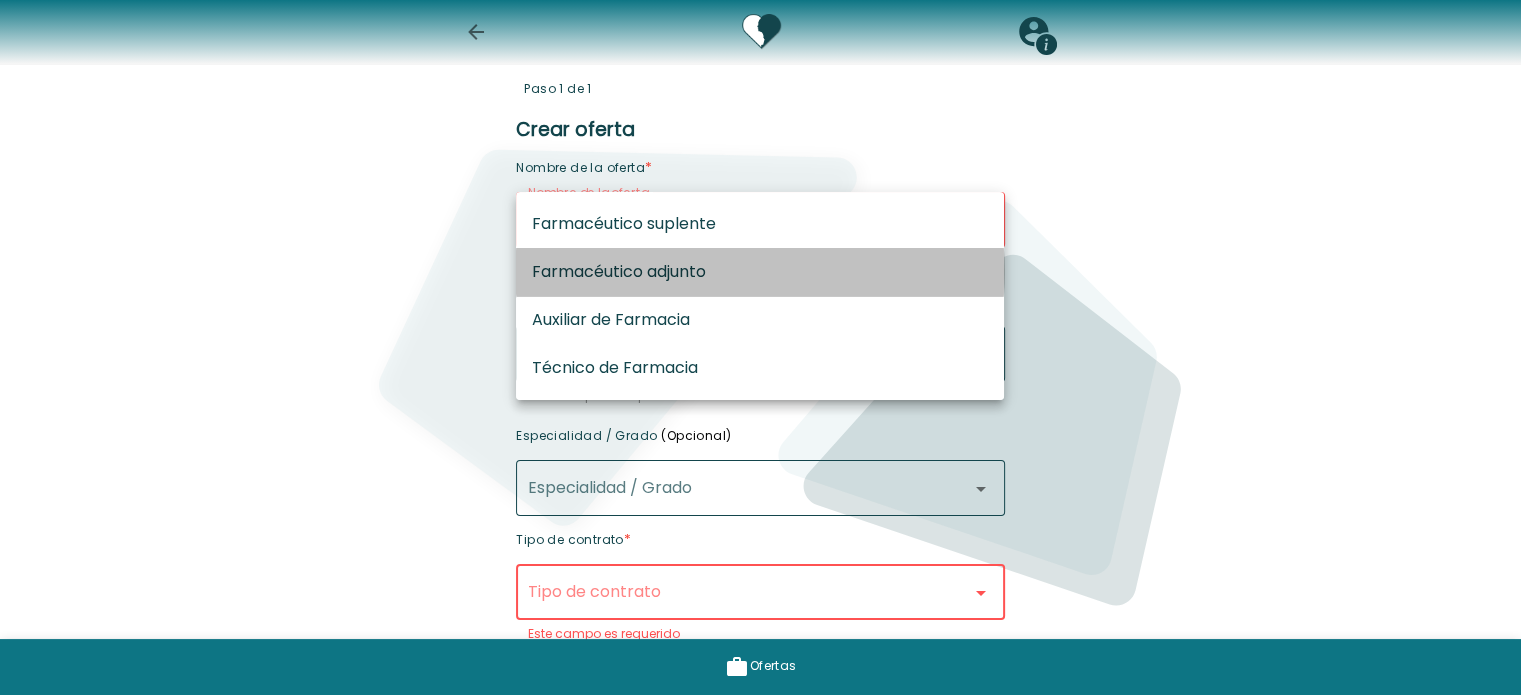 click on "Farmacéutico adjunto" at bounding box center (760, 271) 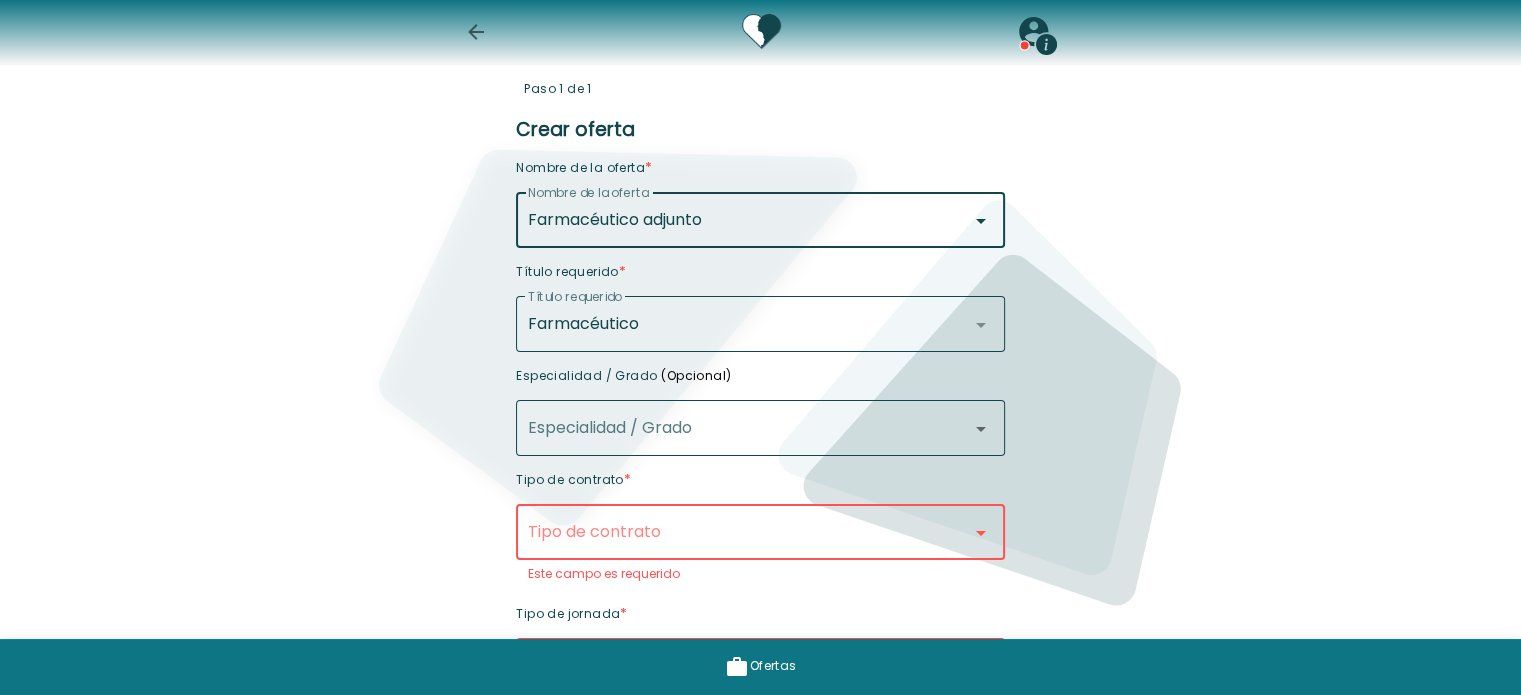 click on "Título requerido * ​ Título requerido Farmacéutico" at bounding box center [760, 300] 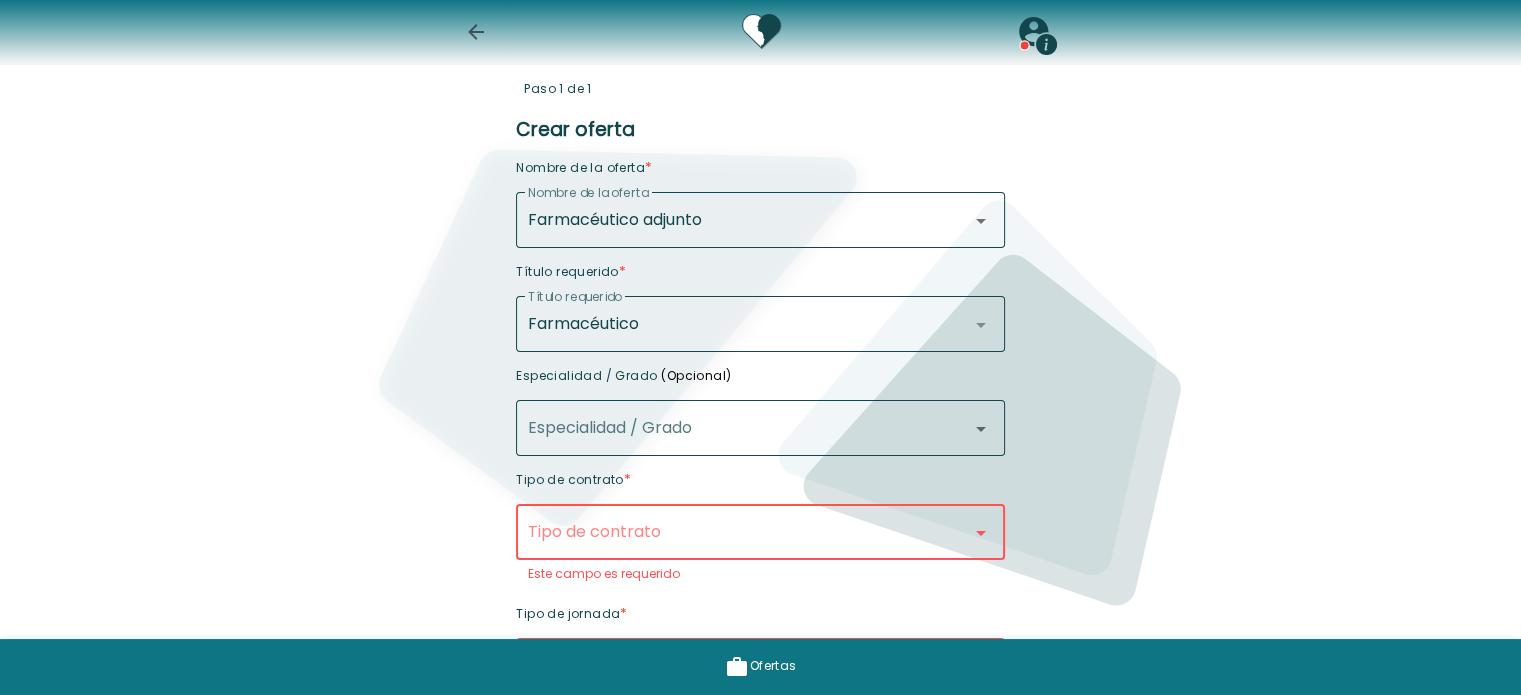 click on "Título requerido * ​ Título requerido Farmacéutico" at bounding box center (760, 300) 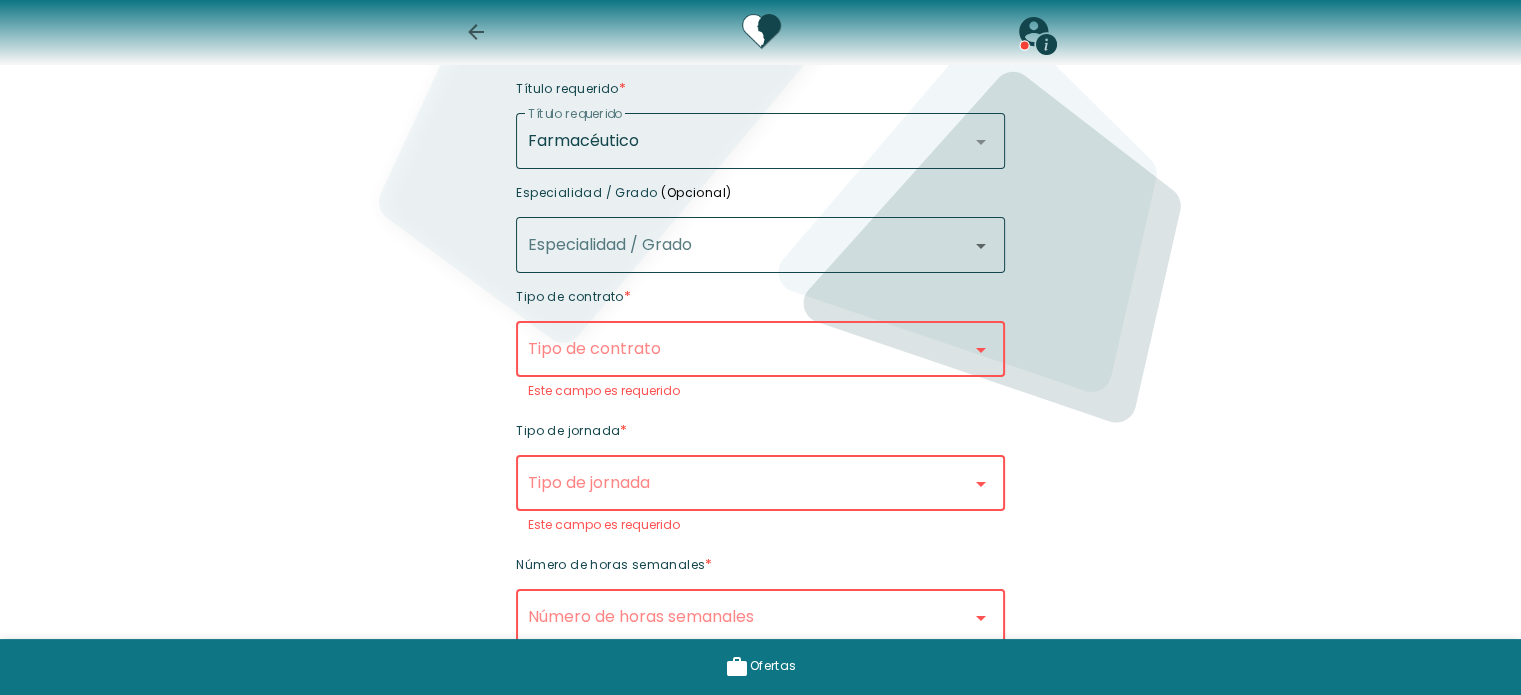 scroll, scrollTop: 192, scrollLeft: 0, axis: vertical 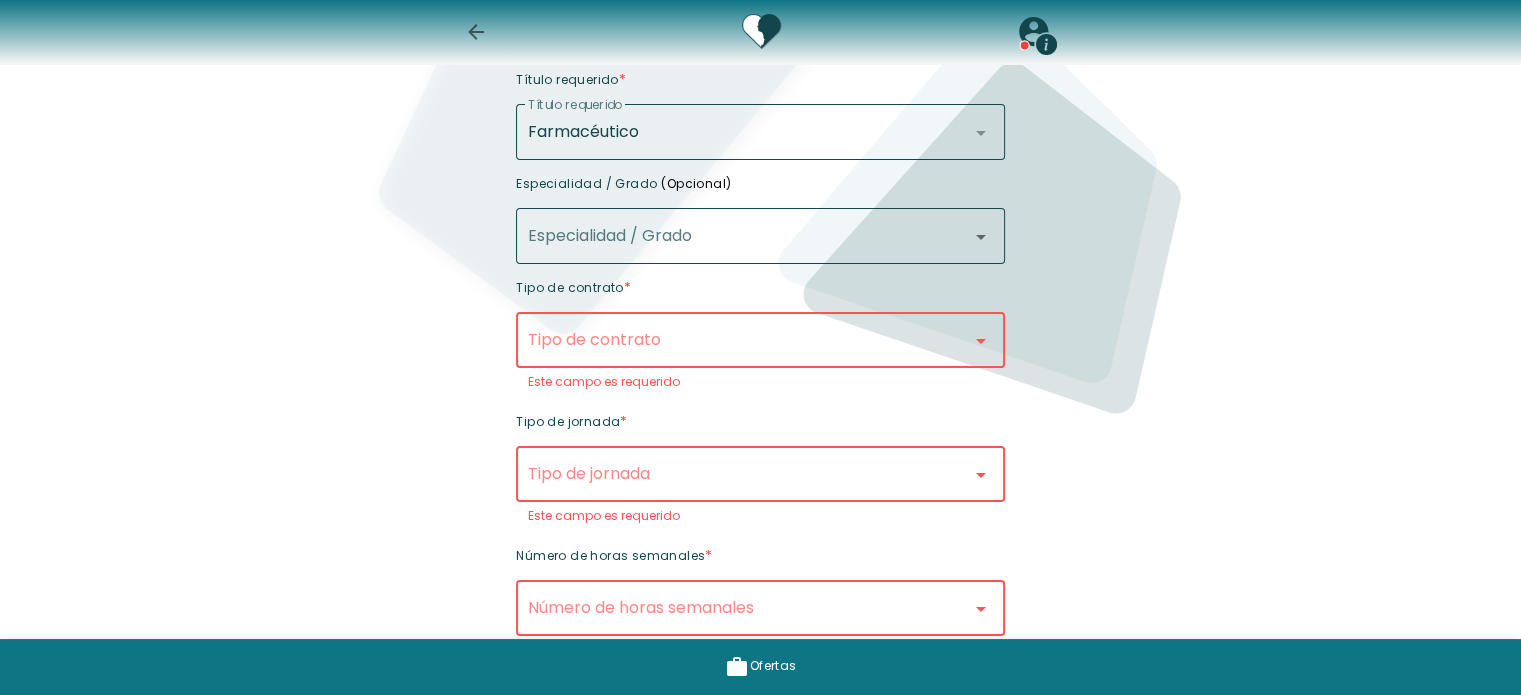 click at bounding box center (981, 341) 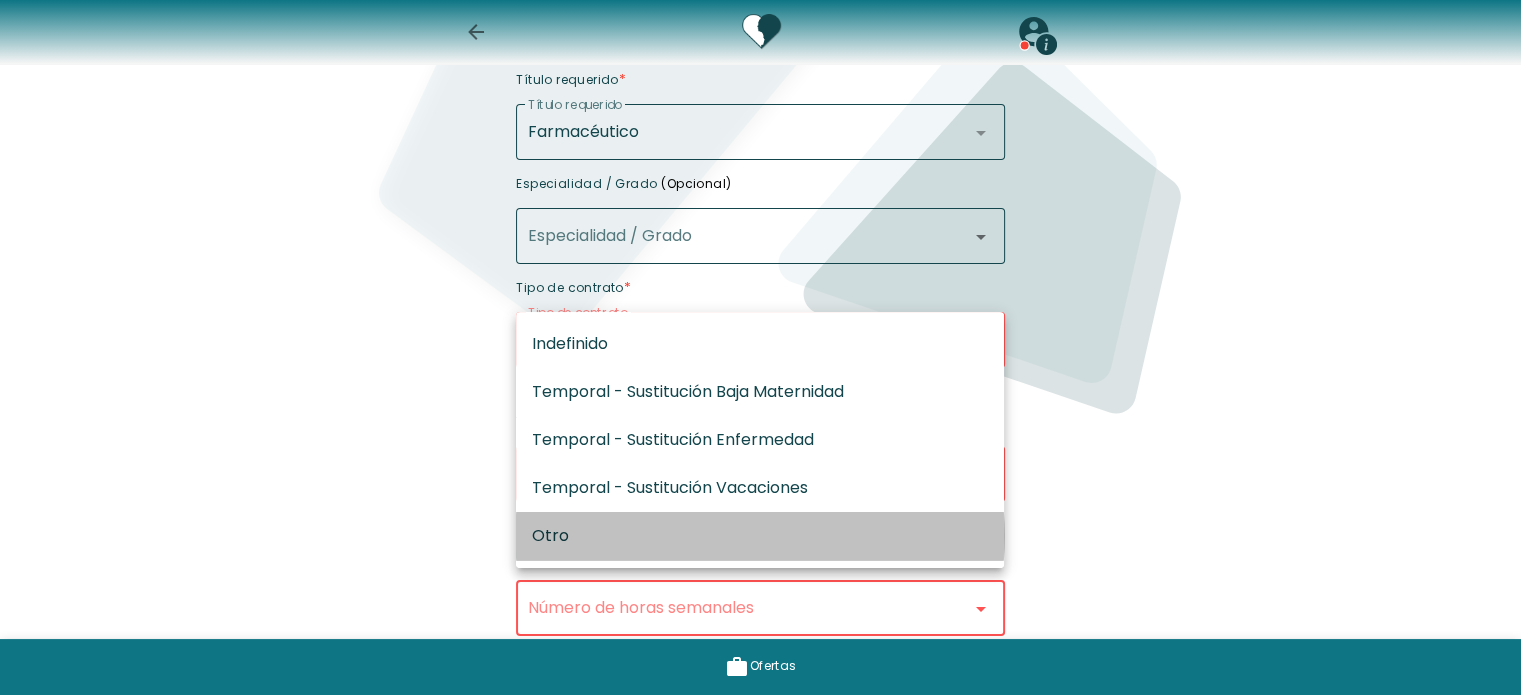 click on "Otro" at bounding box center (760, 535) 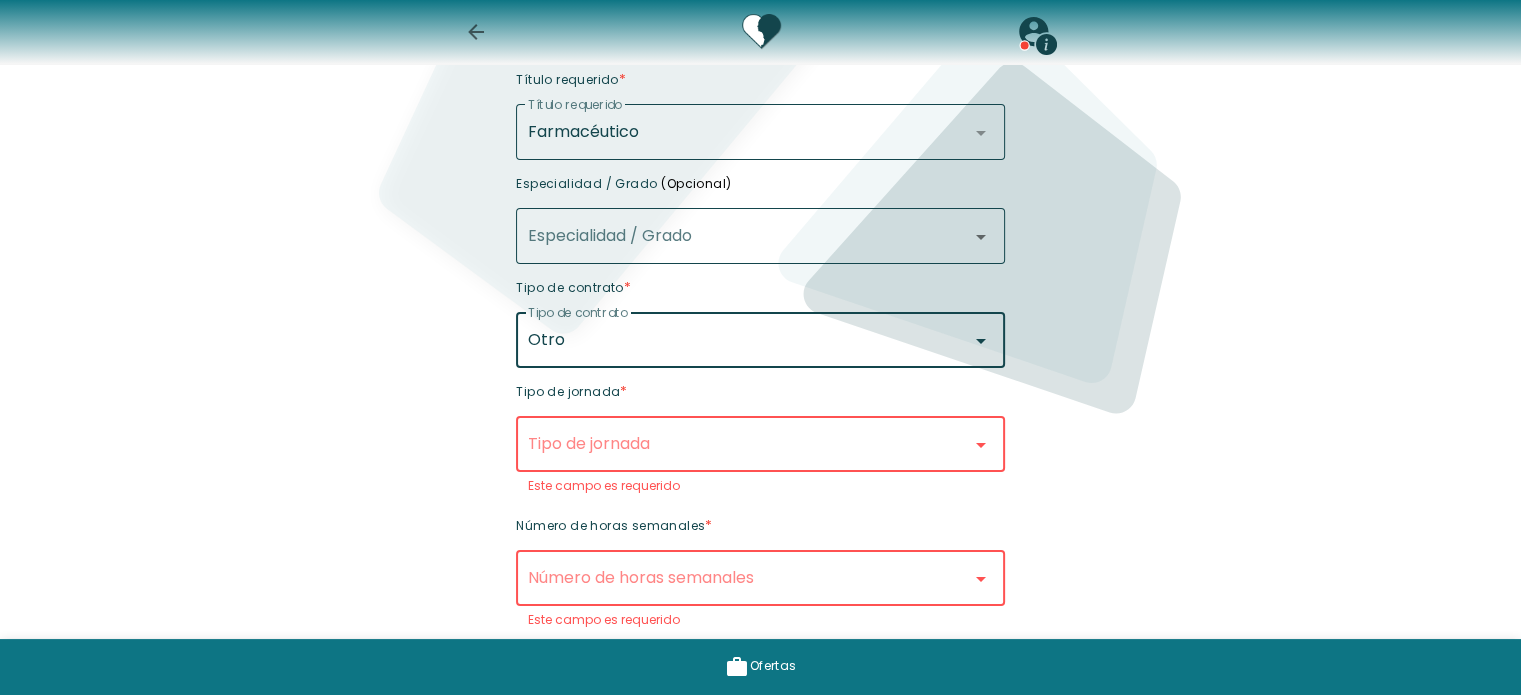 click at bounding box center (981, 341) 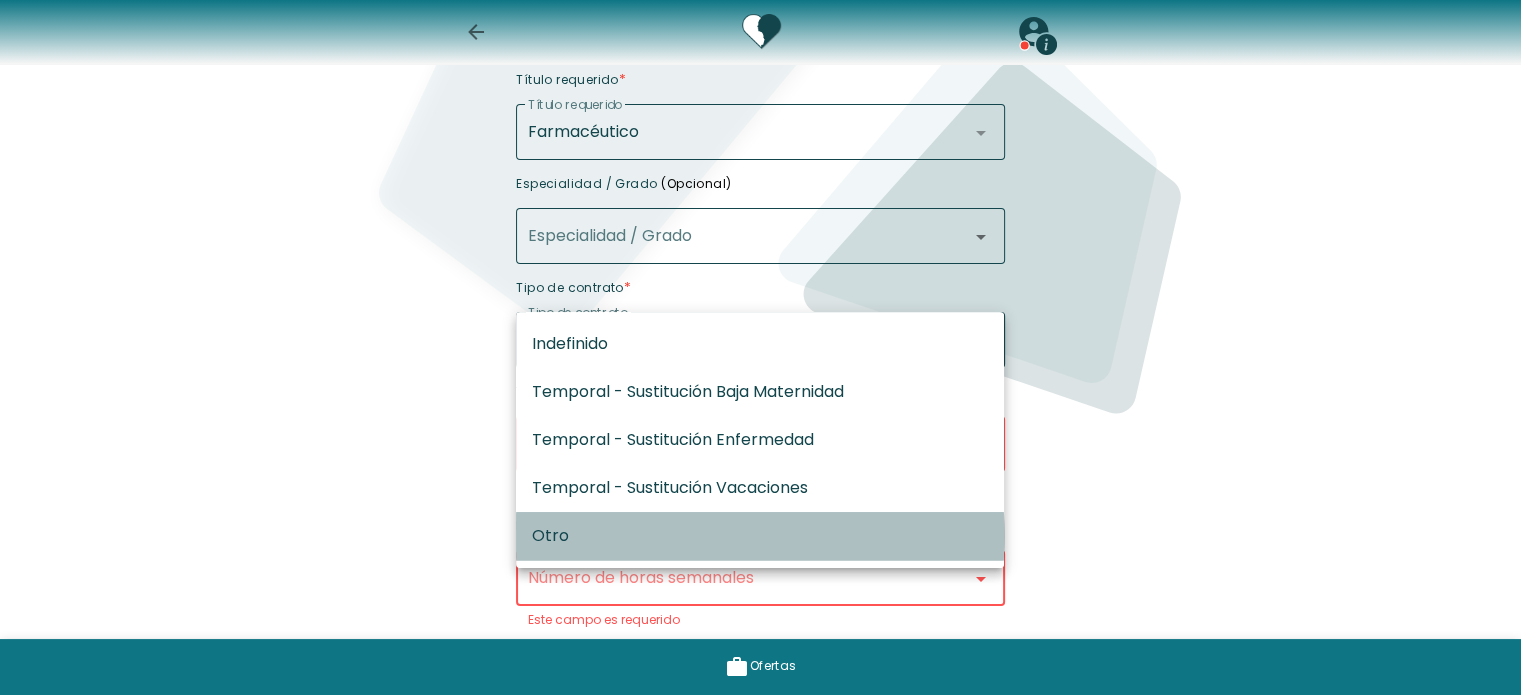 click on "Otro" at bounding box center [760, 535] 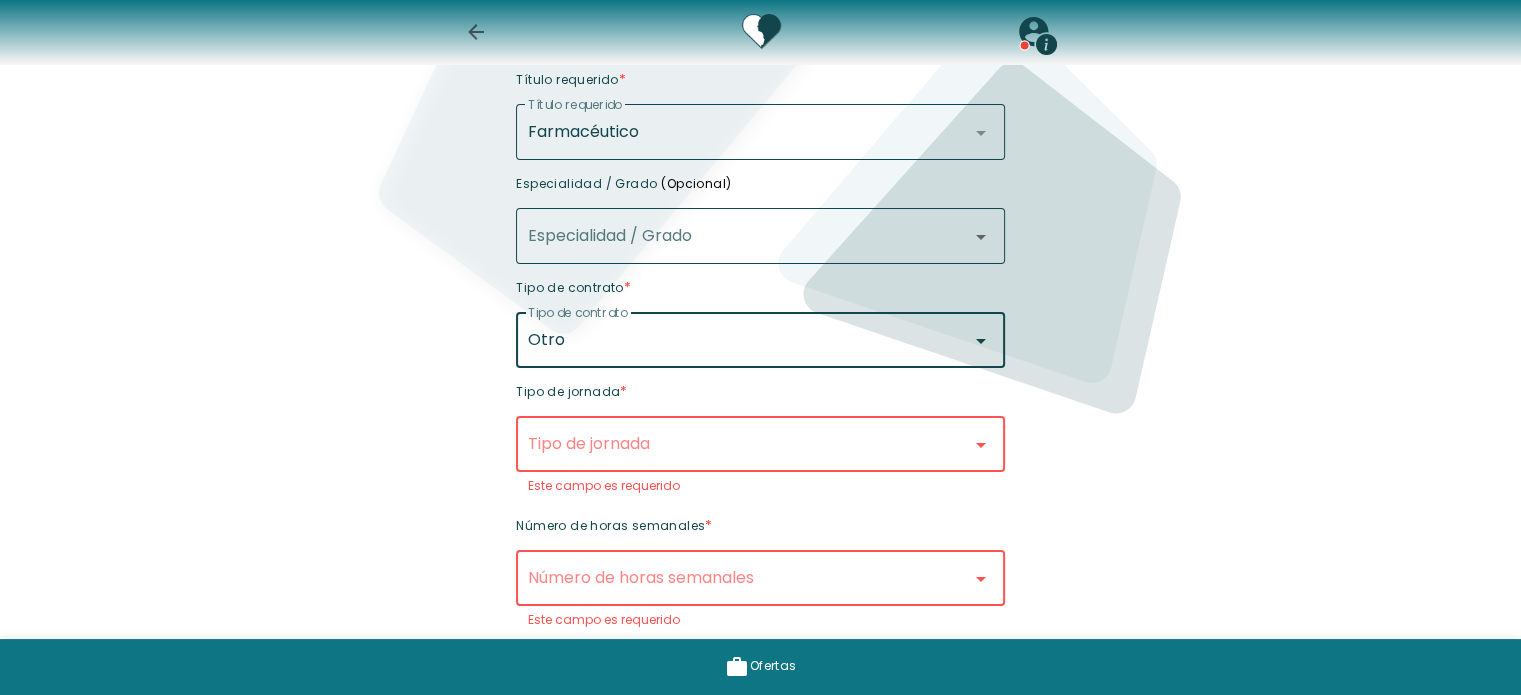 click at bounding box center (981, 445) 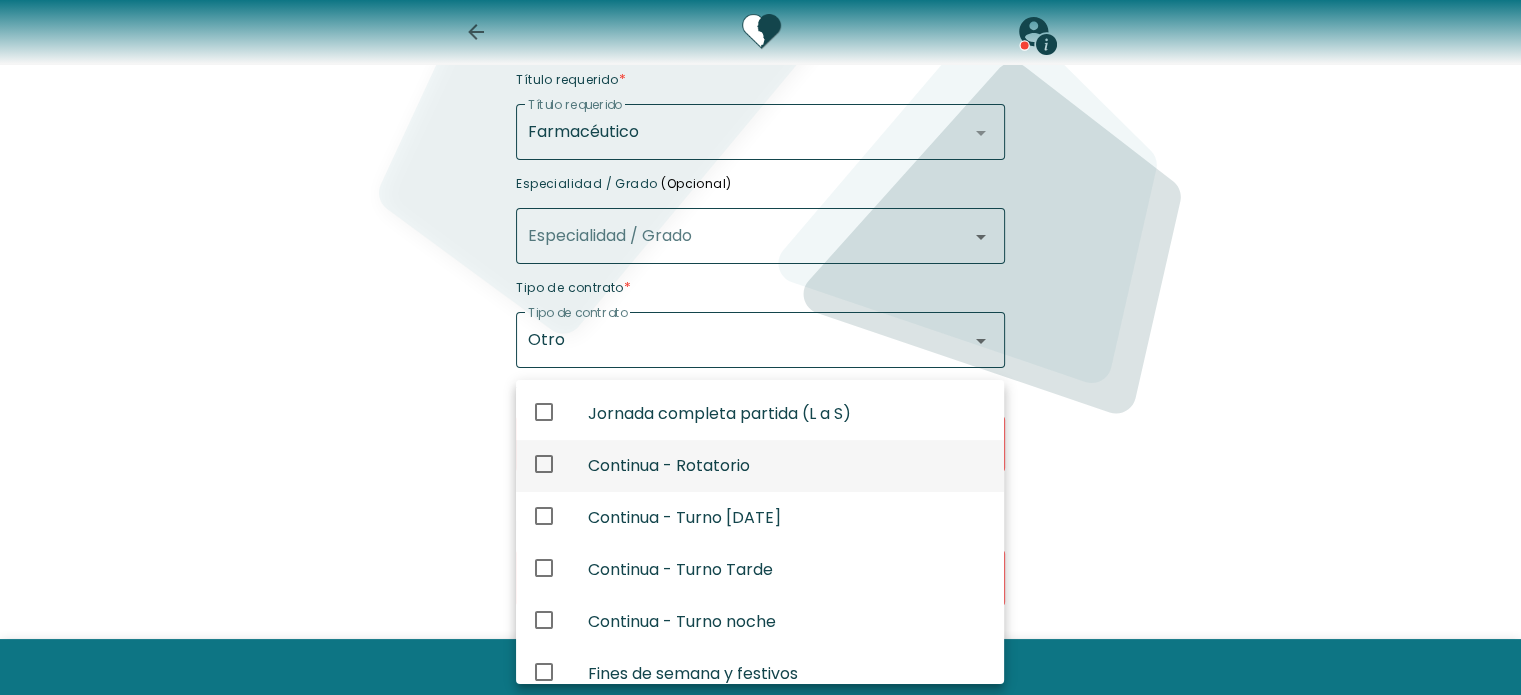 scroll, scrollTop: 19, scrollLeft: 0, axis: vertical 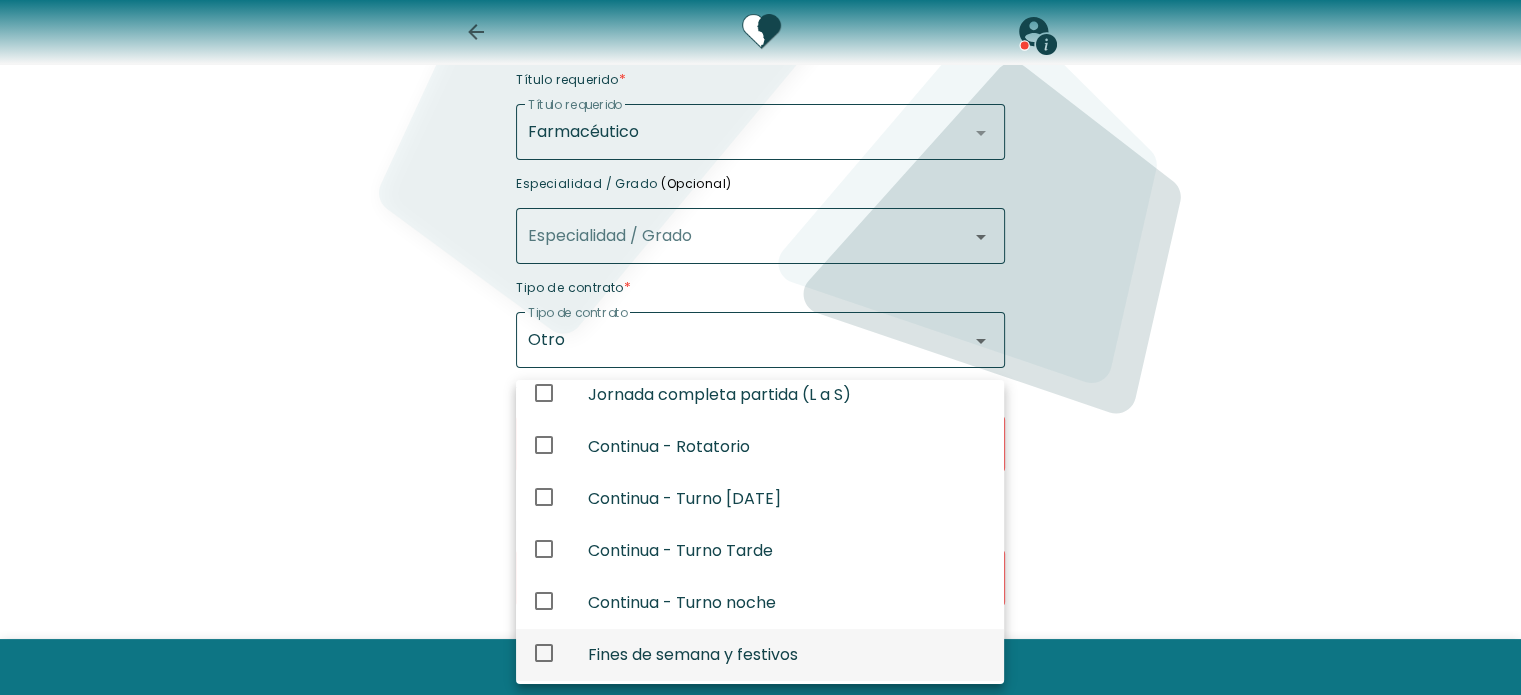 click at bounding box center (544, 653) 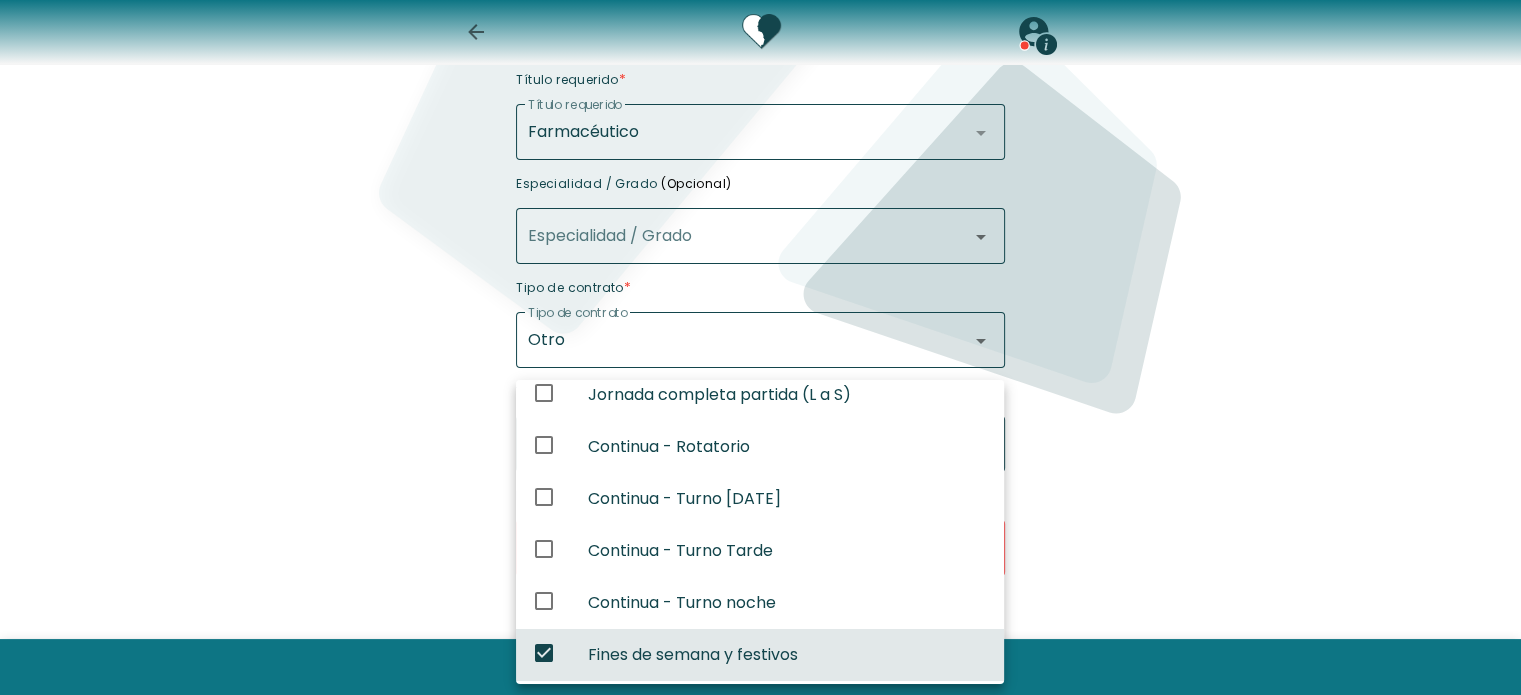 click on "Número de horas semanales * ​ Número de horas semanales Este campo es requerido" at bounding box center [760, 539] 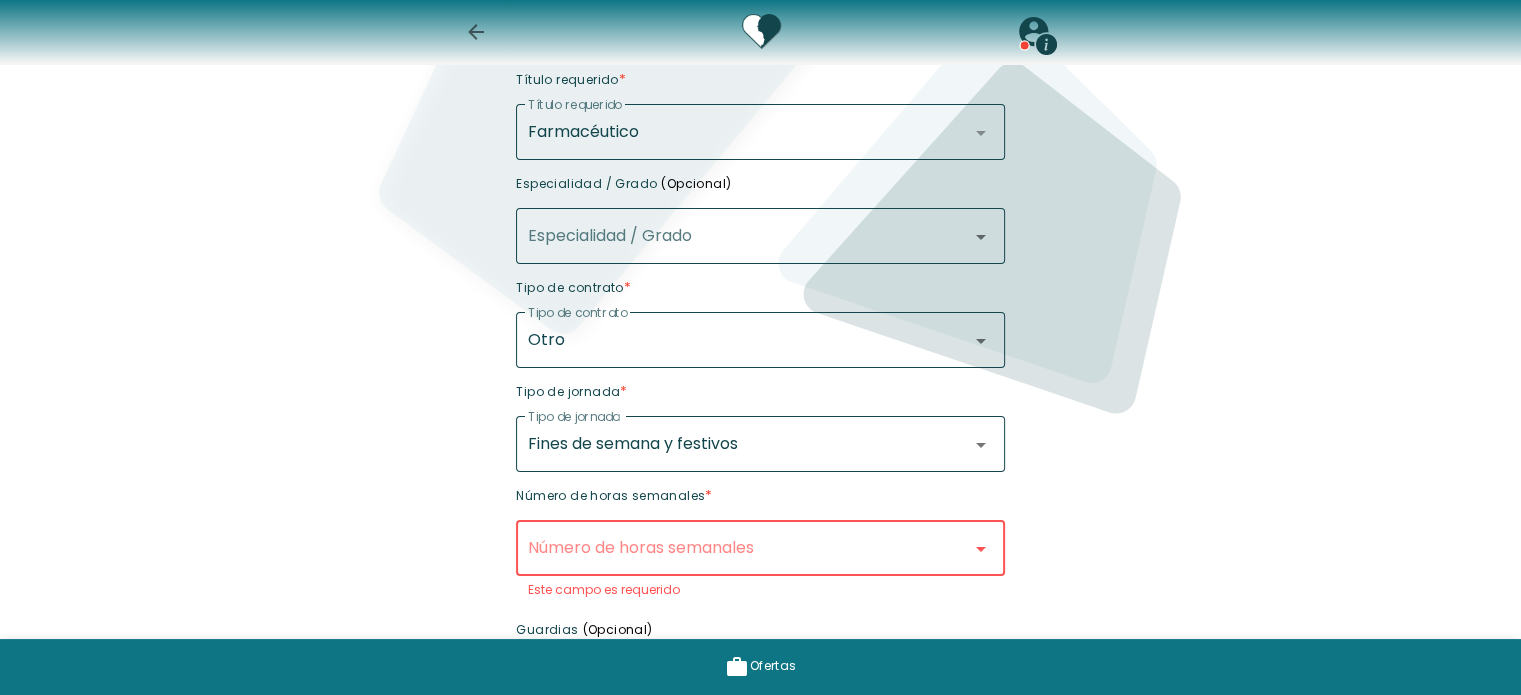 click at bounding box center (981, 549) 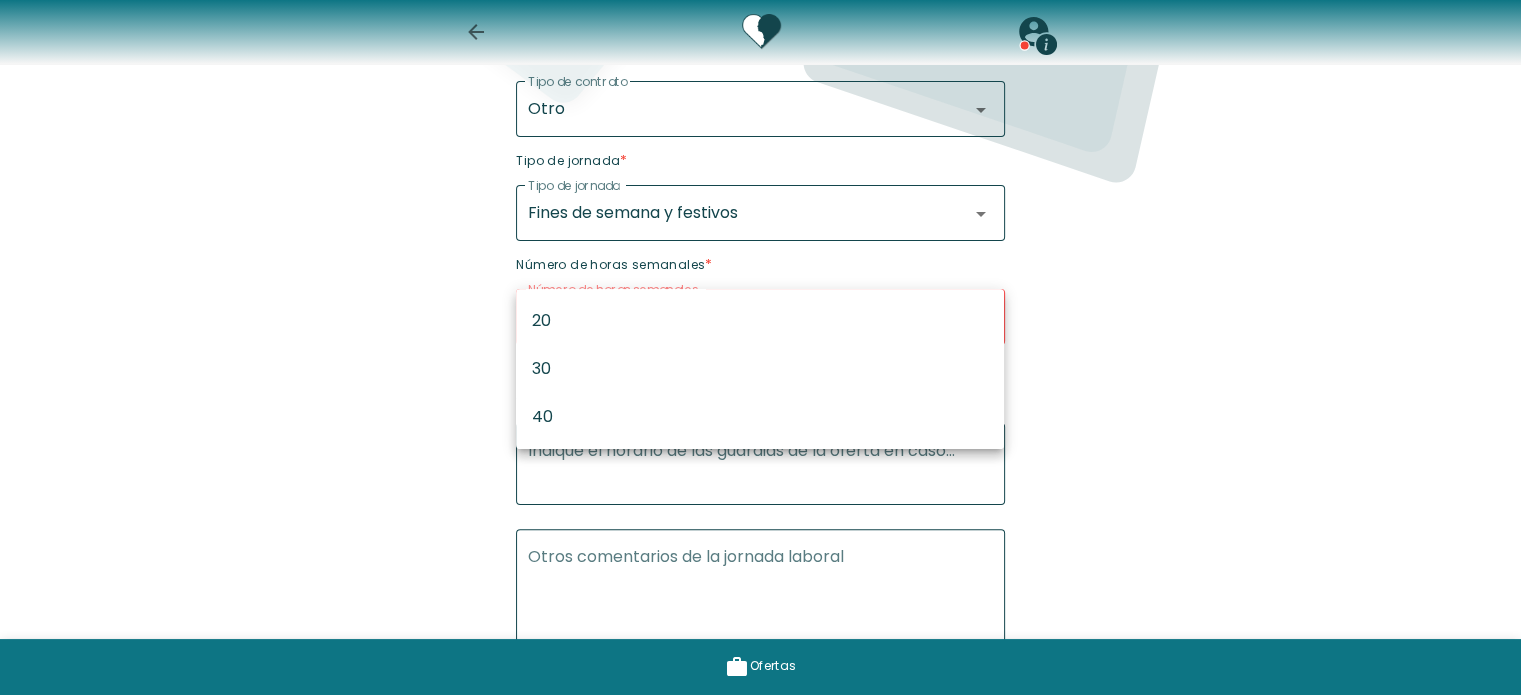 scroll, scrollTop: 422, scrollLeft: 0, axis: vertical 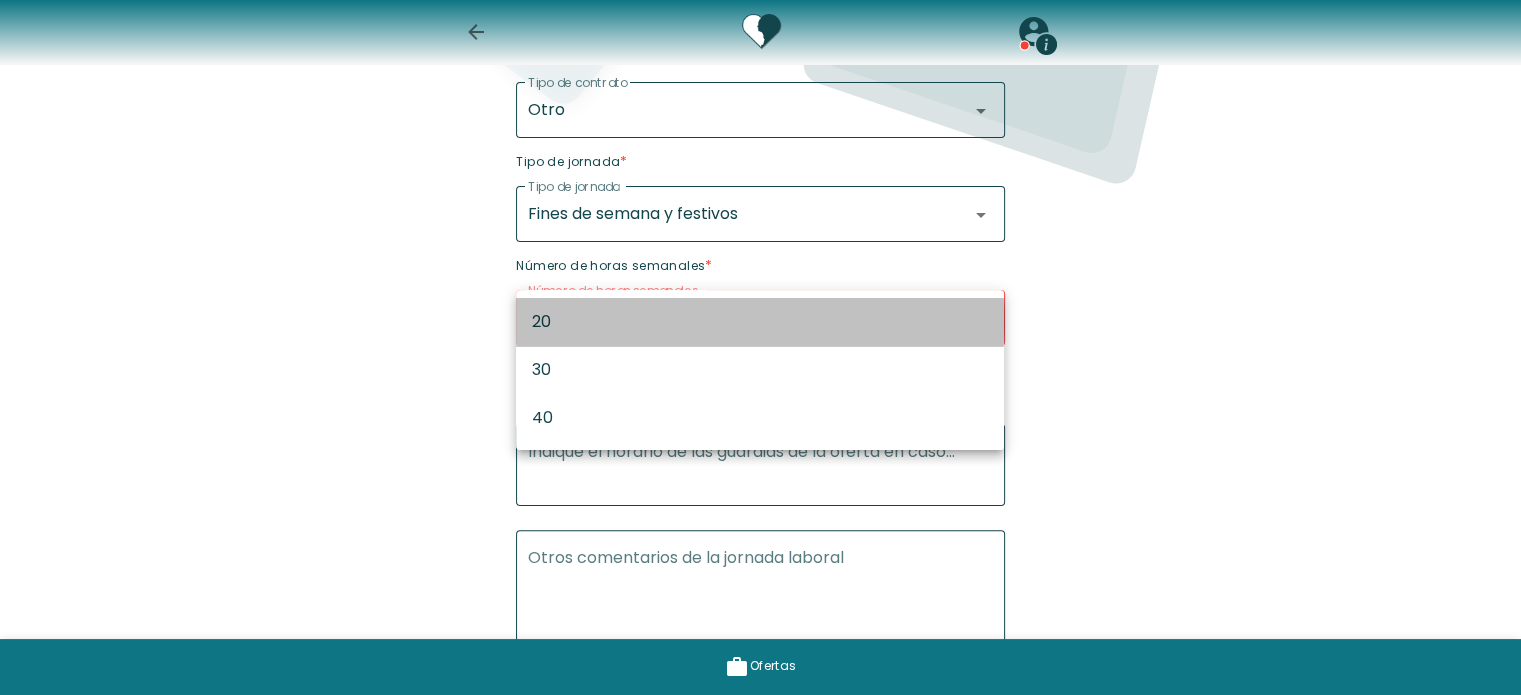 click on "20" at bounding box center (760, 321) 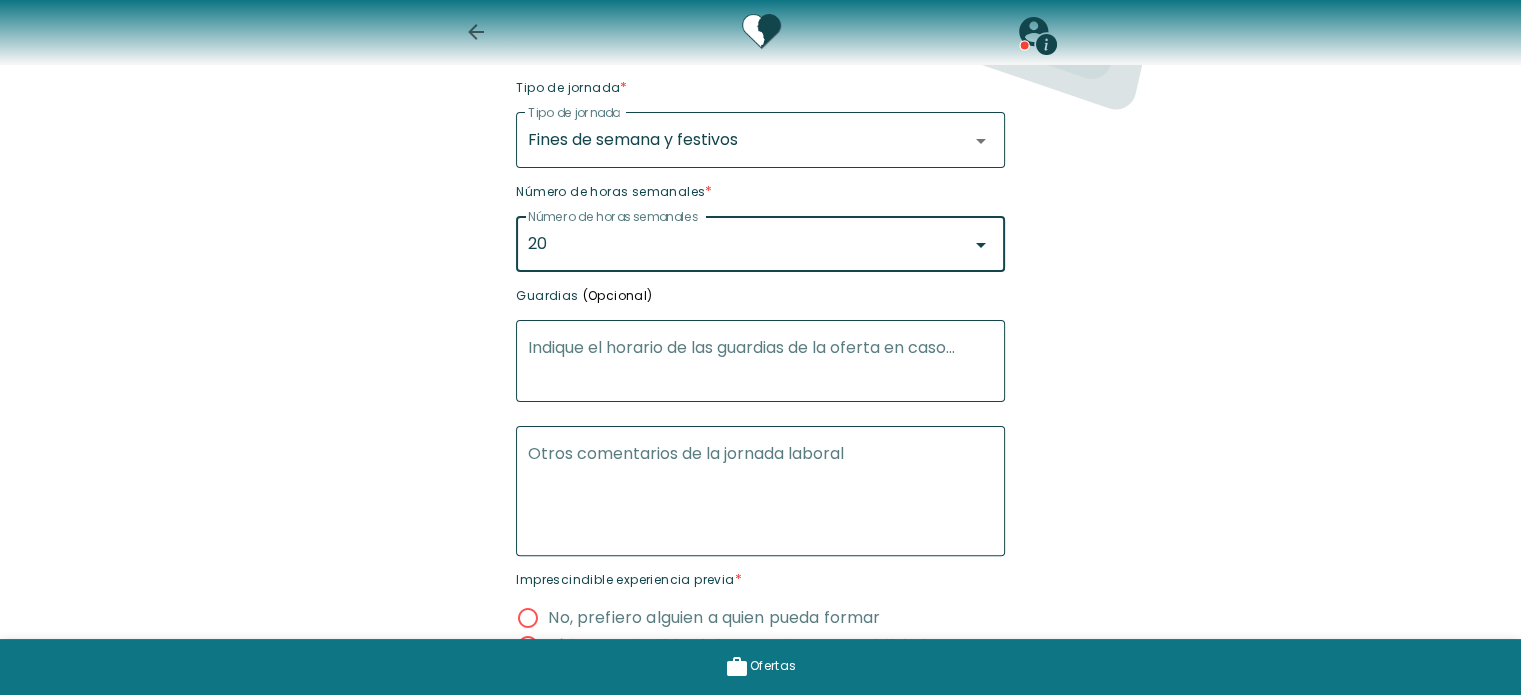 scroll, scrollTop: 498, scrollLeft: 0, axis: vertical 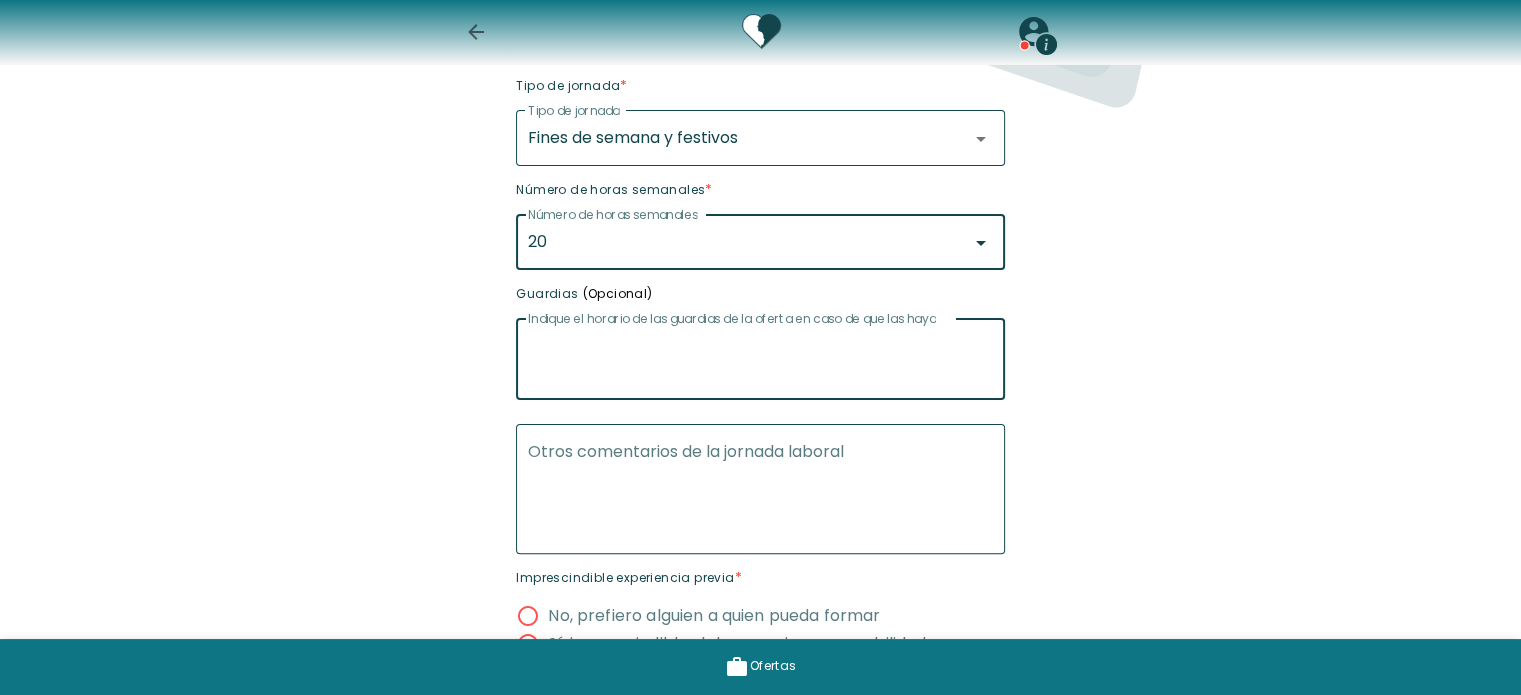 click on "Indique el horario de las guardias de la oferta en caso de que las haya" at bounding box center (766, 364) 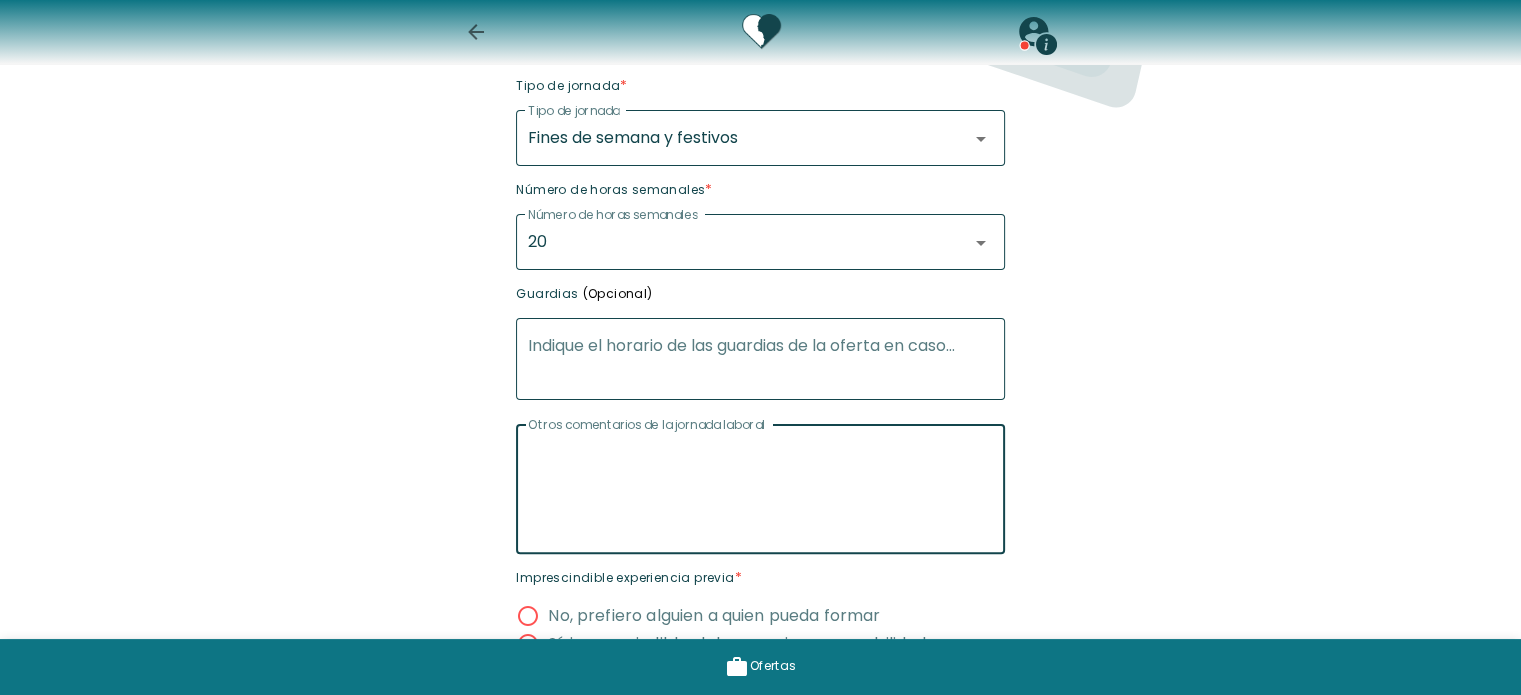 click on "Otros comentarios de la jornada laboral" at bounding box center (766, 494) 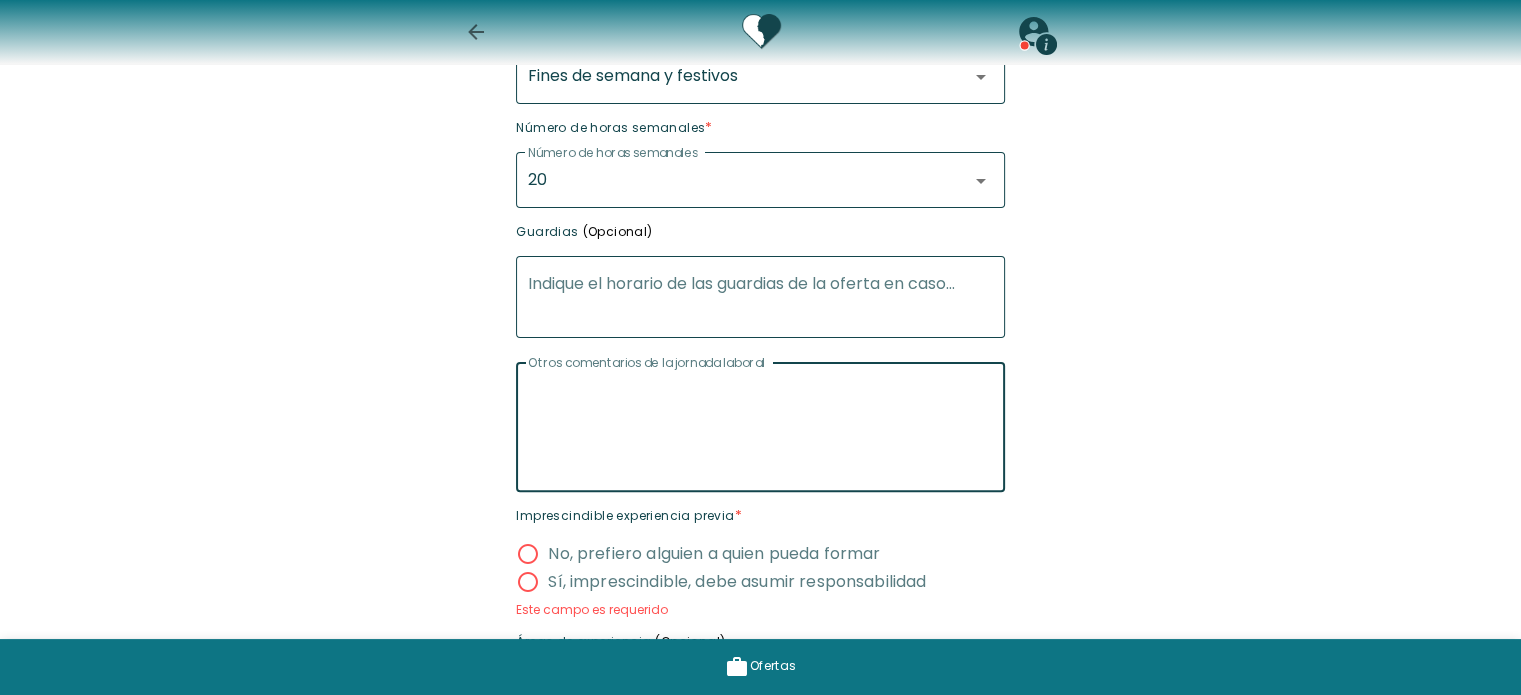 scroll, scrollTop: 562, scrollLeft: 0, axis: vertical 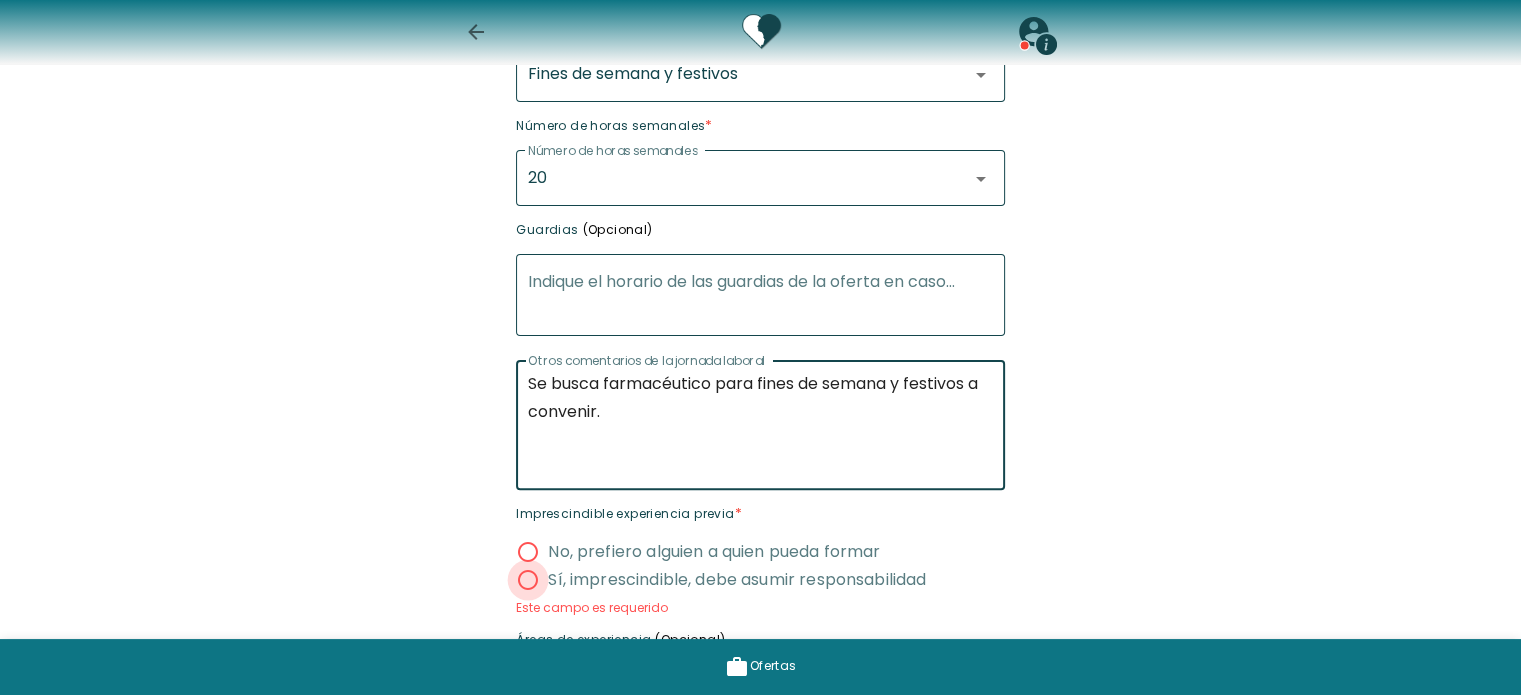 type on "Se busca farmacéutico para fines de semana y festivos a convenir." 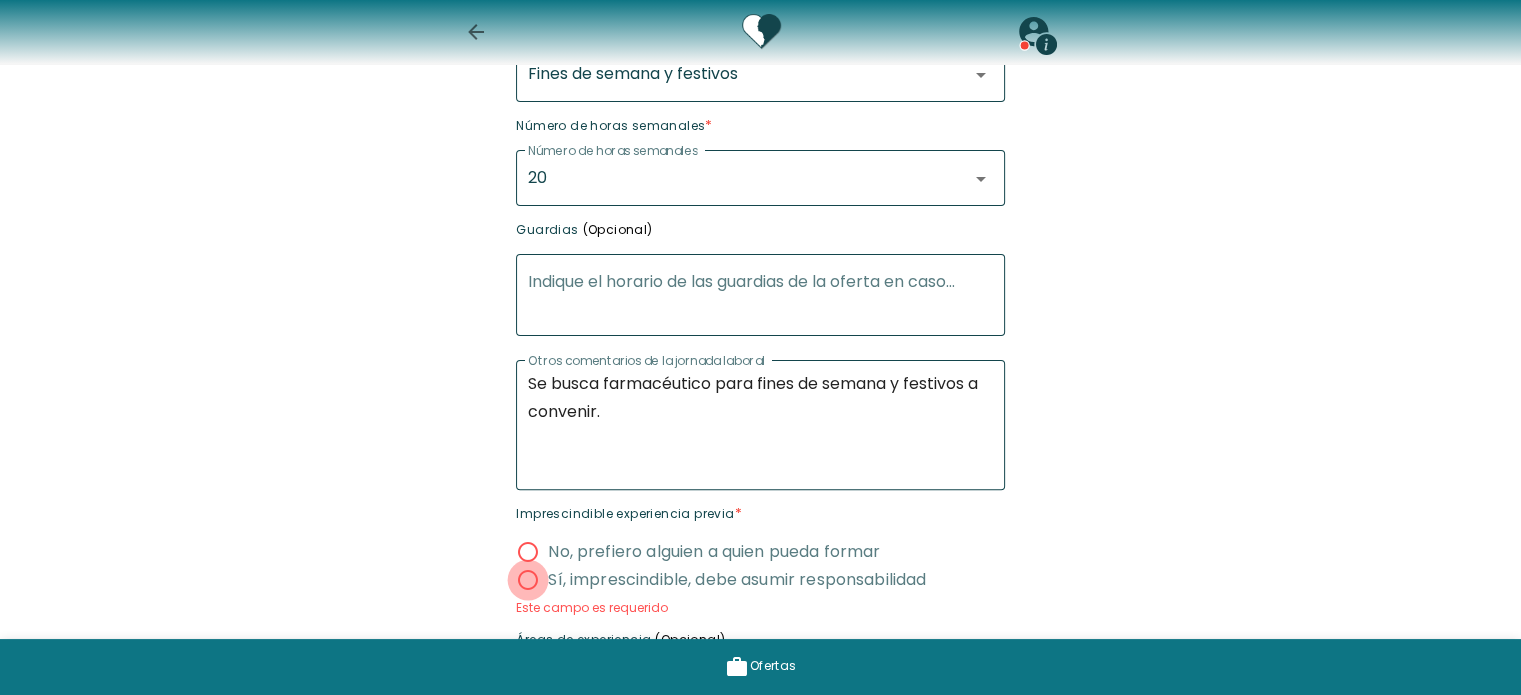 click at bounding box center [528, 580] 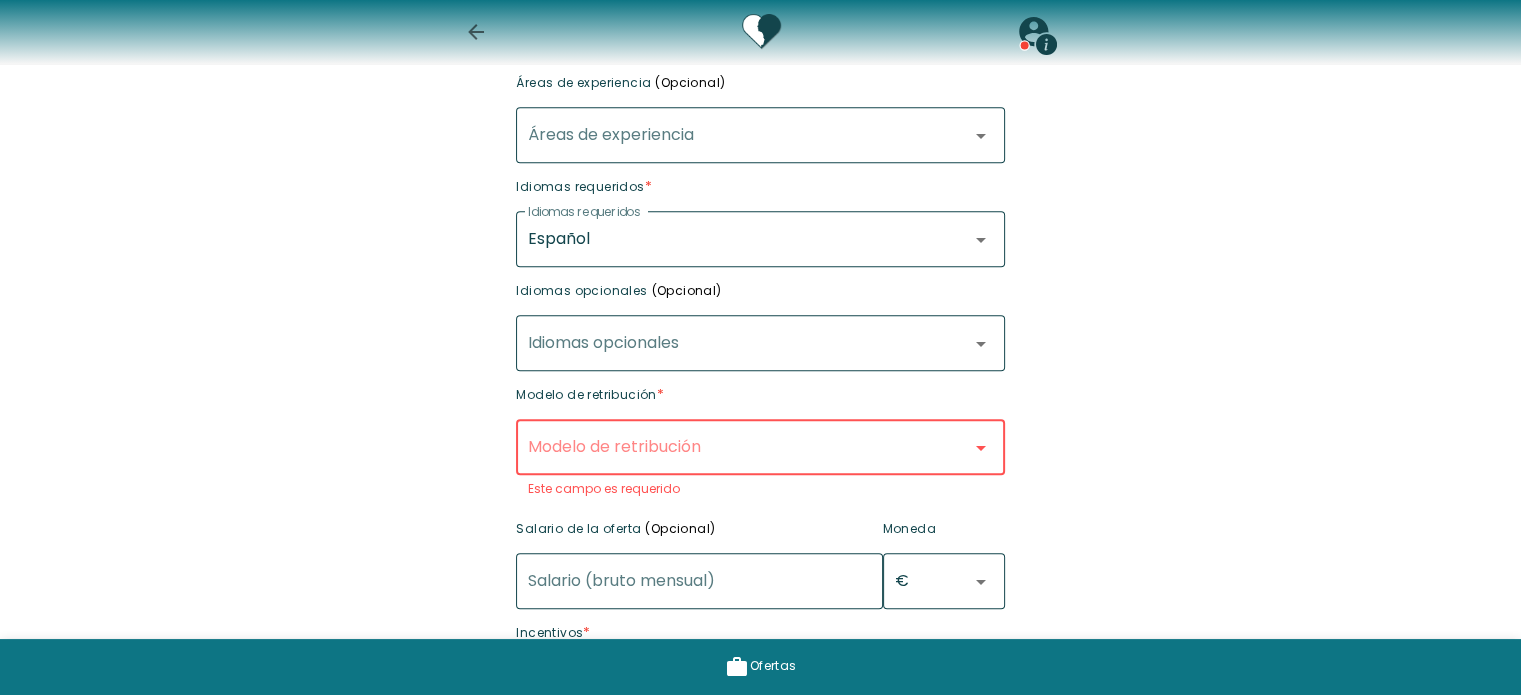 scroll, scrollTop: 1223, scrollLeft: 0, axis: vertical 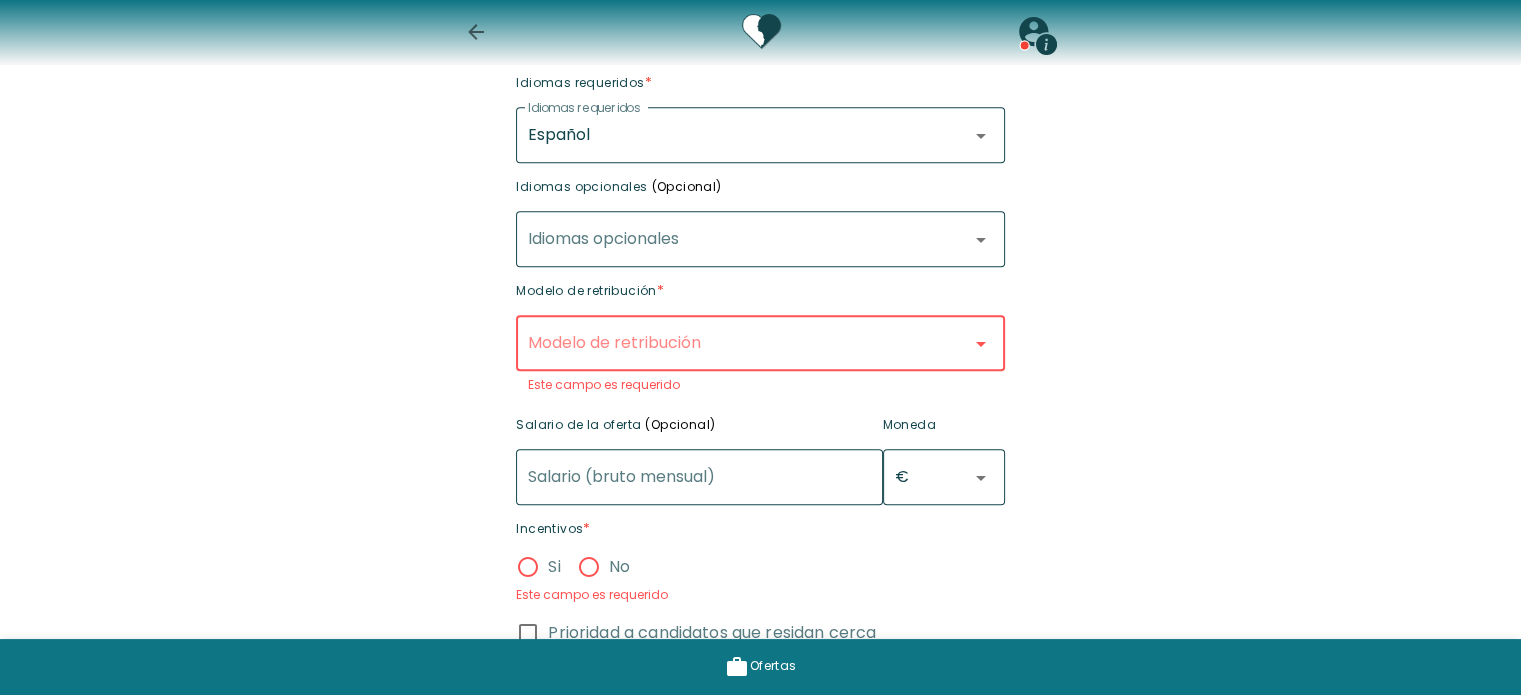 click at bounding box center [746, 343] 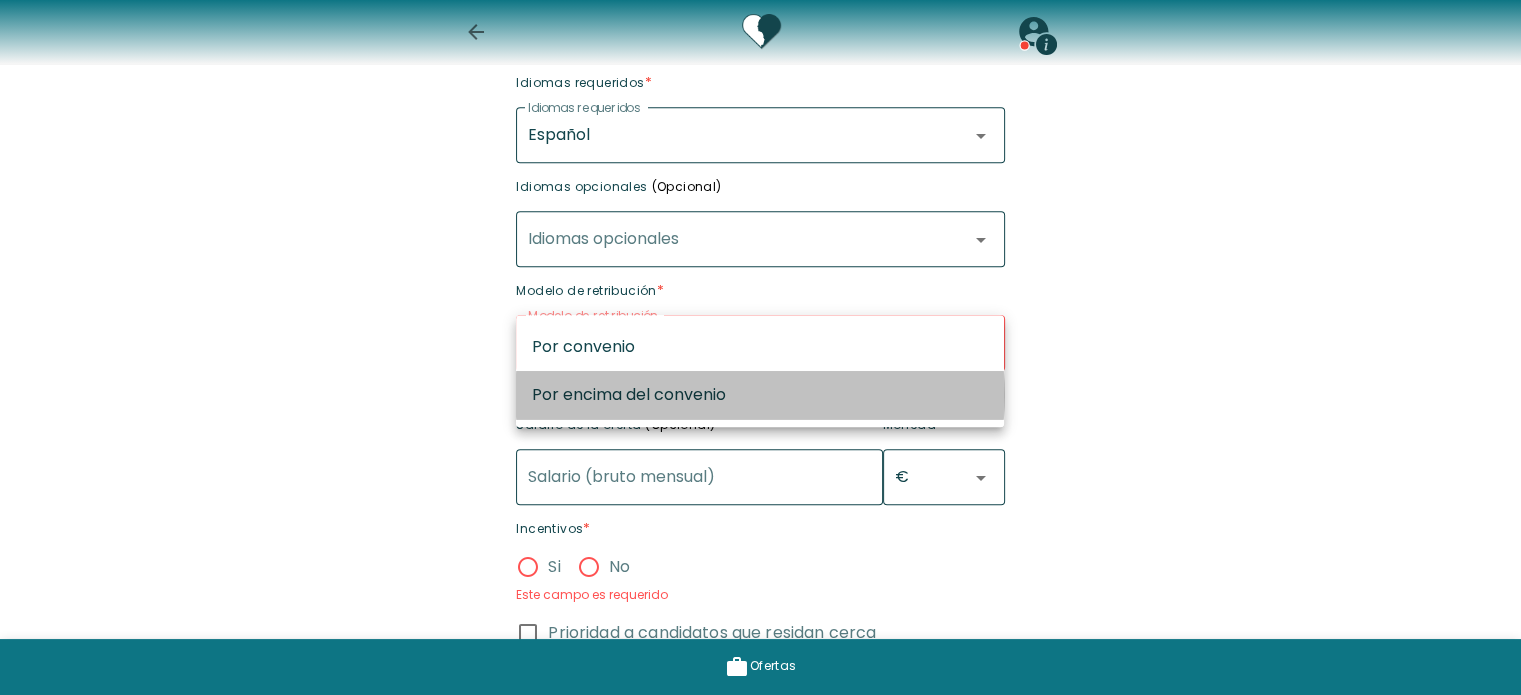click on "Por encima del convenio" at bounding box center [760, 395] 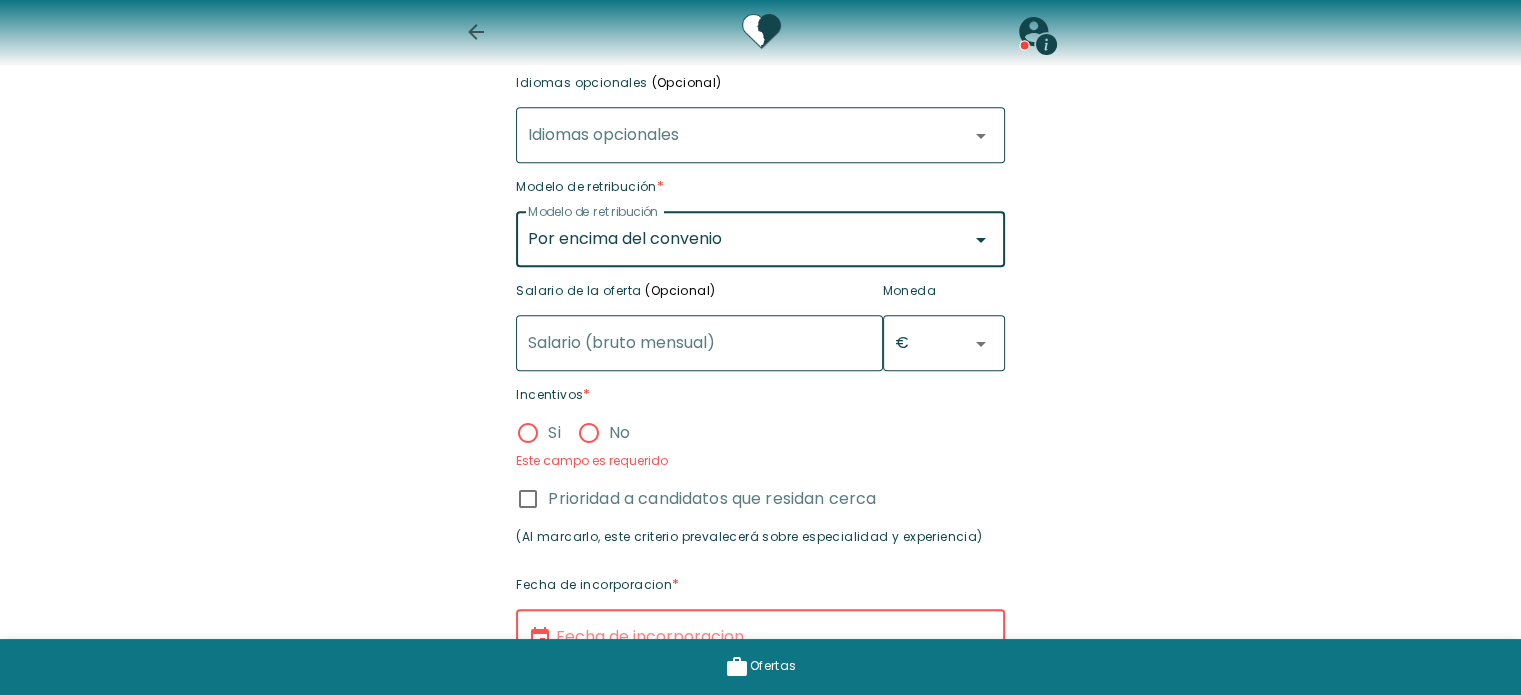scroll, scrollTop: 1336, scrollLeft: 0, axis: vertical 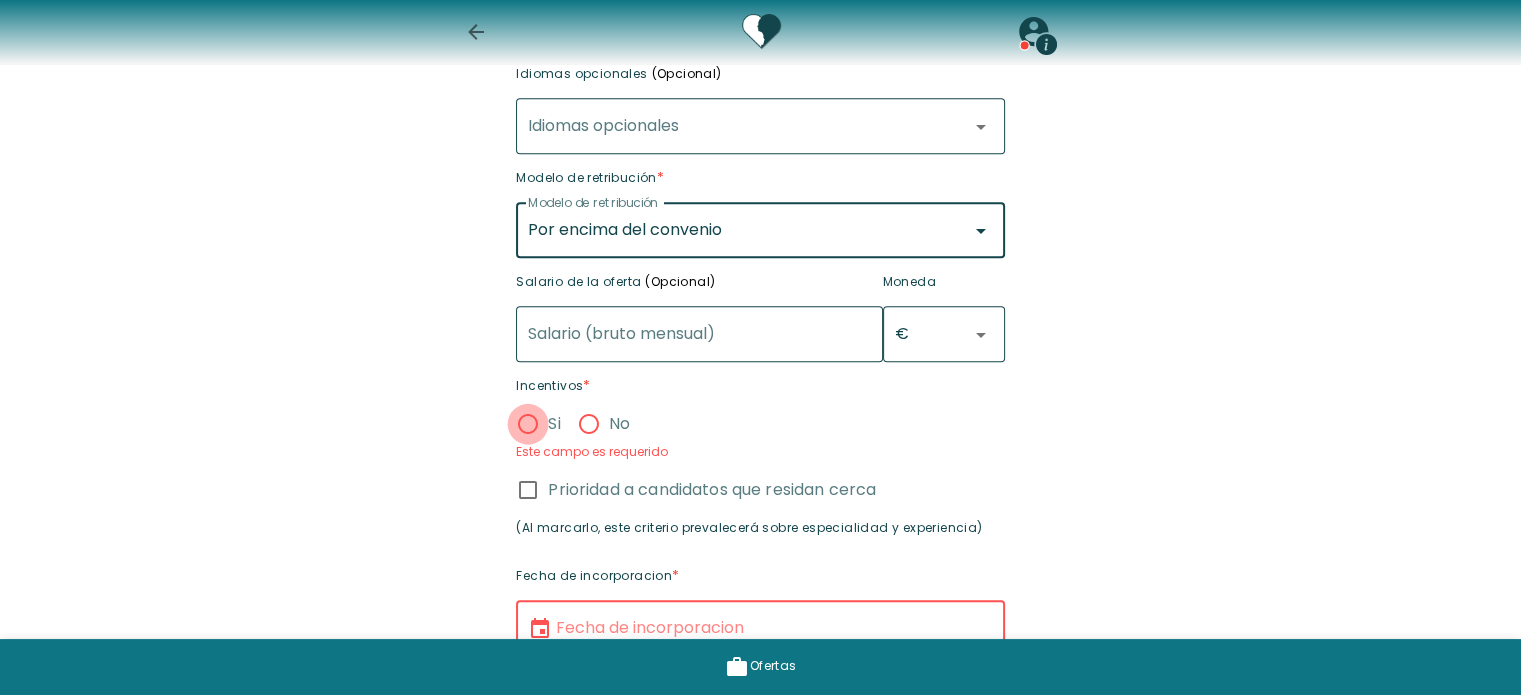 click at bounding box center (528, 424) 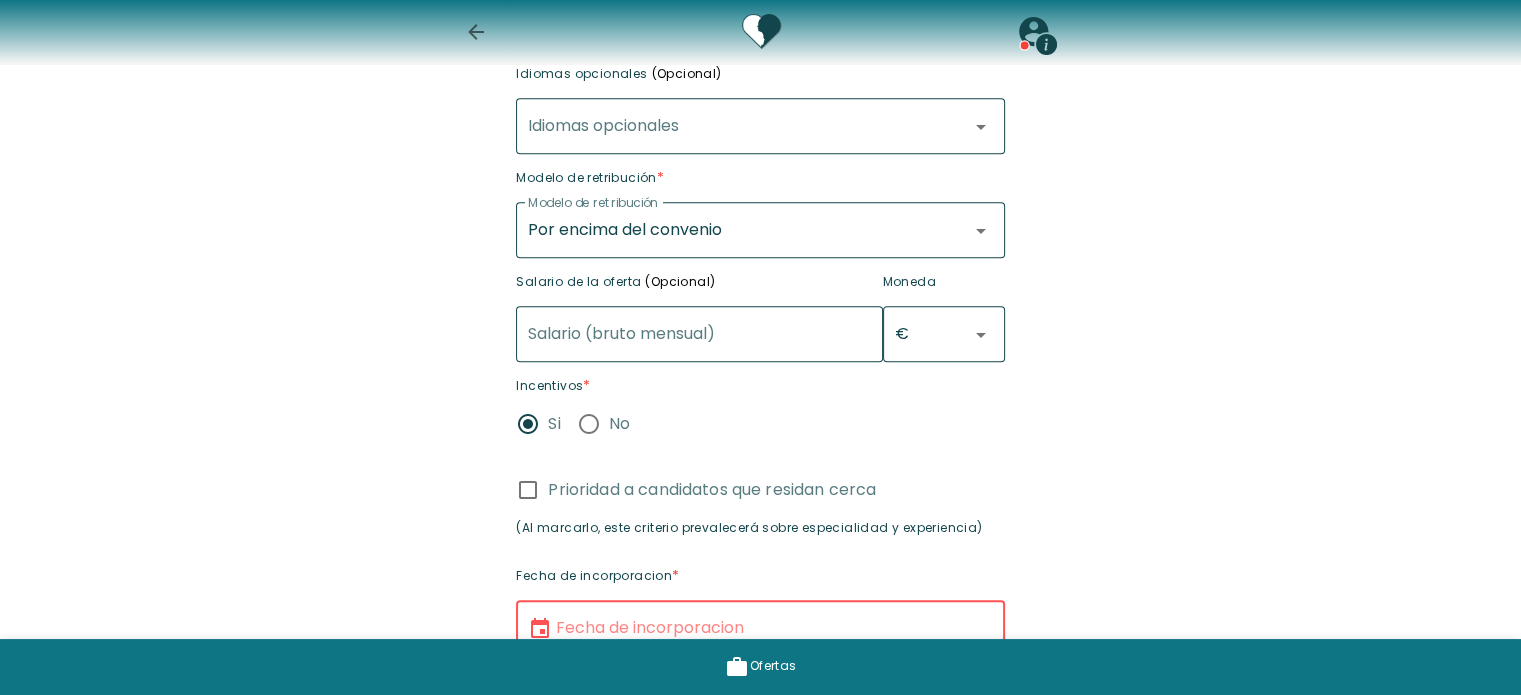 scroll, scrollTop: 1473, scrollLeft: 0, axis: vertical 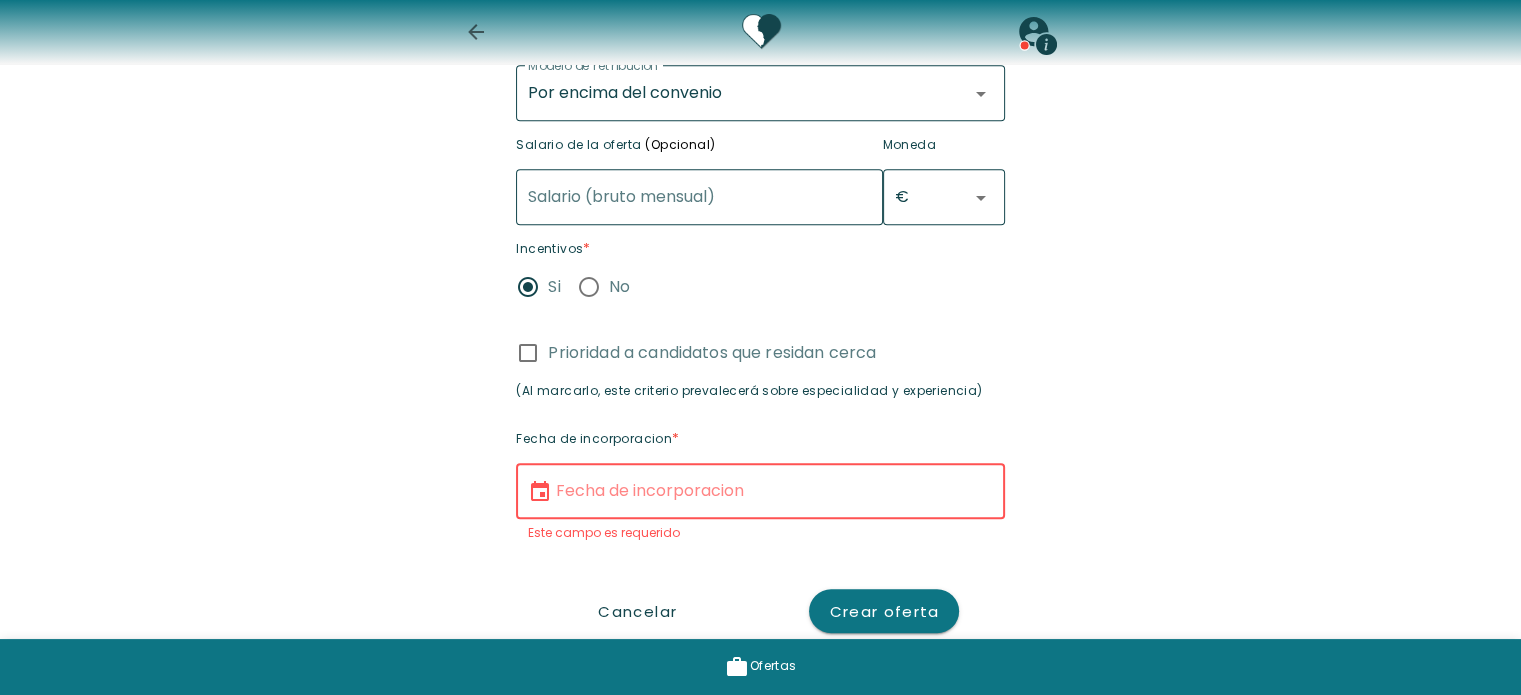click on "Fecha de incorporacion" at bounding box center (774, 491) 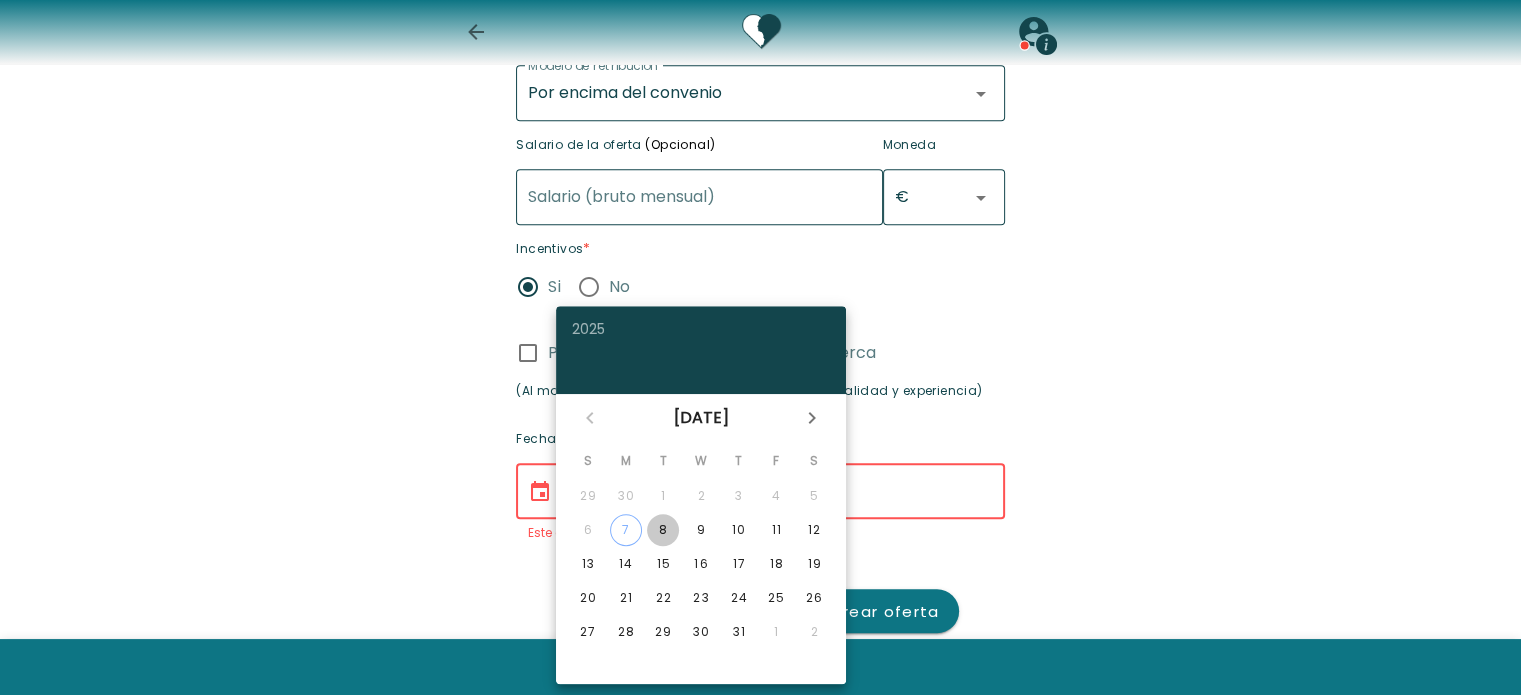 click on "8" at bounding box center [663, 530] 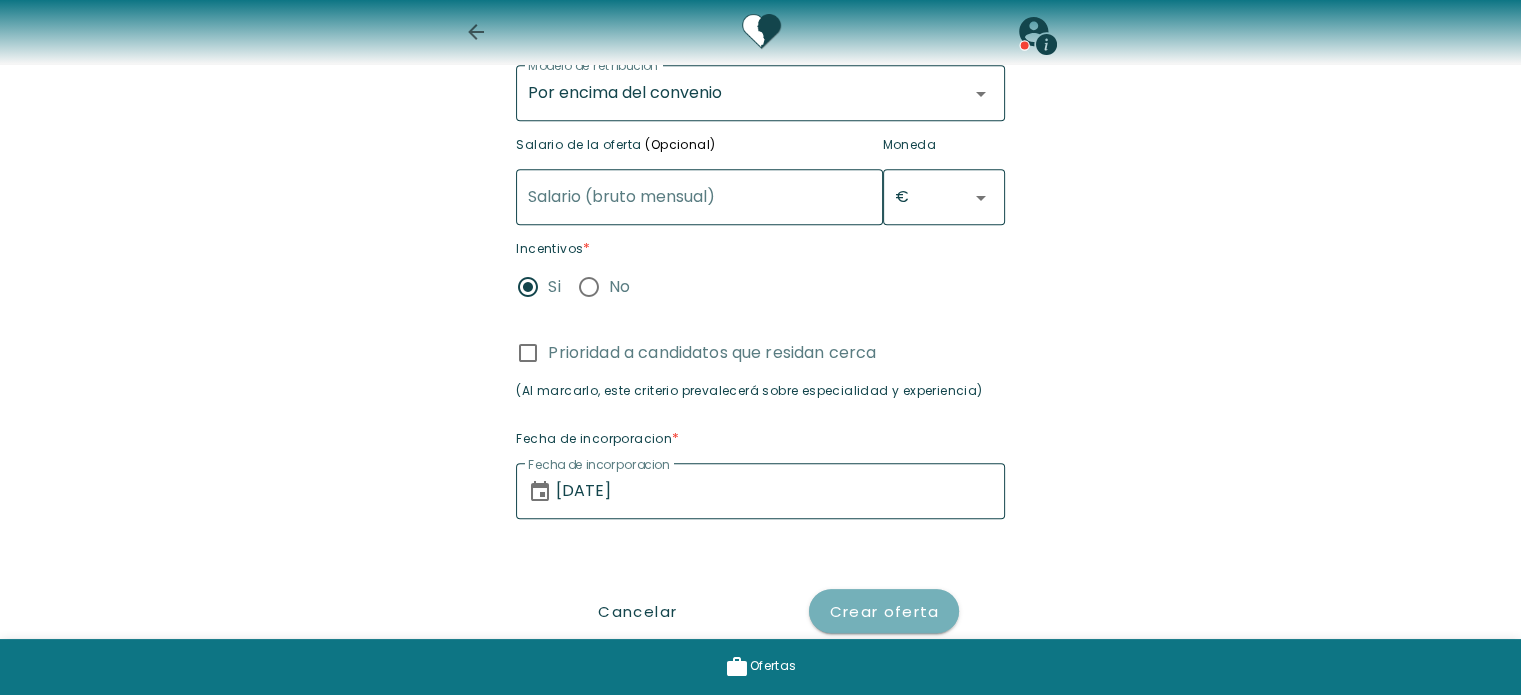 click on "Crear oferta" at bounding box center [883, 611] 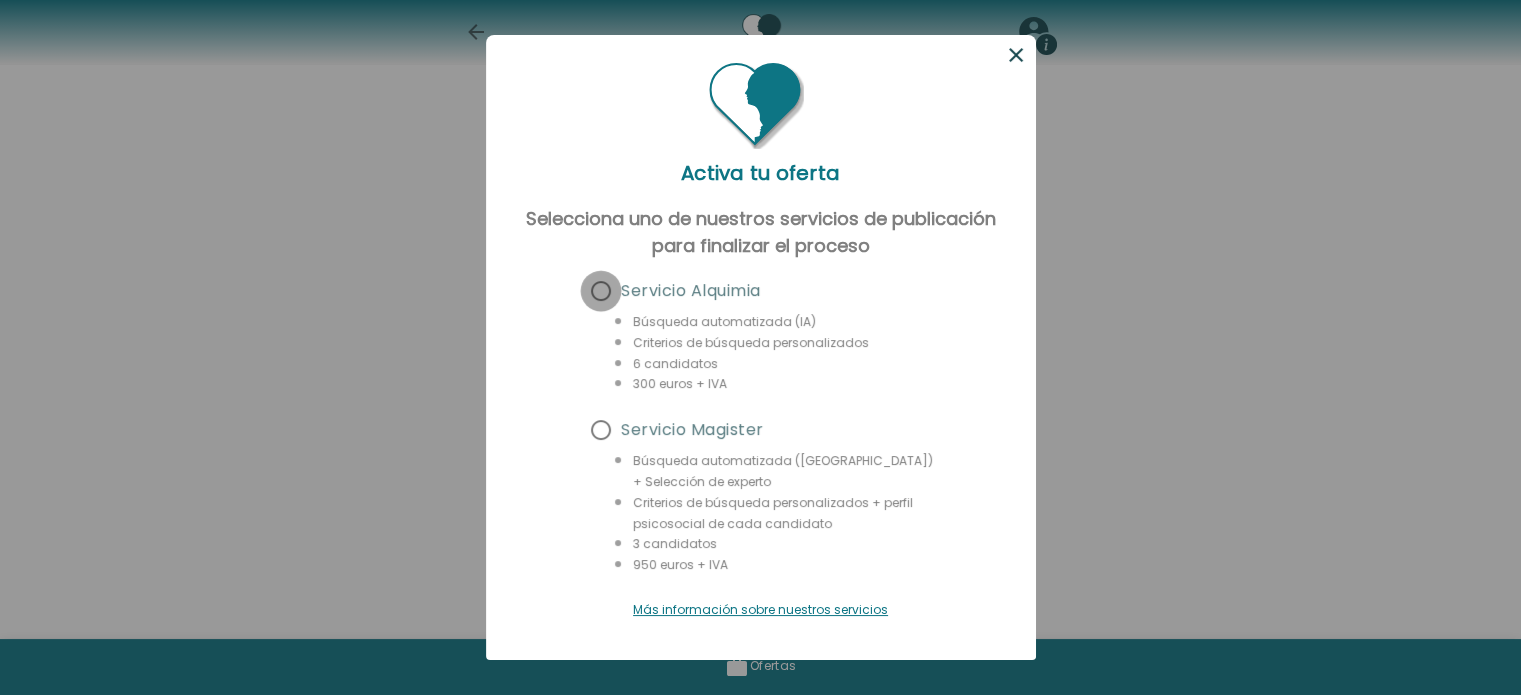 click at bounding box center (601, 291) 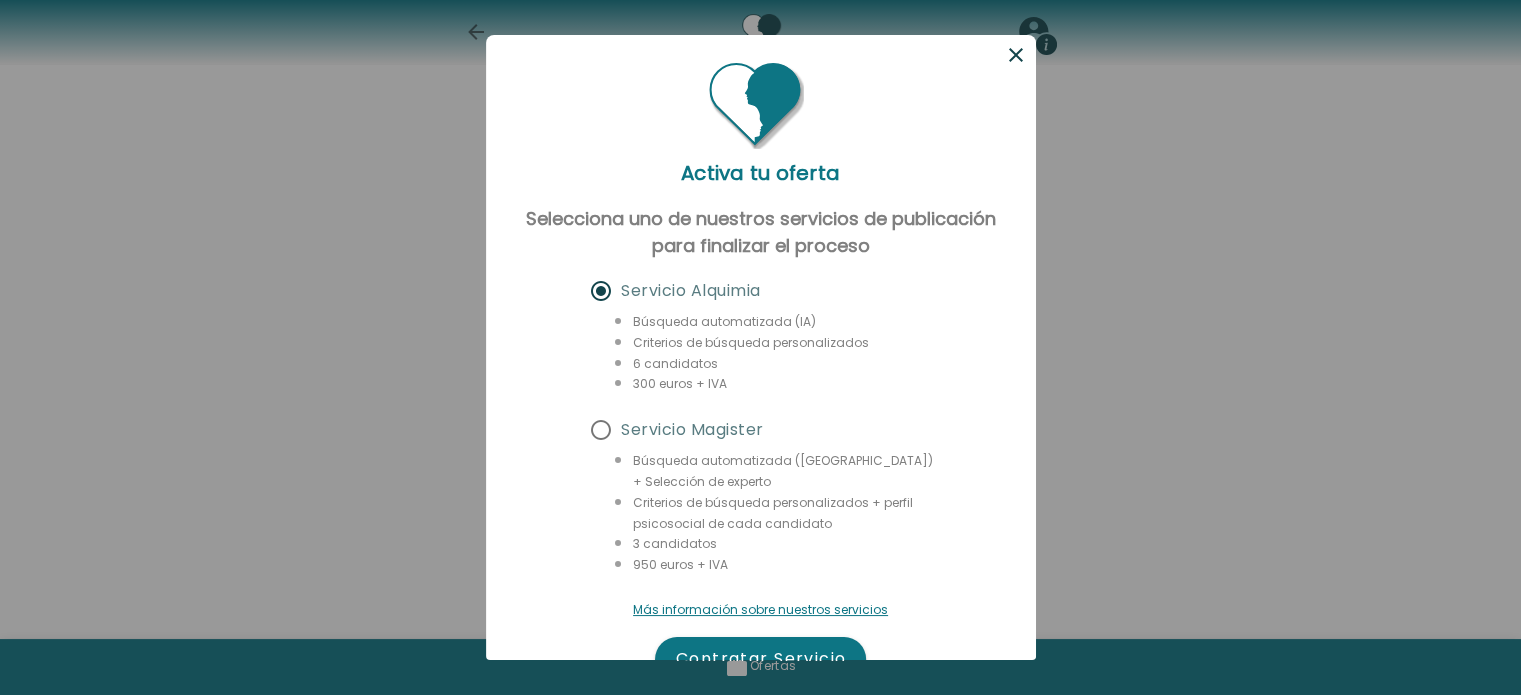 scroll, scrollTop: 100, scrollLeft: 0, axis: vertical 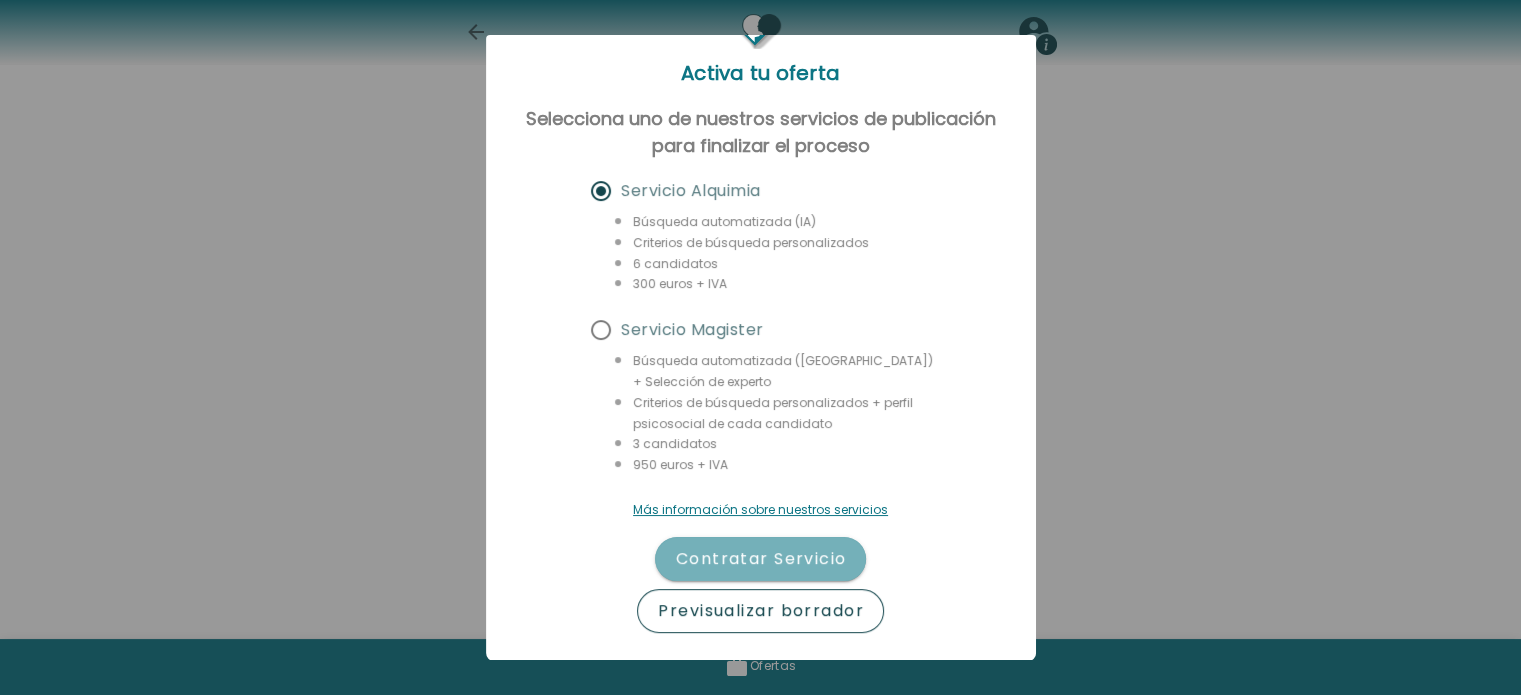 click on "Contratar servicio" at bounding box center (760, 558) 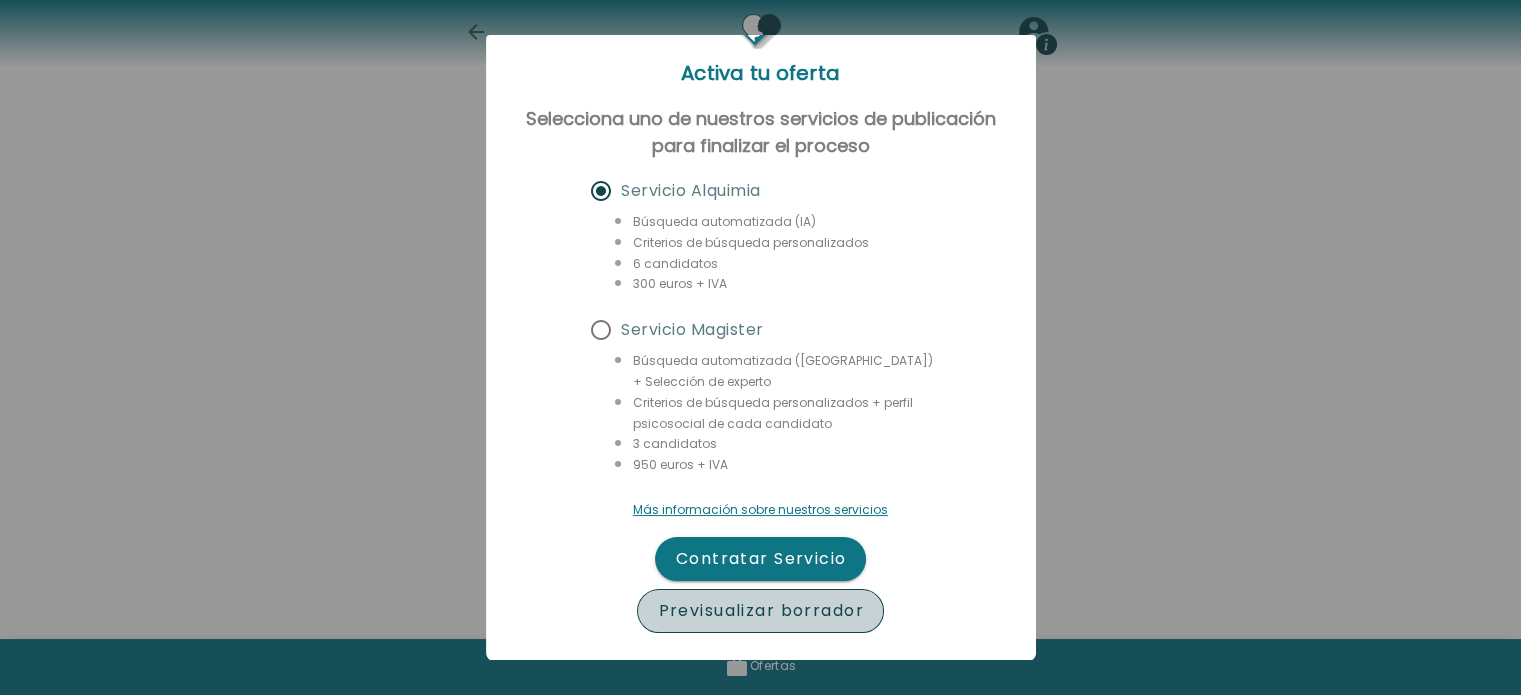 click on "Previsualizar borrador" at bounding box center [760, 610] 